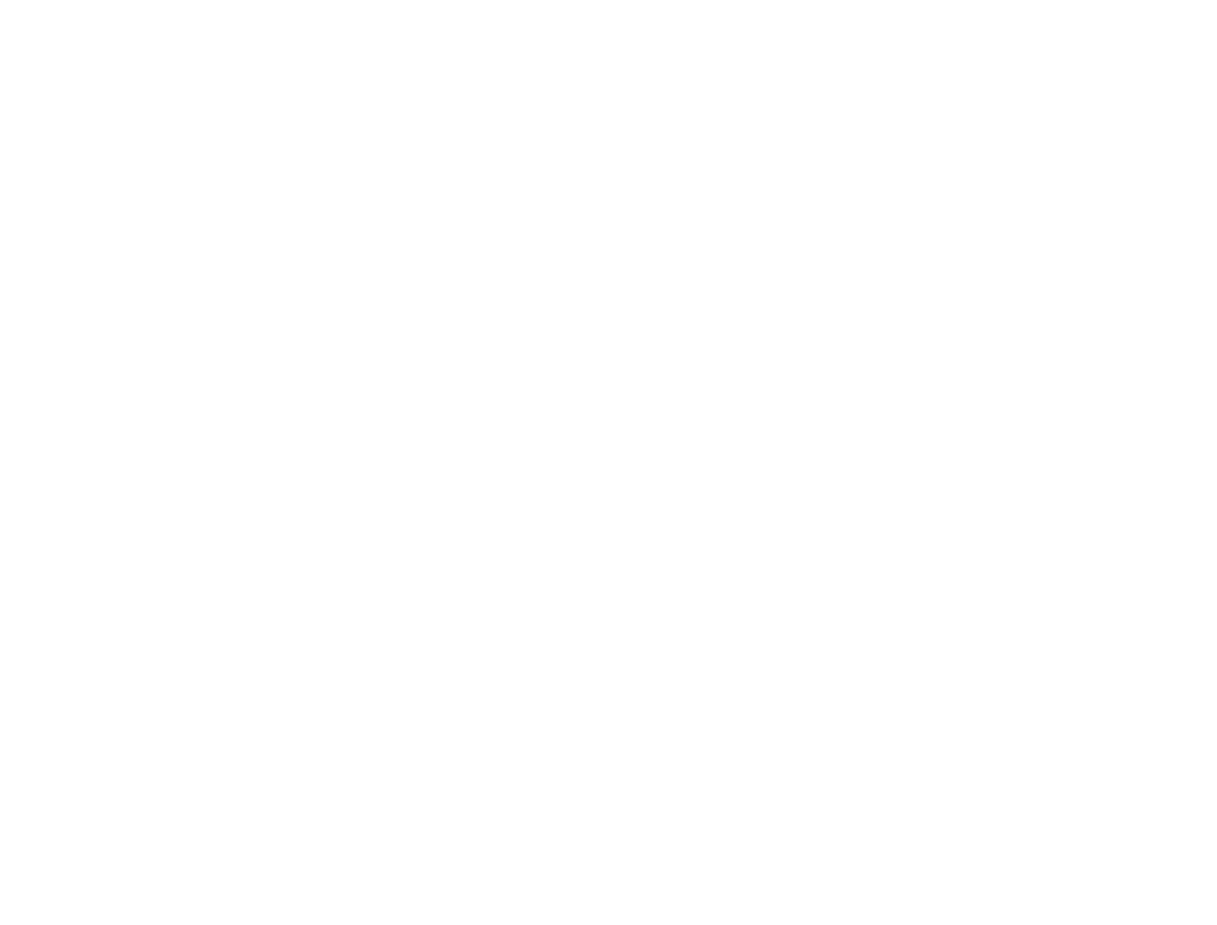 scroll, scrollTop: 0, scrollLeft: 0, axis: both 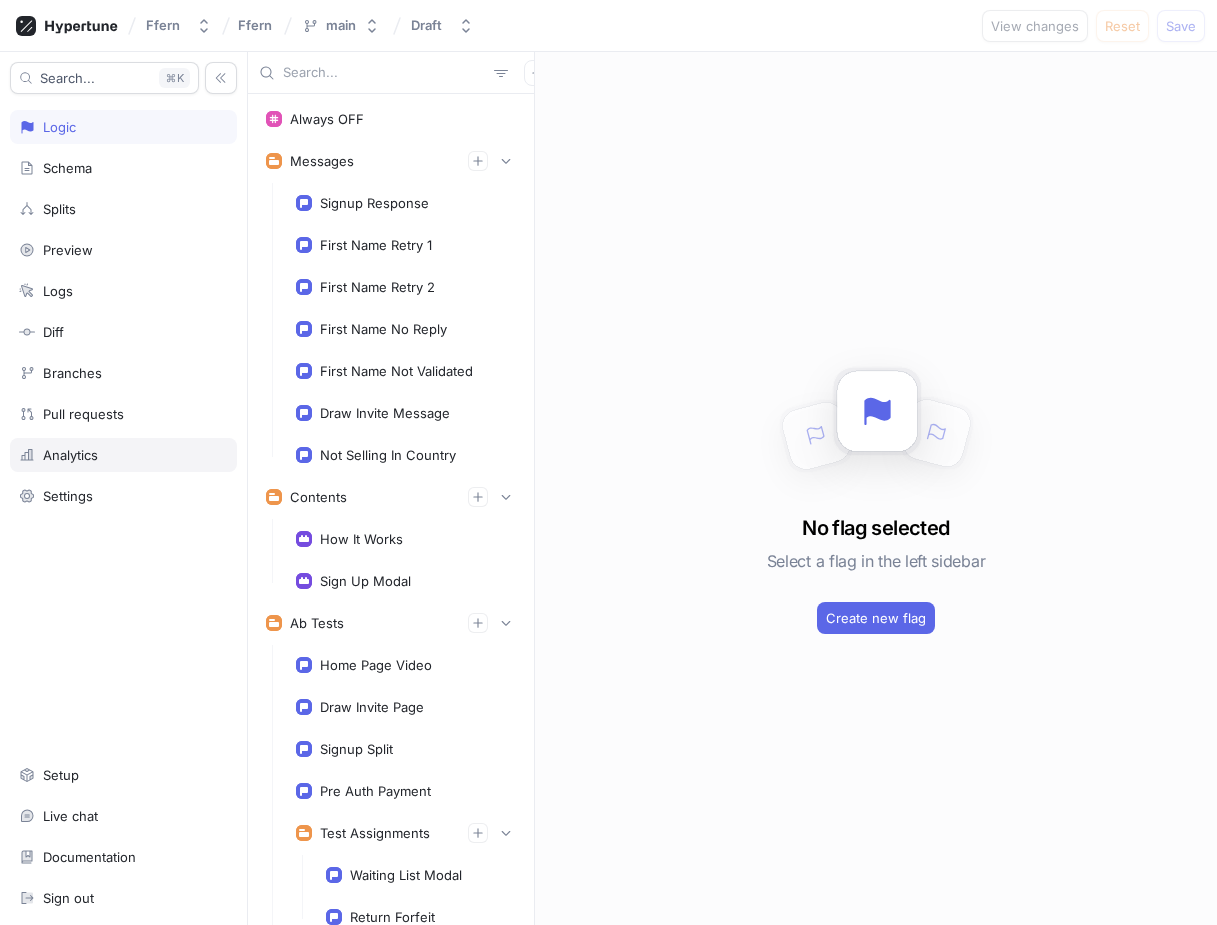 click on "Analytics" at bounding box center (123, 455) 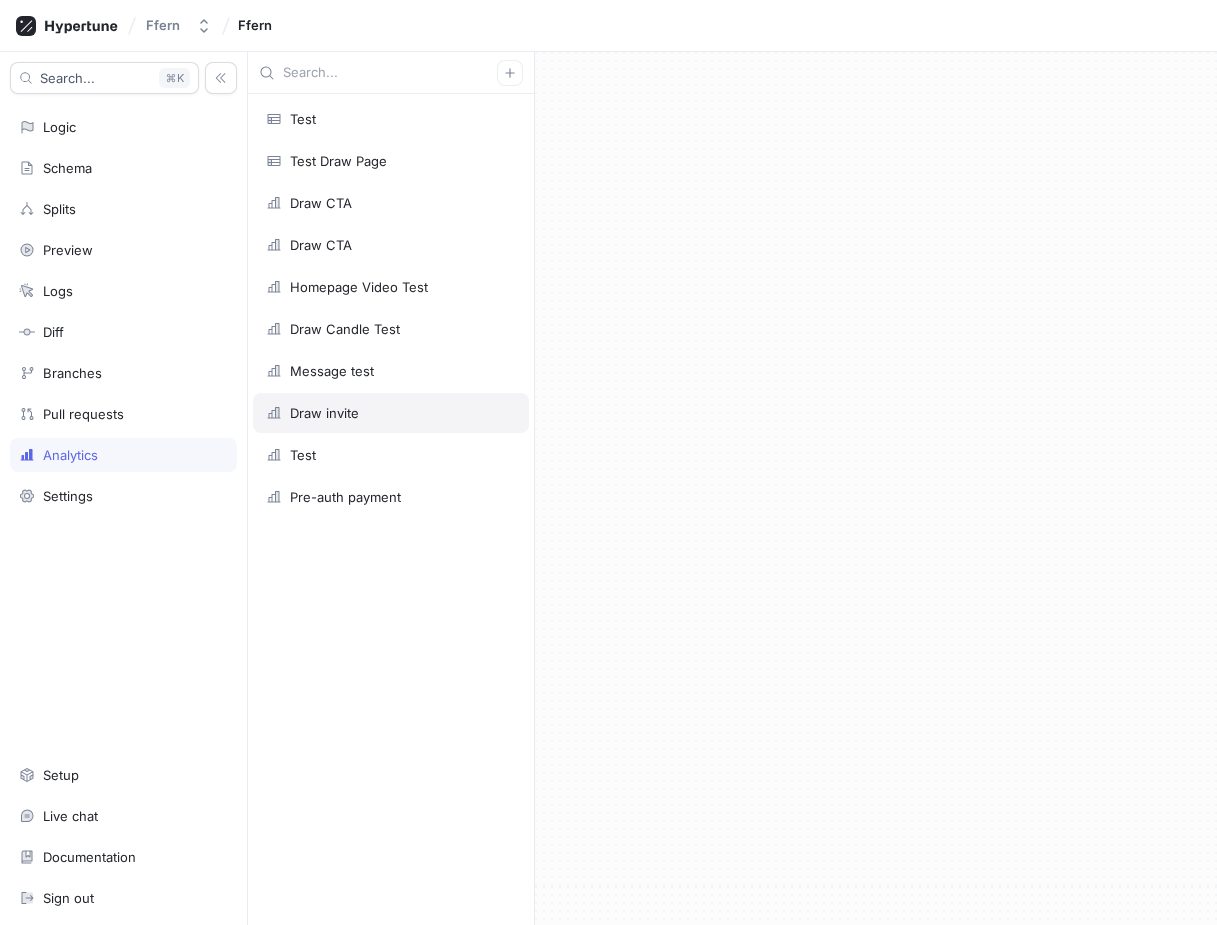 click on "Draw invite" at bounding box center (391, 413) 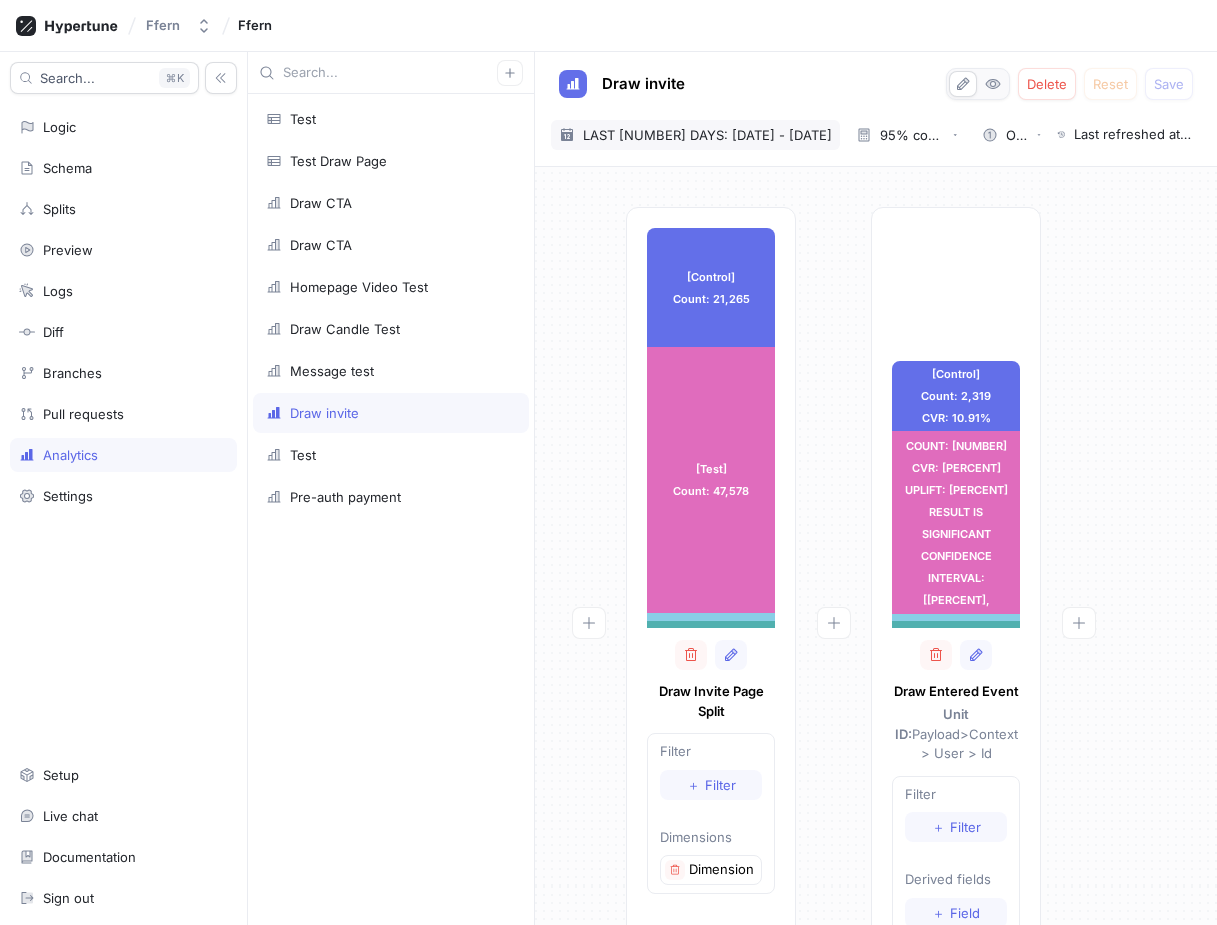 click on "LAST [NUMBER] DAYS: [DATE] - [DATE]" at bounding box center (707, 135) 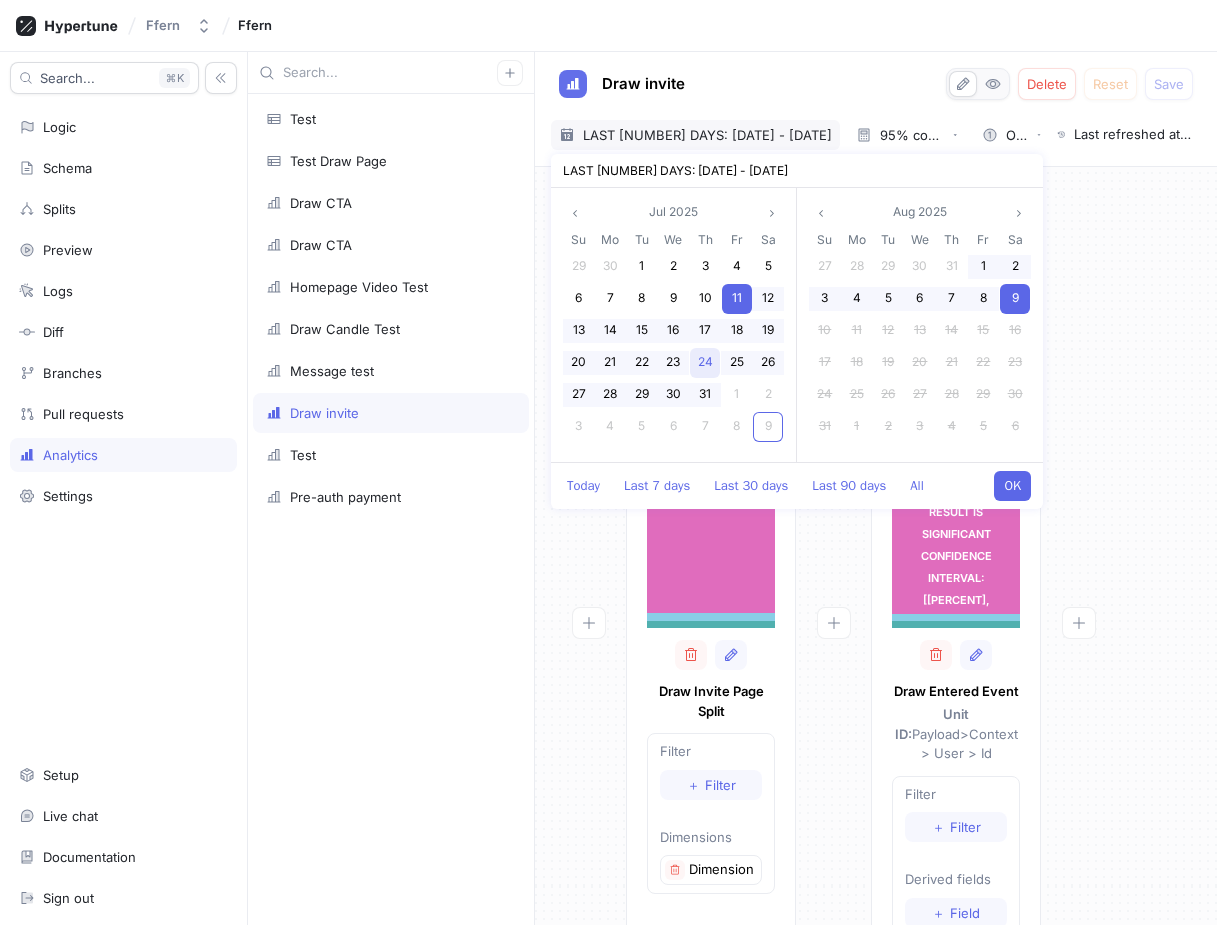 click on "24" at bounding box center (705, 361) 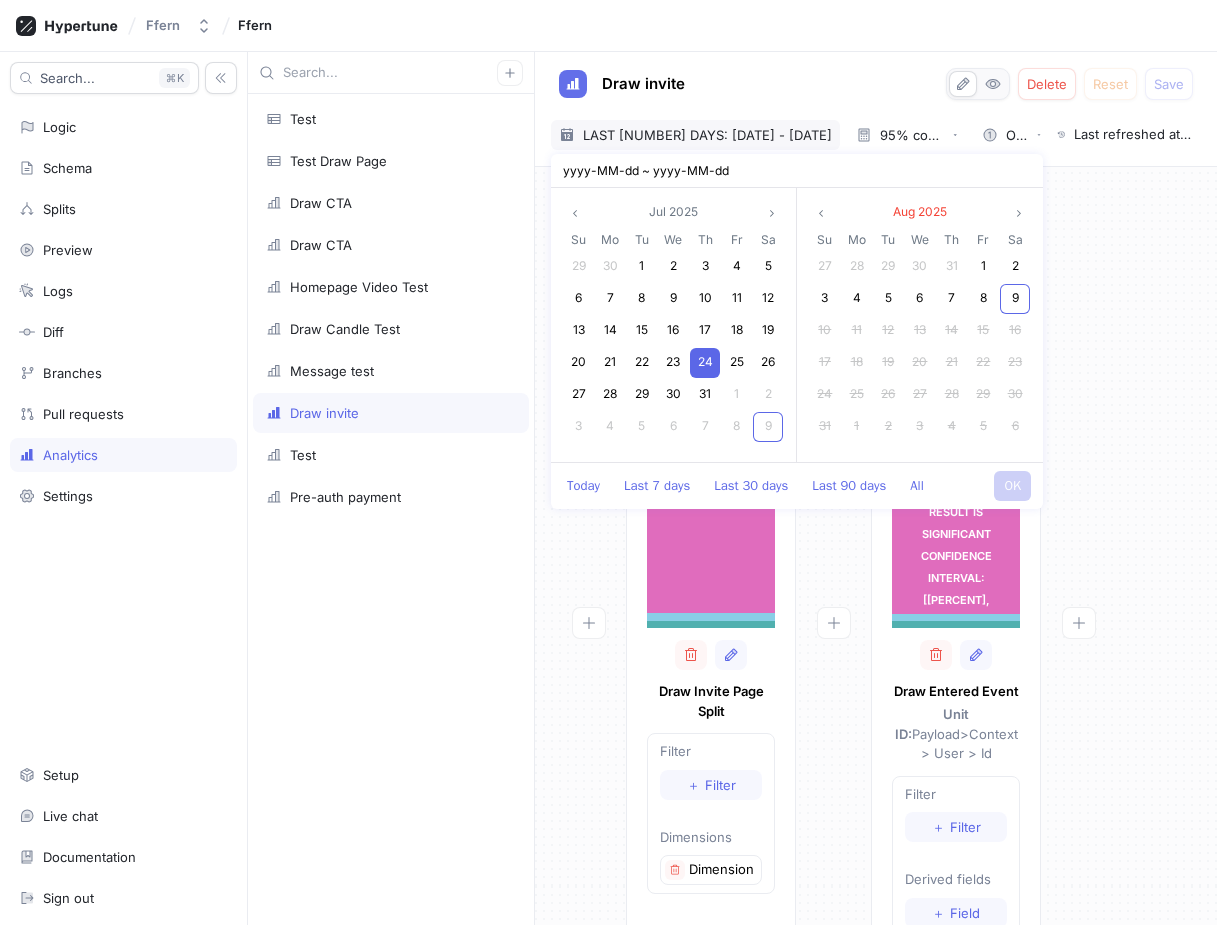 click on "24" at bounding box center (705, 361) 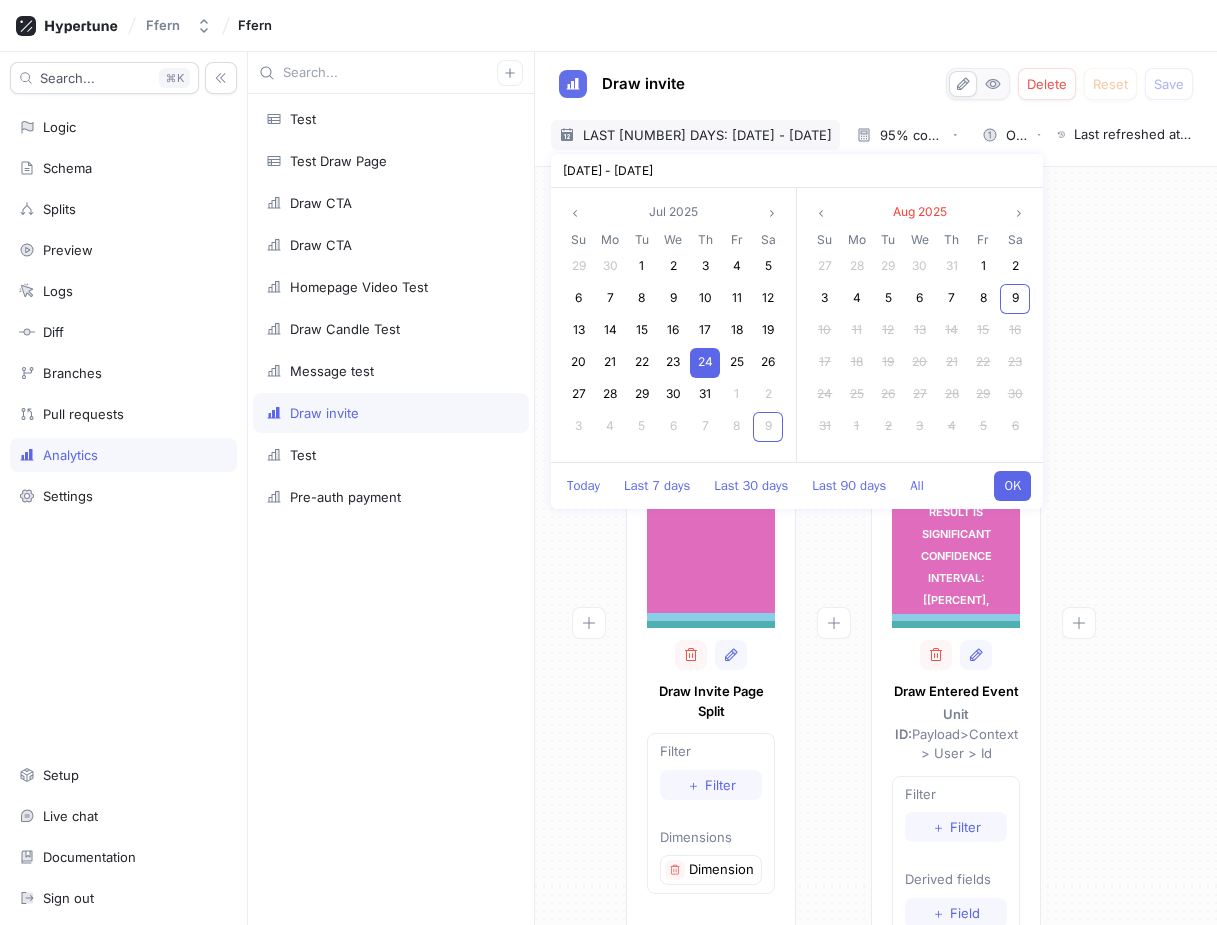 click on "OK" at bounding box center [1012, 486] 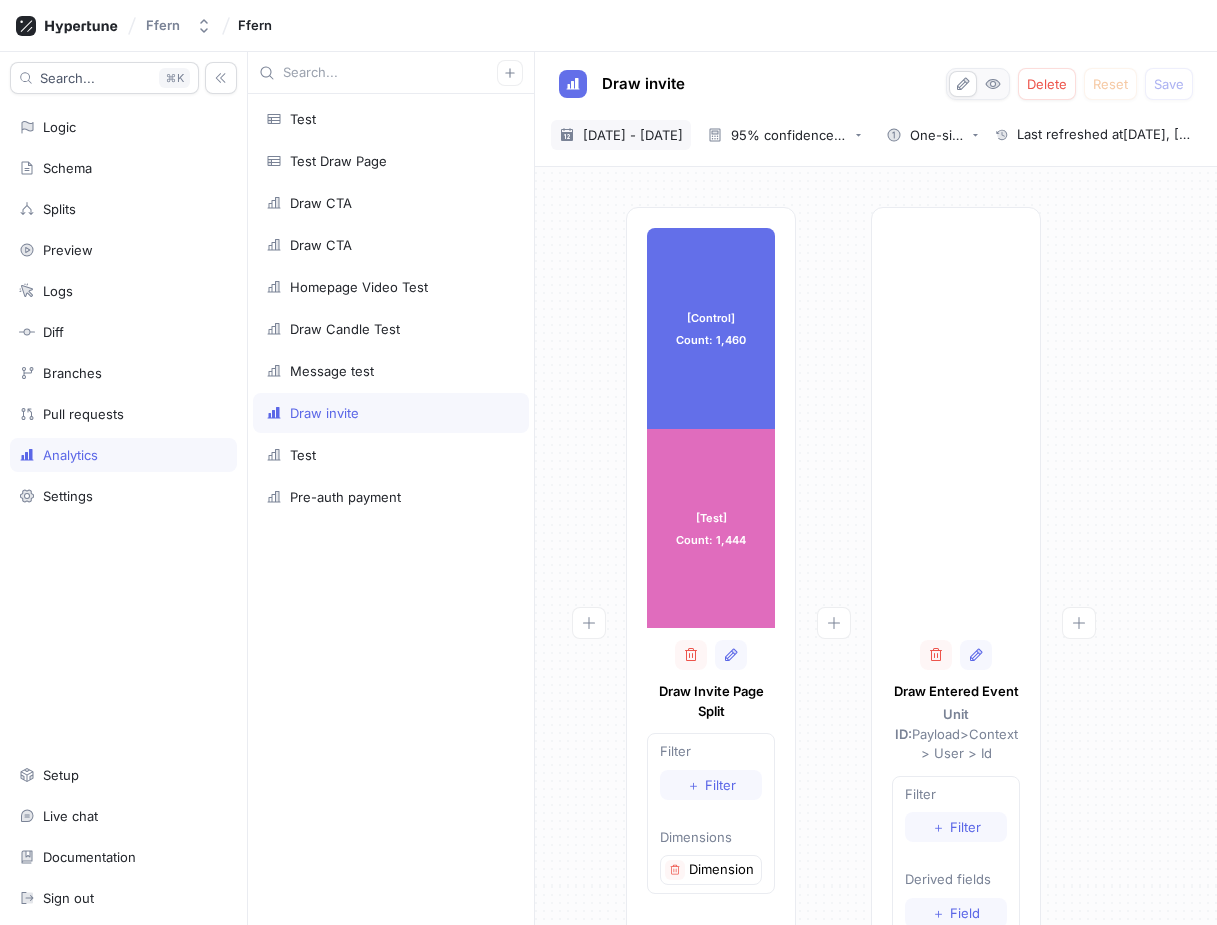 click on "[DATE] - [DATE]" at bounding box center [633, 135] 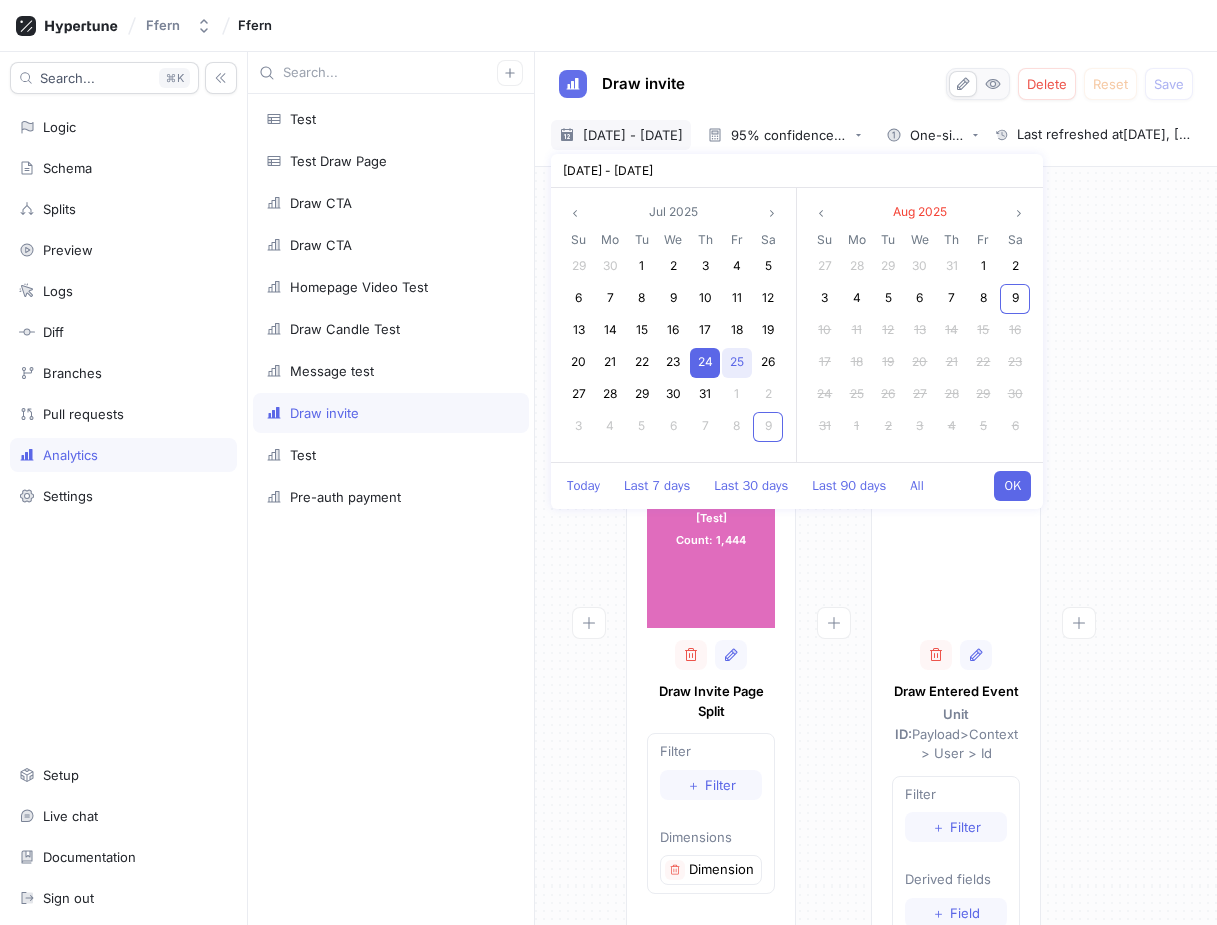 click on "25" at bounding box center [737, 363] 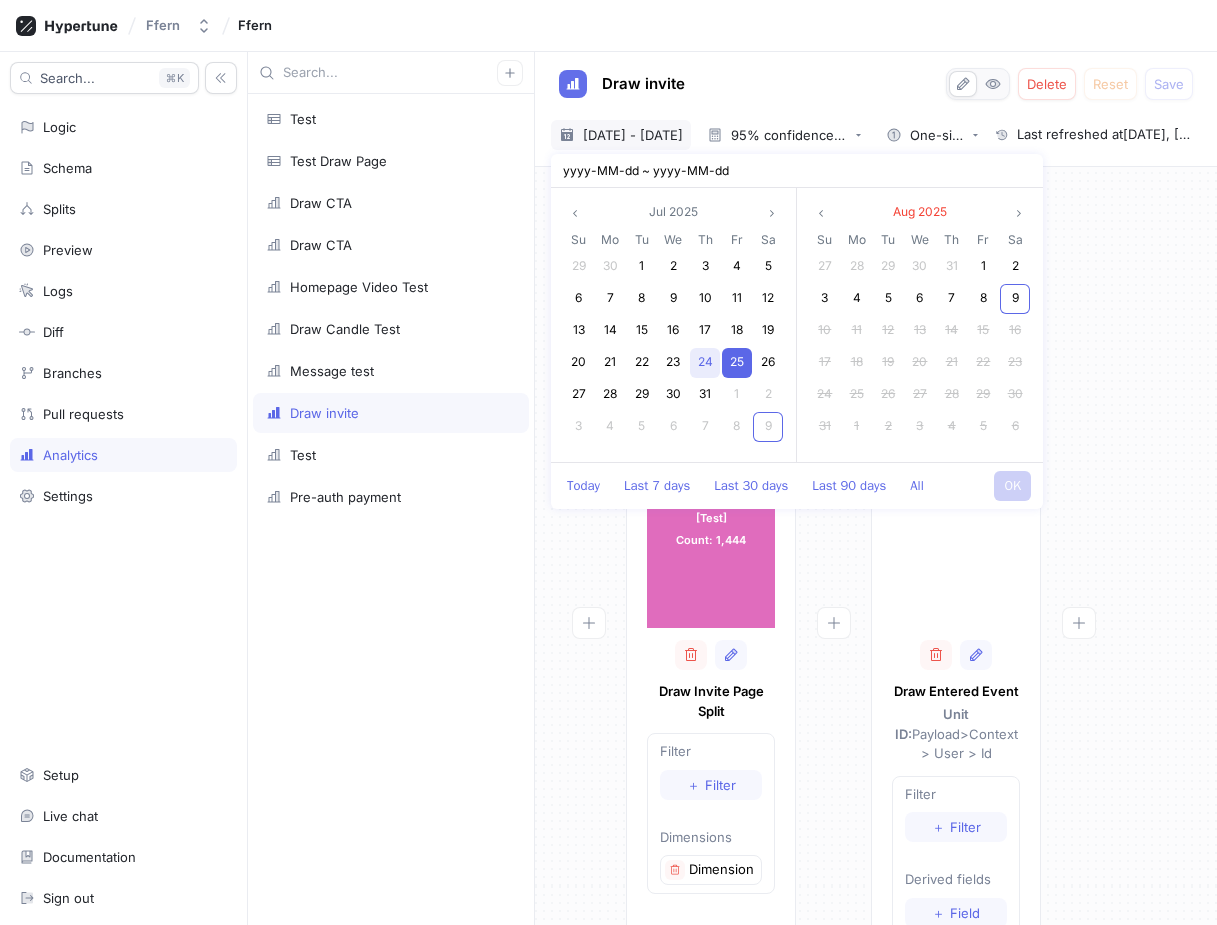 click on "24" at bounding box center (705, 361) 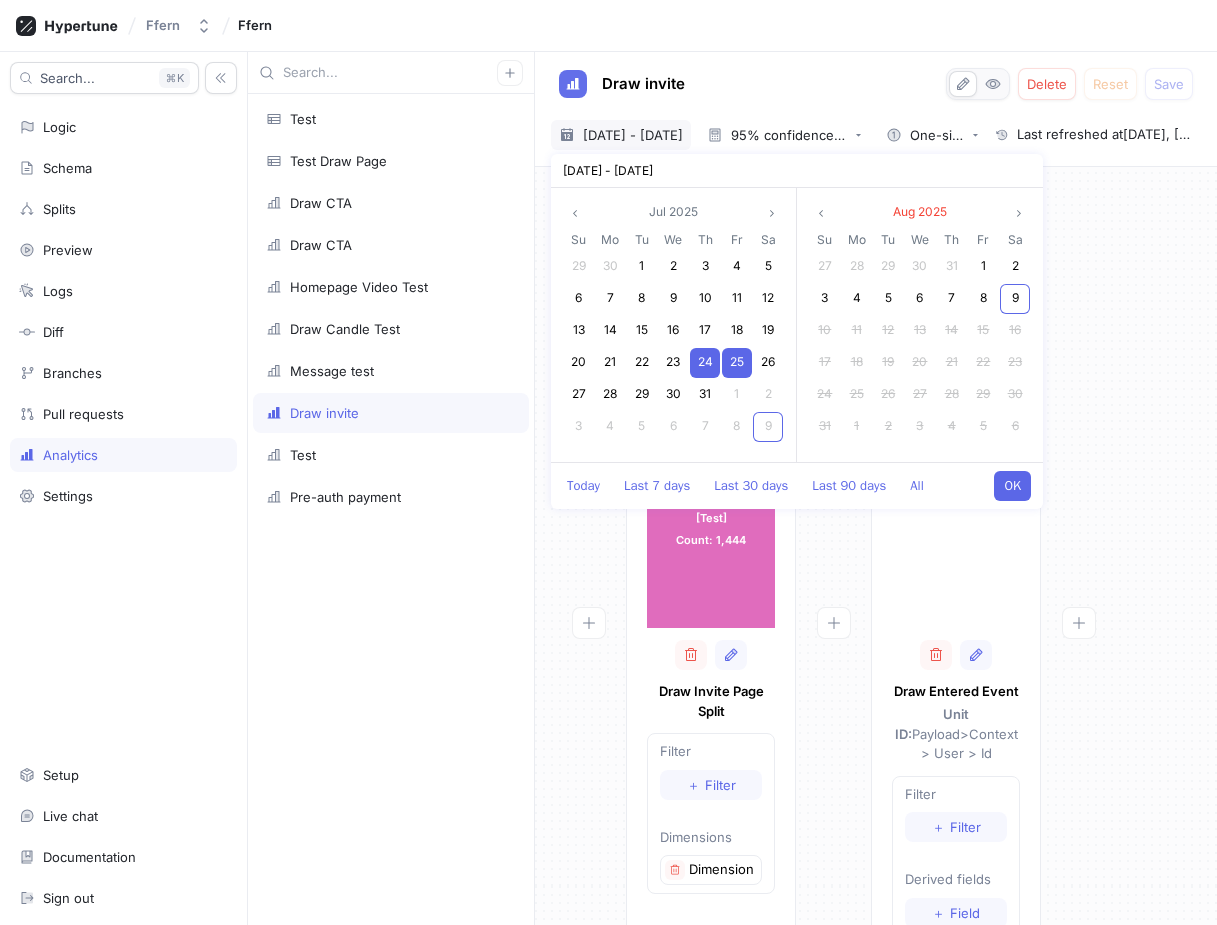 click on "OK" at bounding box center [1012, 486] 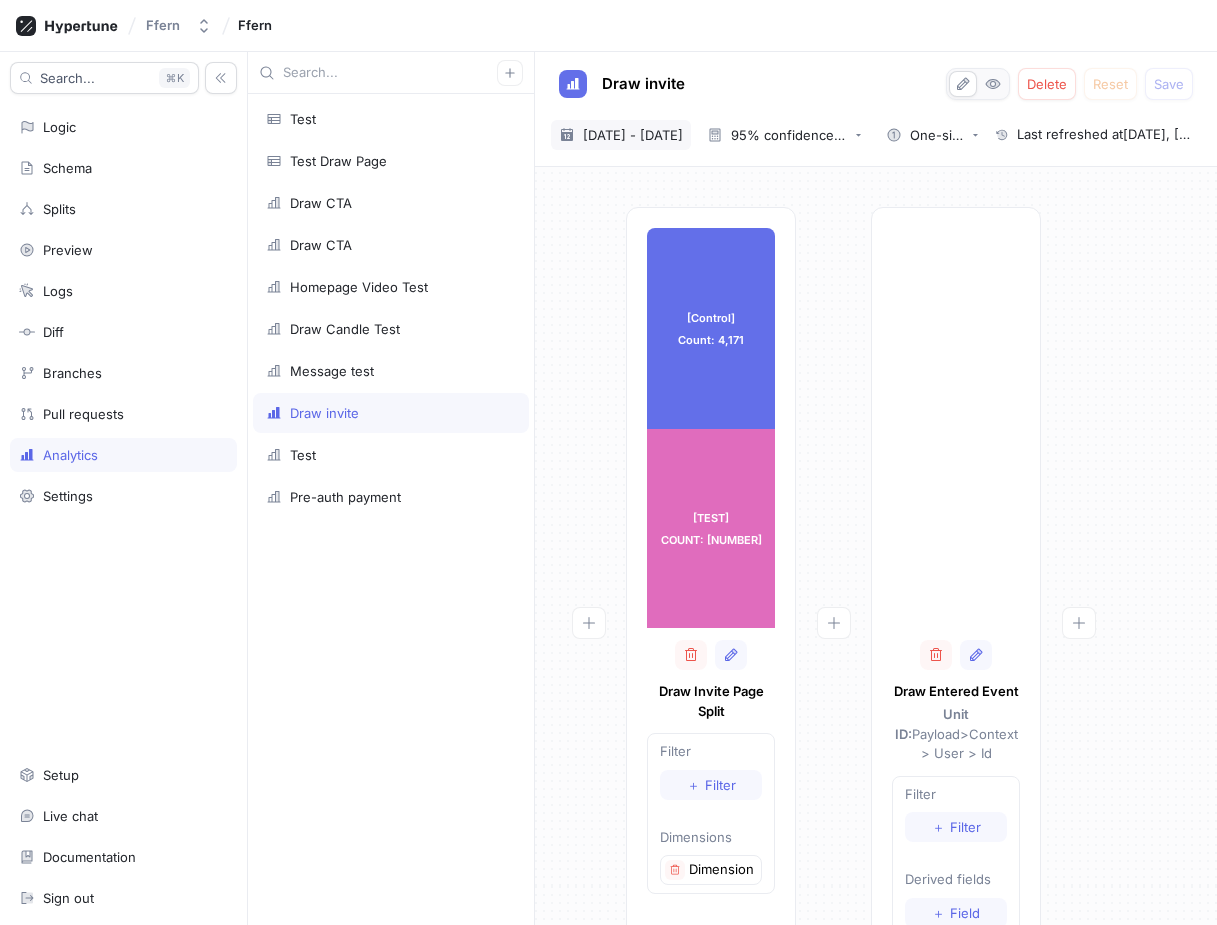 click on "[DATE] - [DATE]" at bounding box center (633, 135) 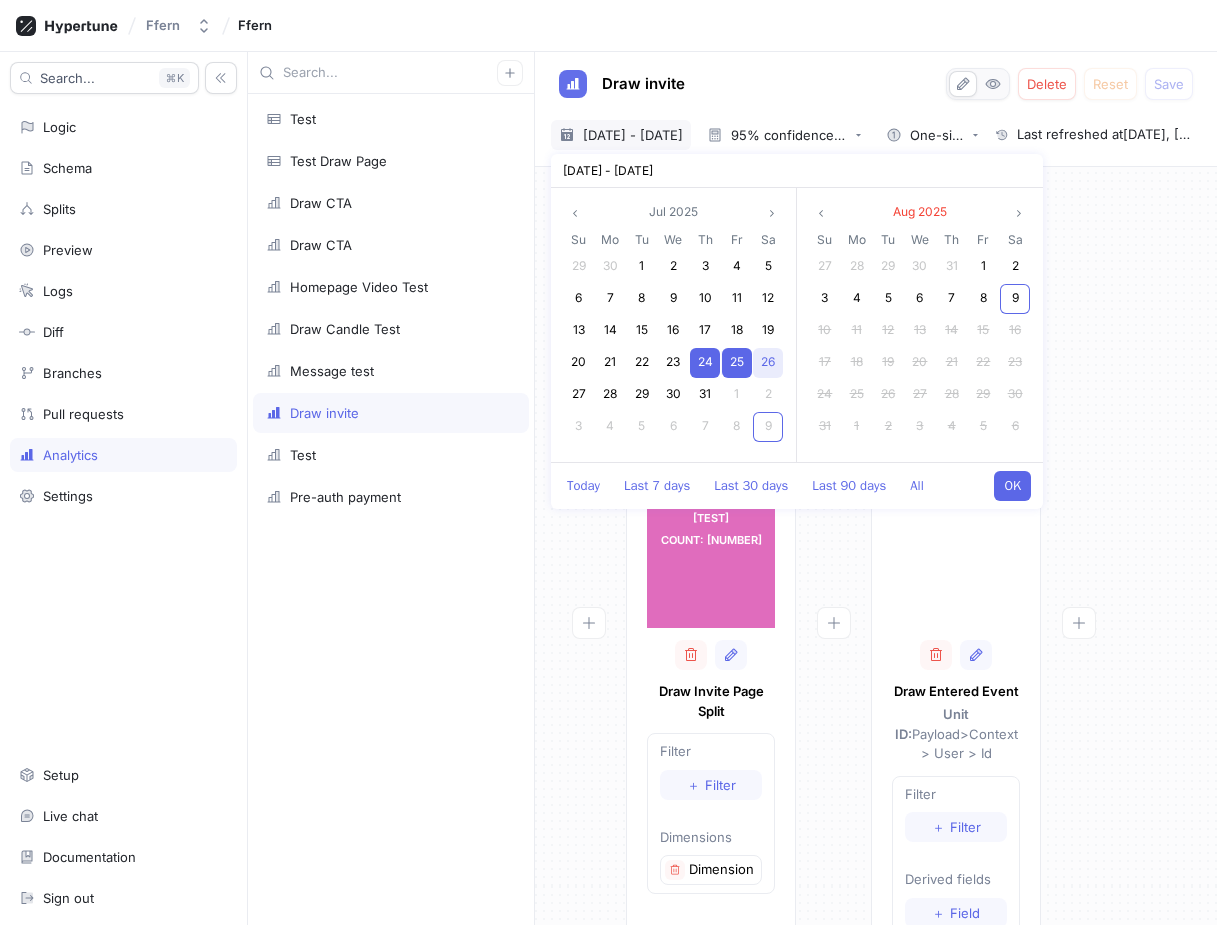 click on "26" at bounding box center [768, 361] 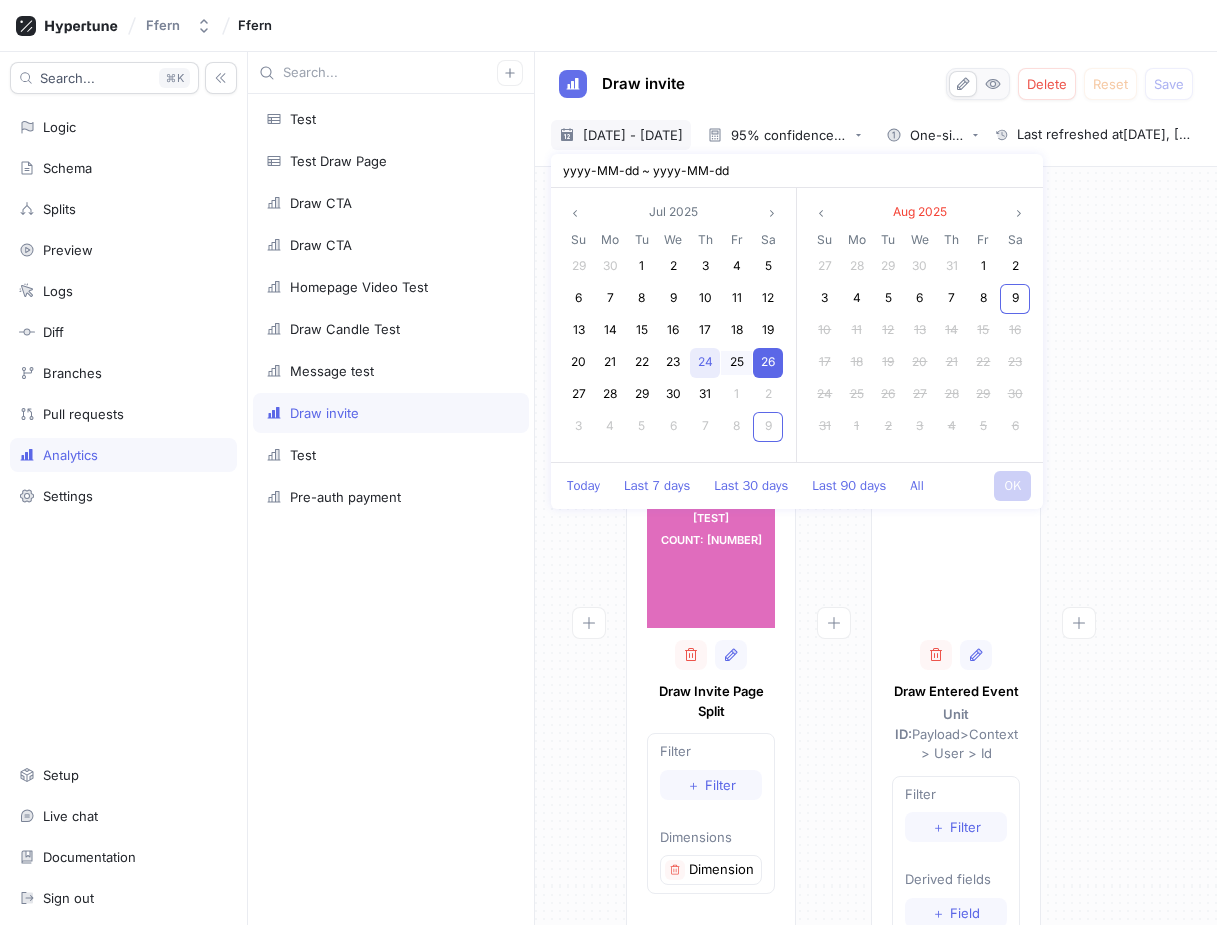 click on "24" at bounding box center (705, 361) 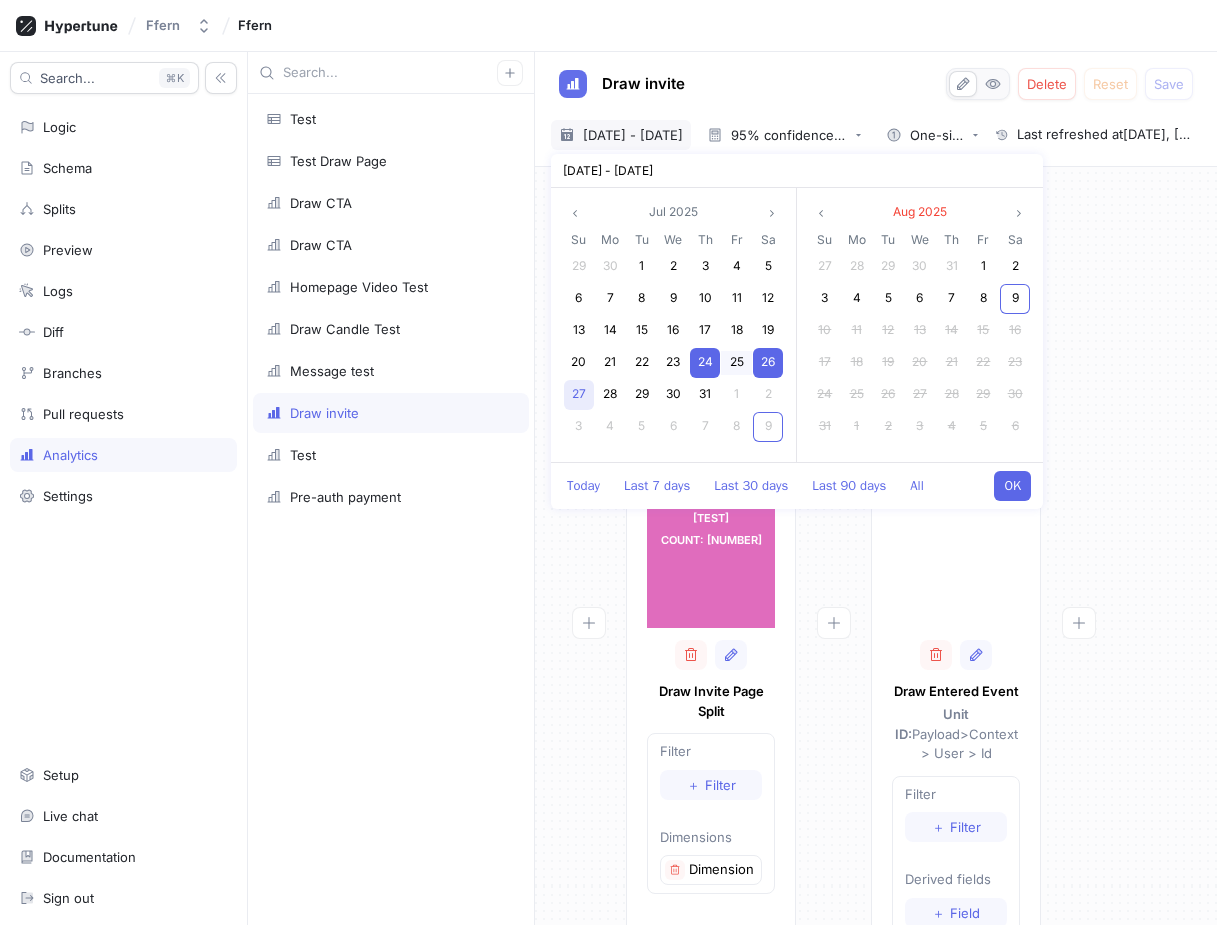 click on "27" at bounding box center [579, 393] 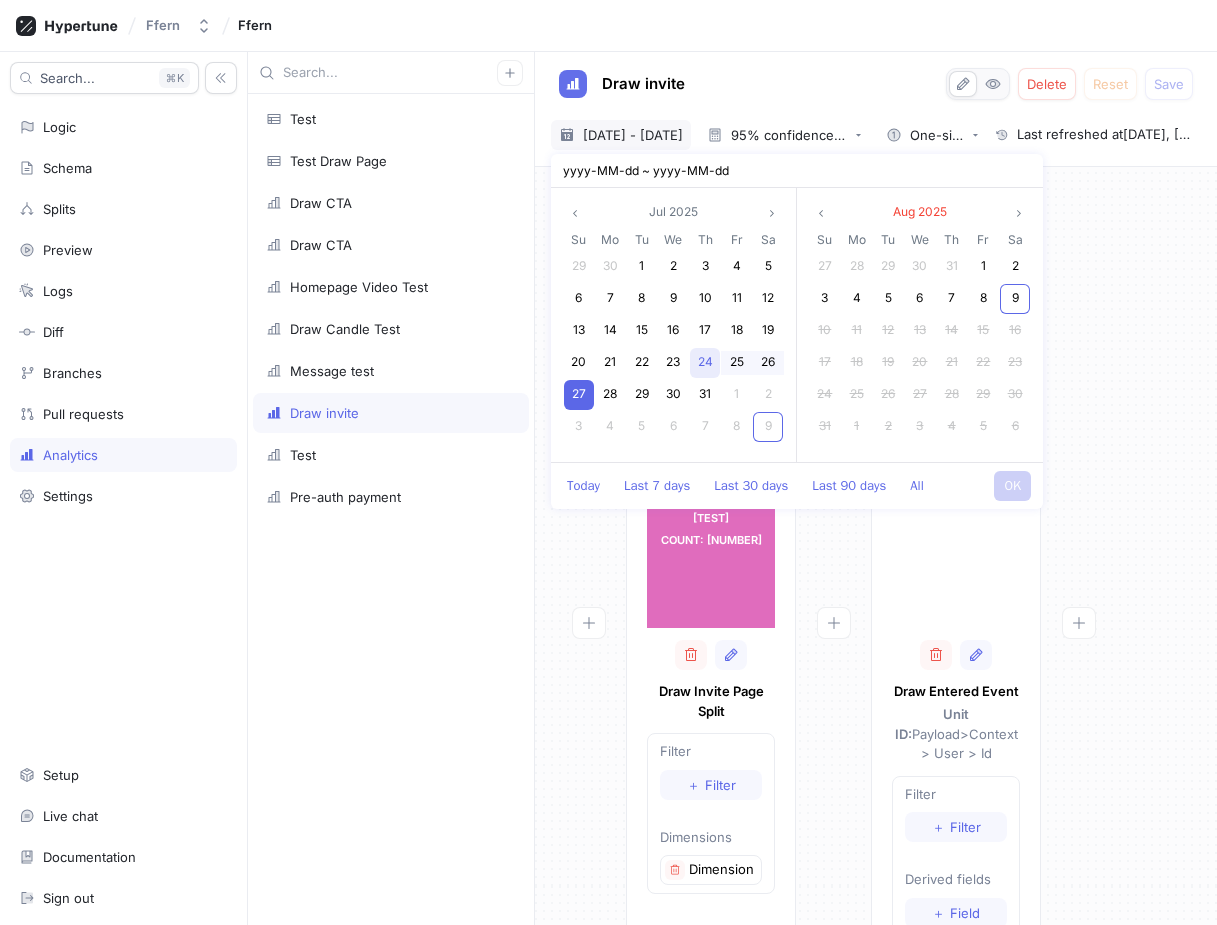 click on "24" at bounding box center [705, 363] 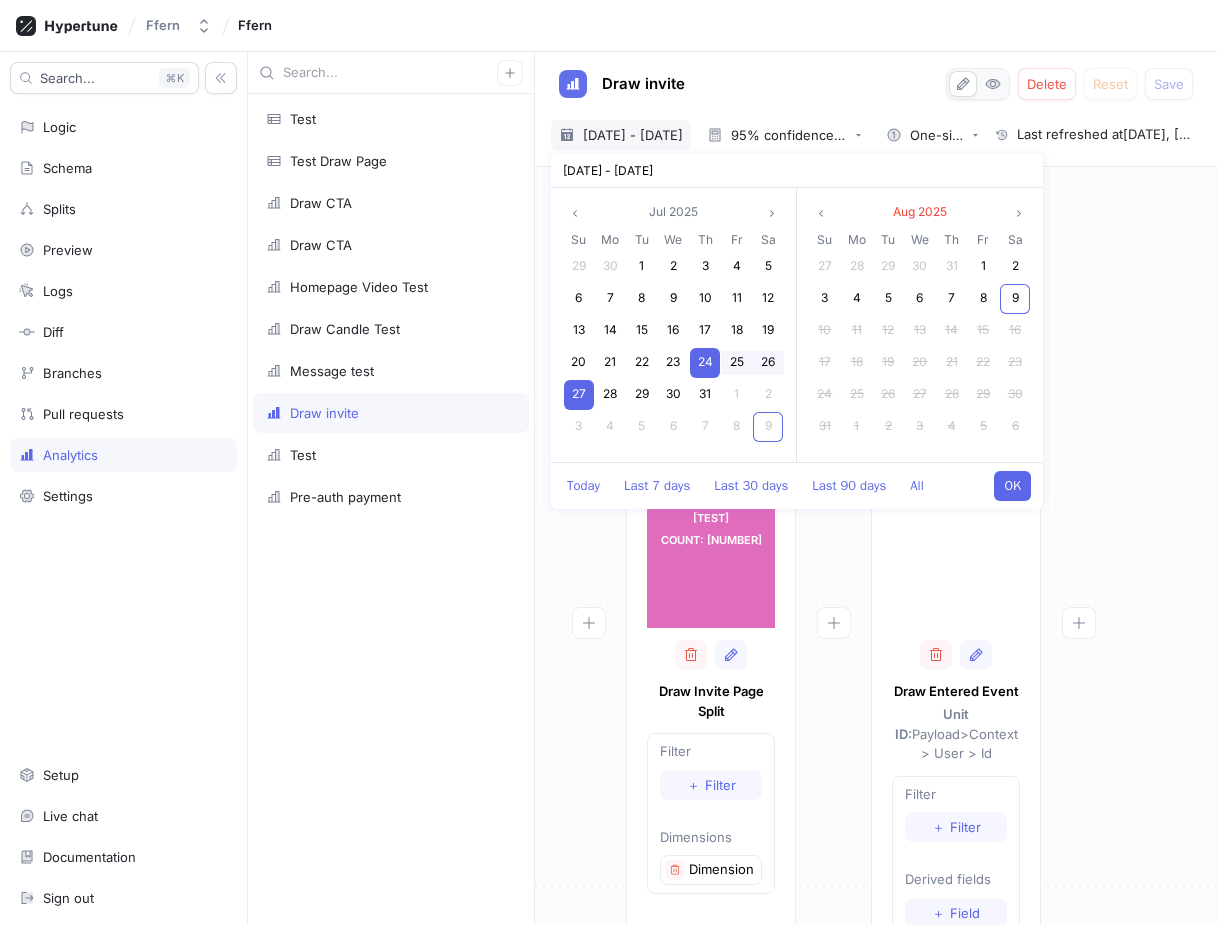 click on "OK" at bounding box center (1012, 486) 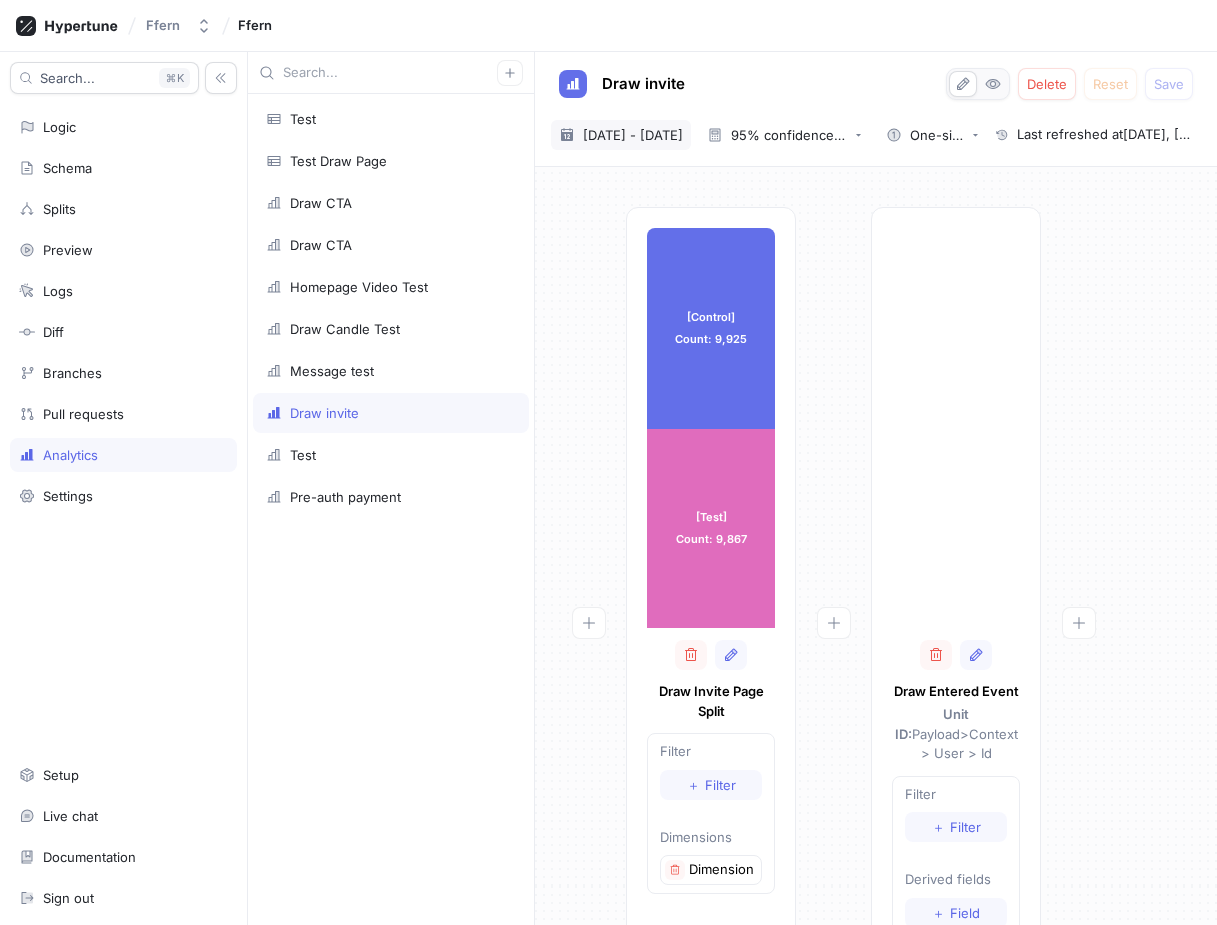 click on "[DATE] - [DATE]" at bounding box center [633, 135] 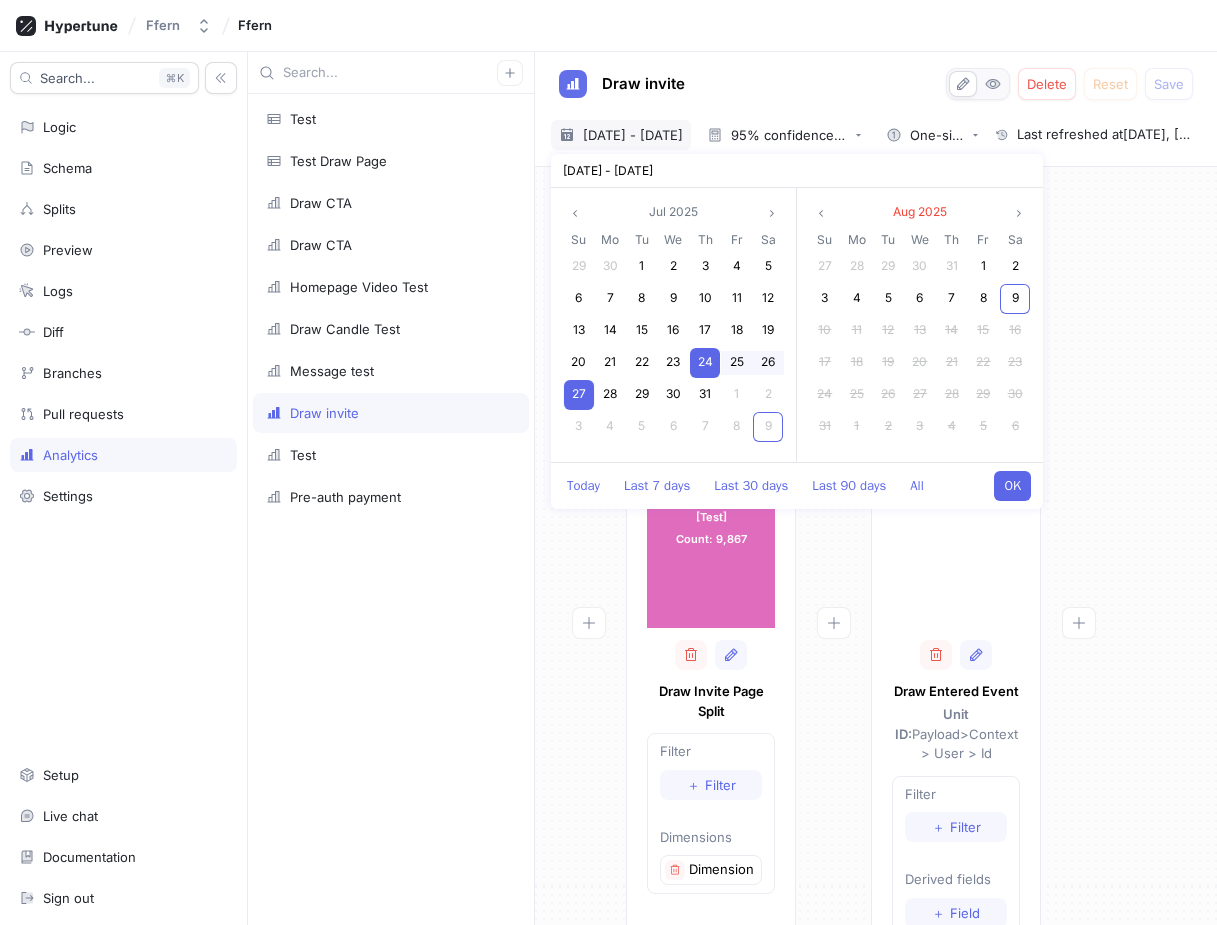 click on "24" at bounding box center (705, 361) 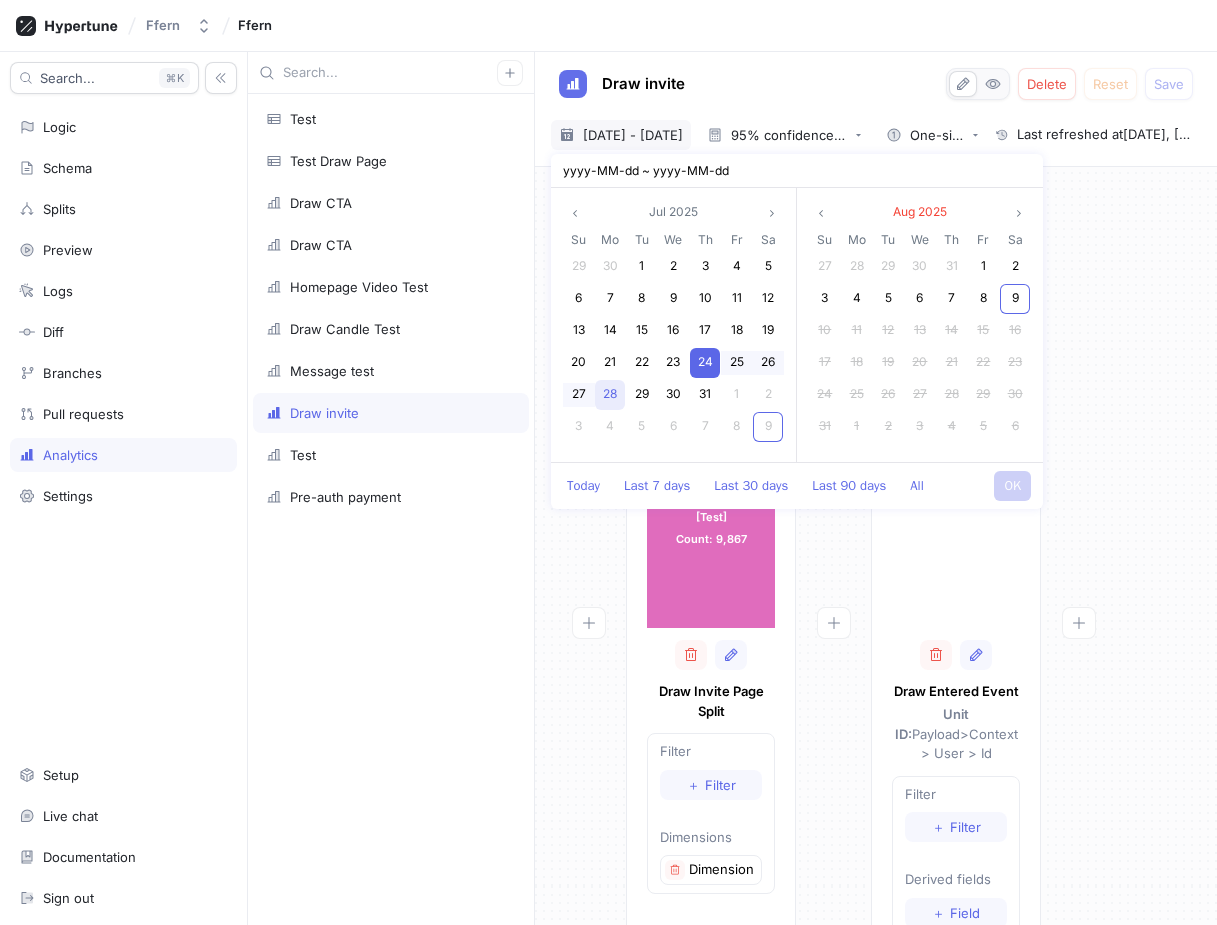 click on "28" at bounding box center [610, 395] 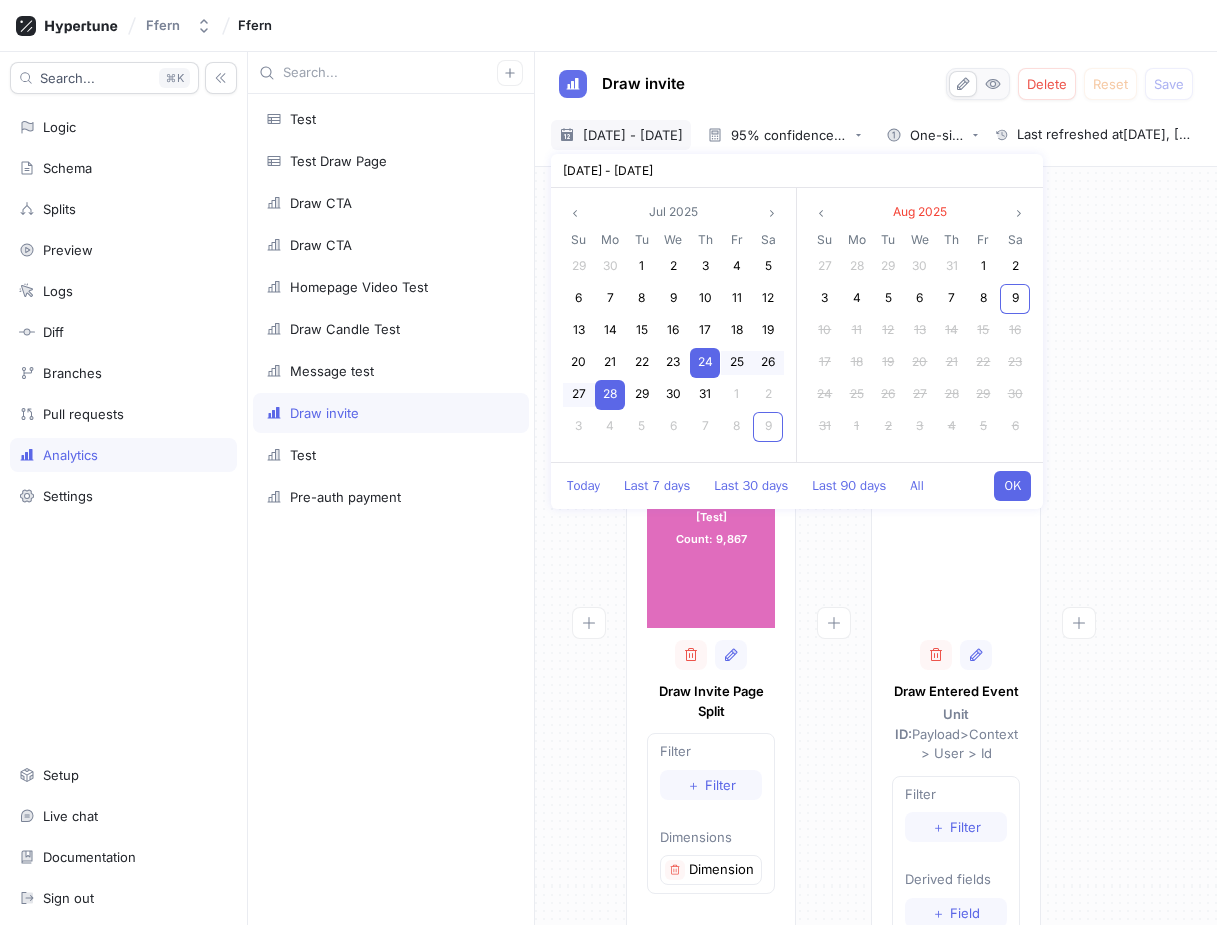 click on "OK" at bounding box center [1012, 486] 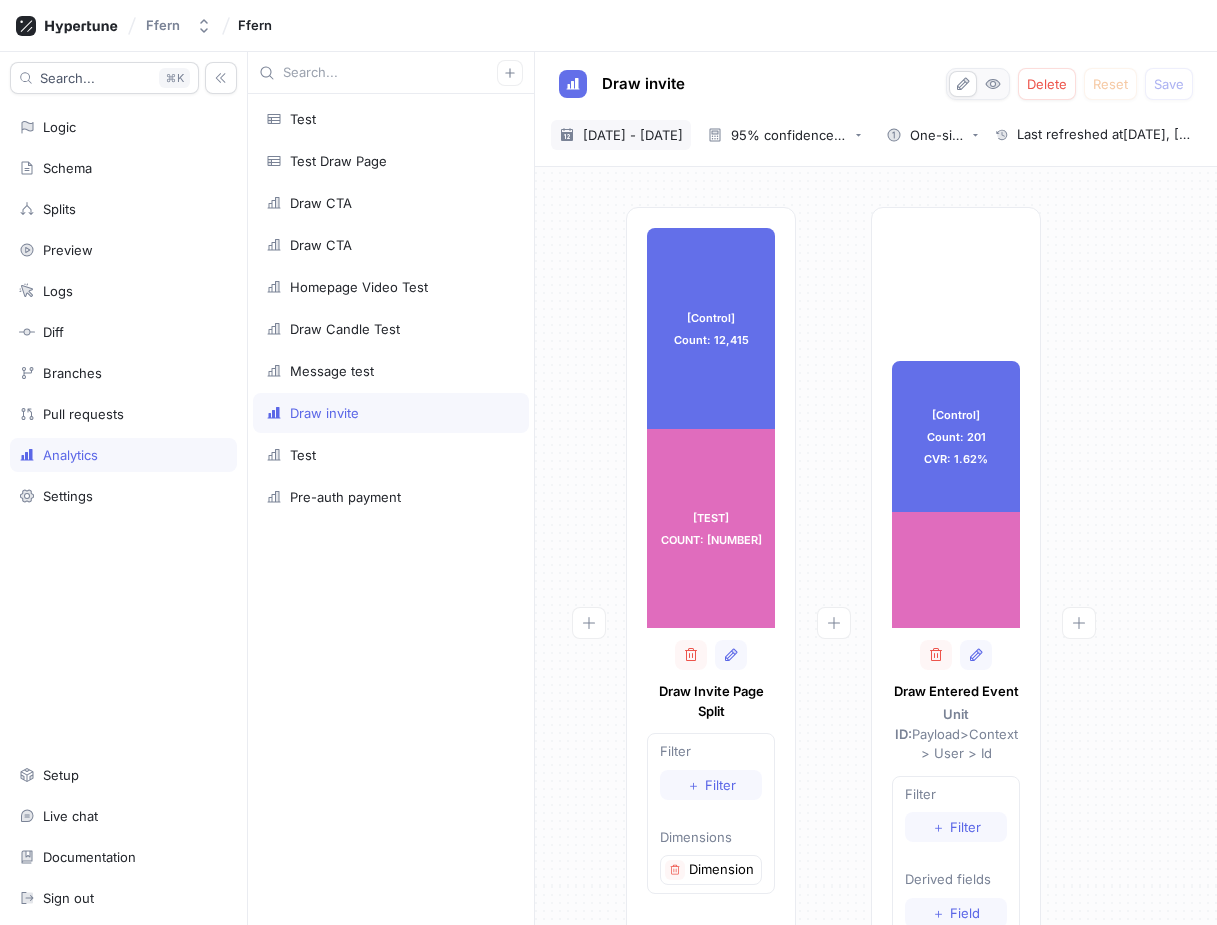 click on "[DATE] - [DATE]" at bounding box center (633, 135) 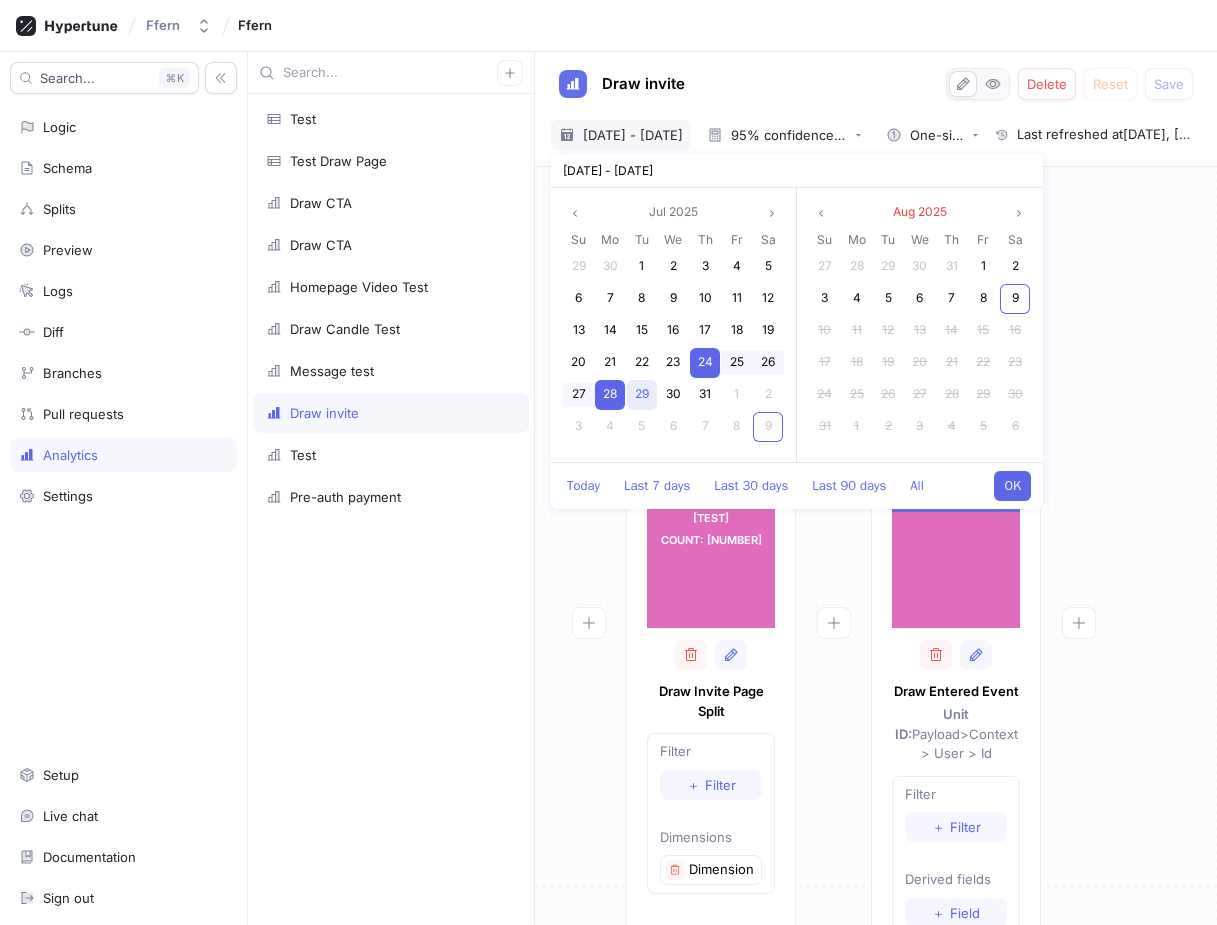 click on "29" at bounding box center [642, 393] 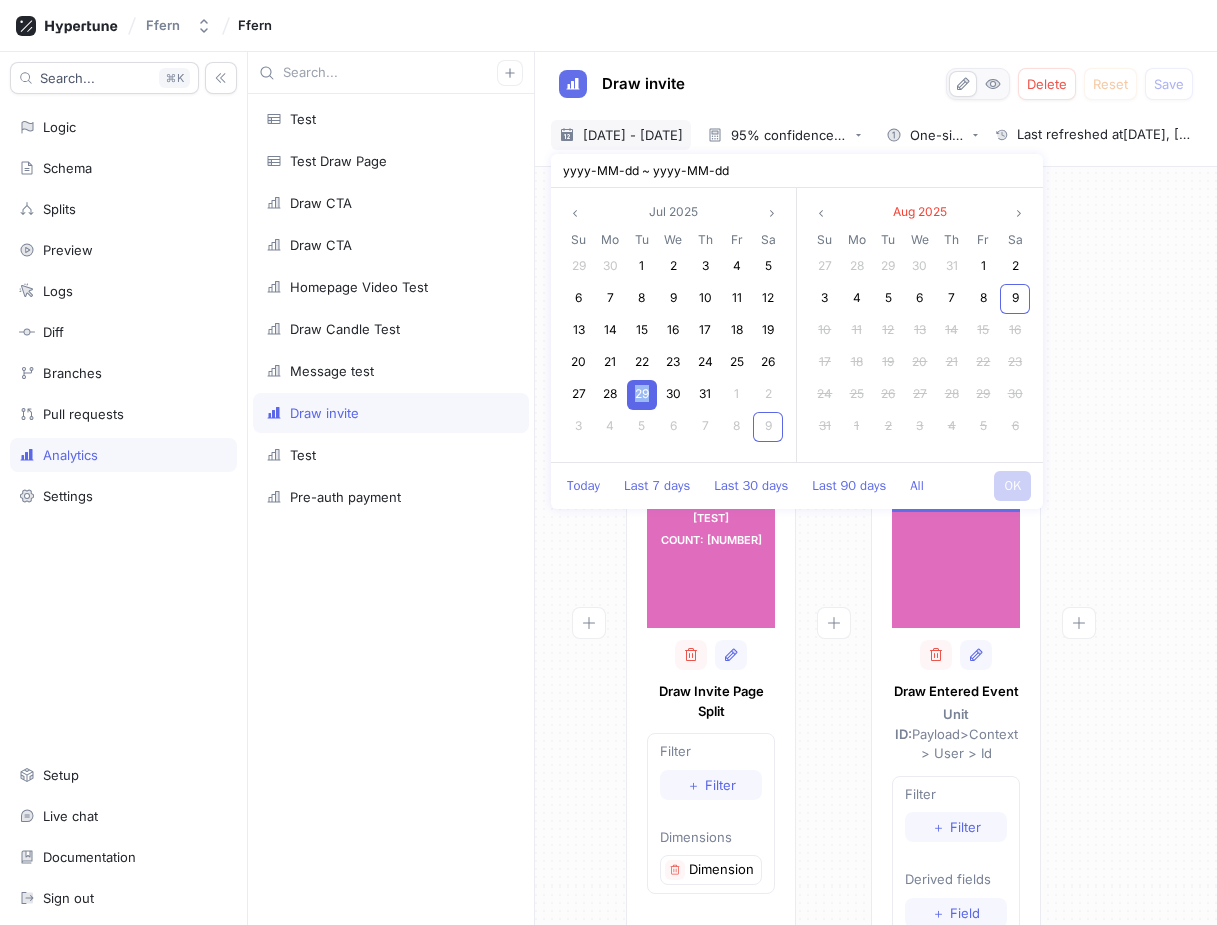 click on "29" at bounding box center (642, 393) 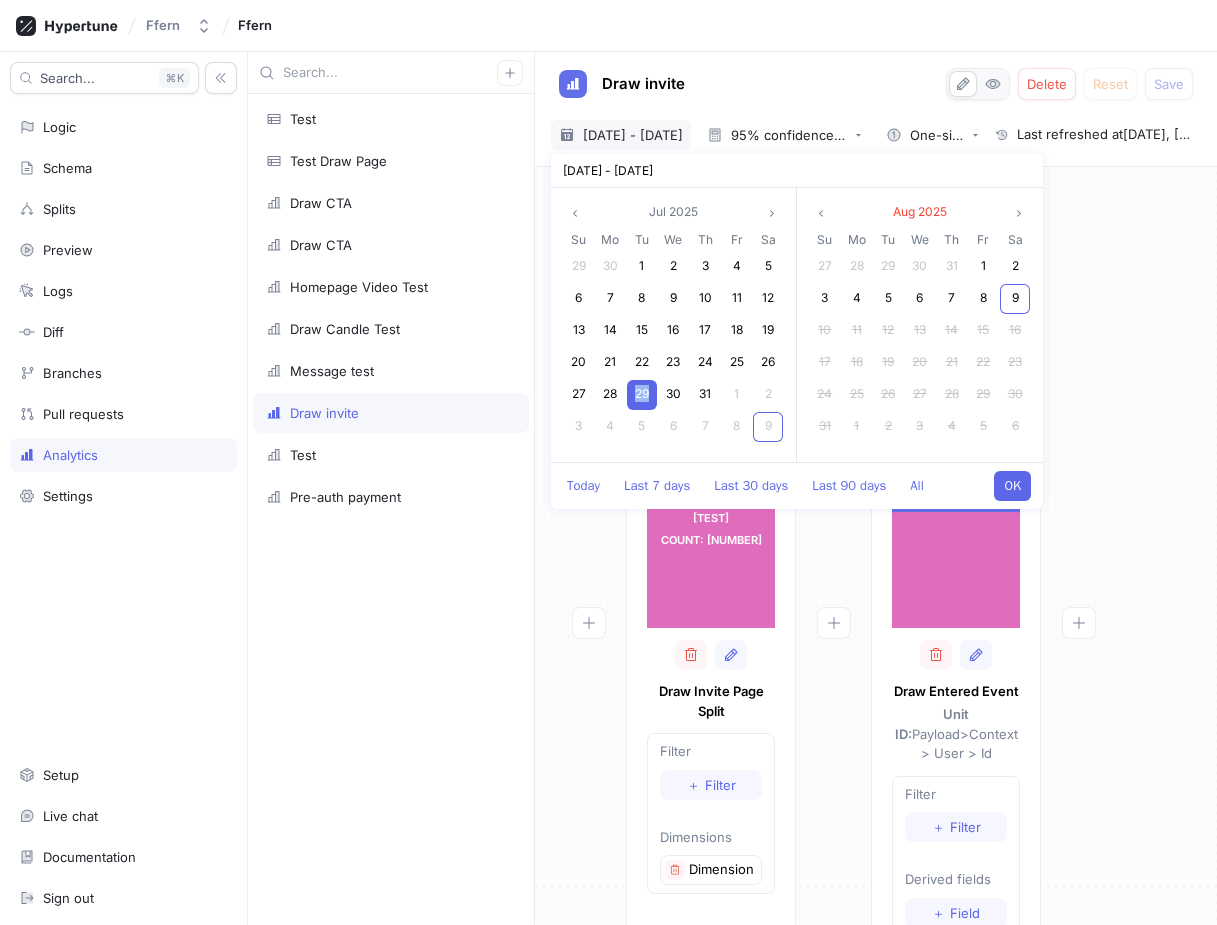click on "OK" at bounding box center (1012, 486) 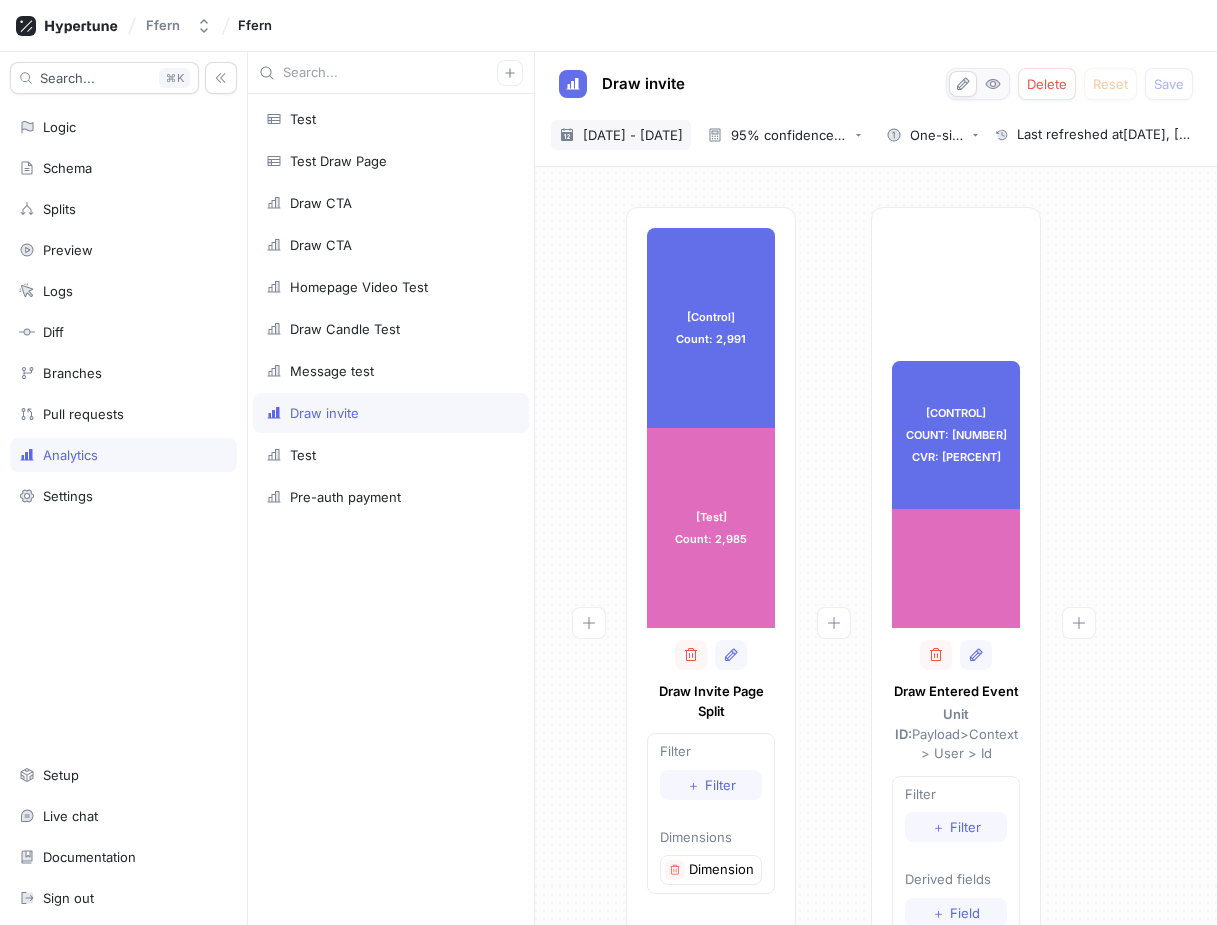 click on "[DATE] - [DATE]" at bounding box center [633, 135] 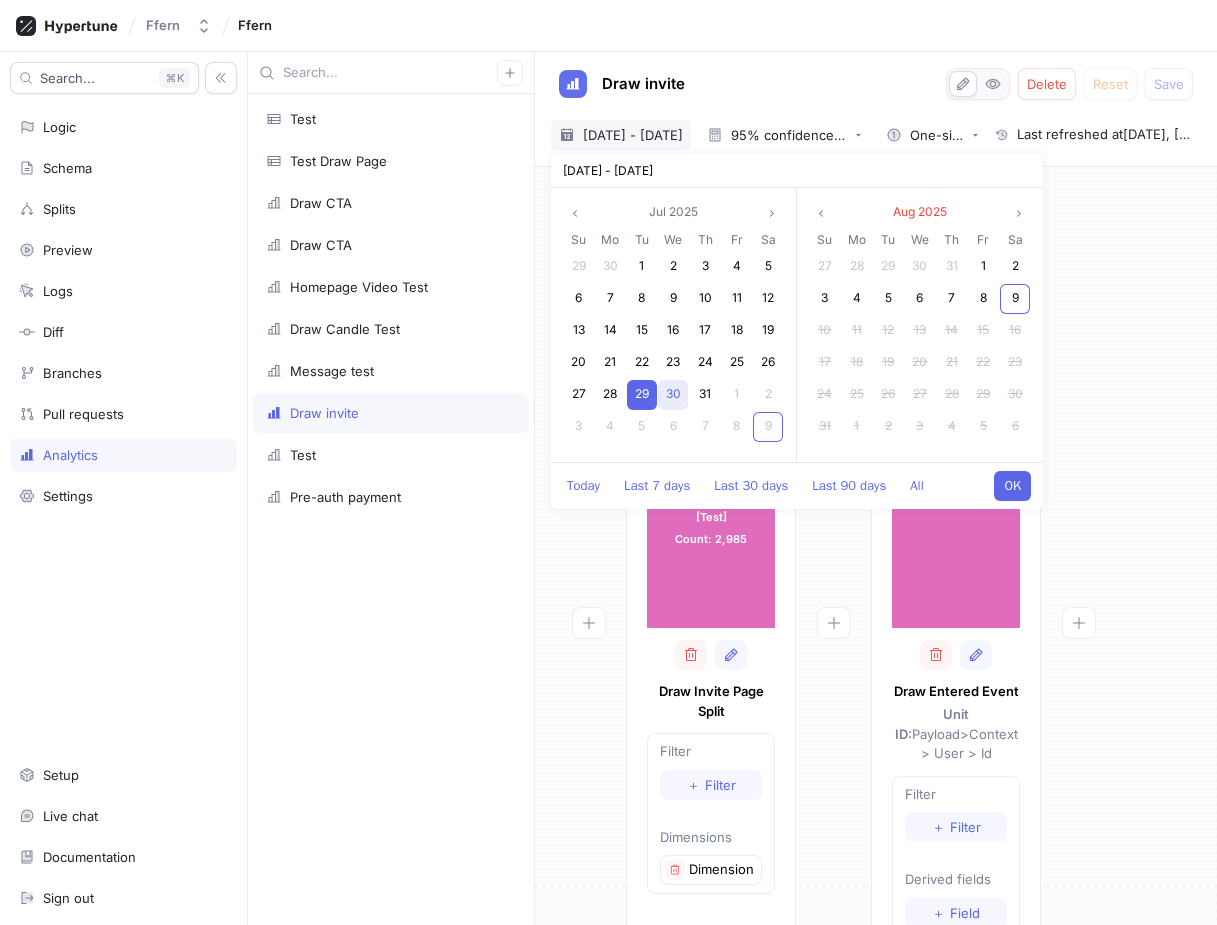 click on "30" at bounding box center (673, 393) 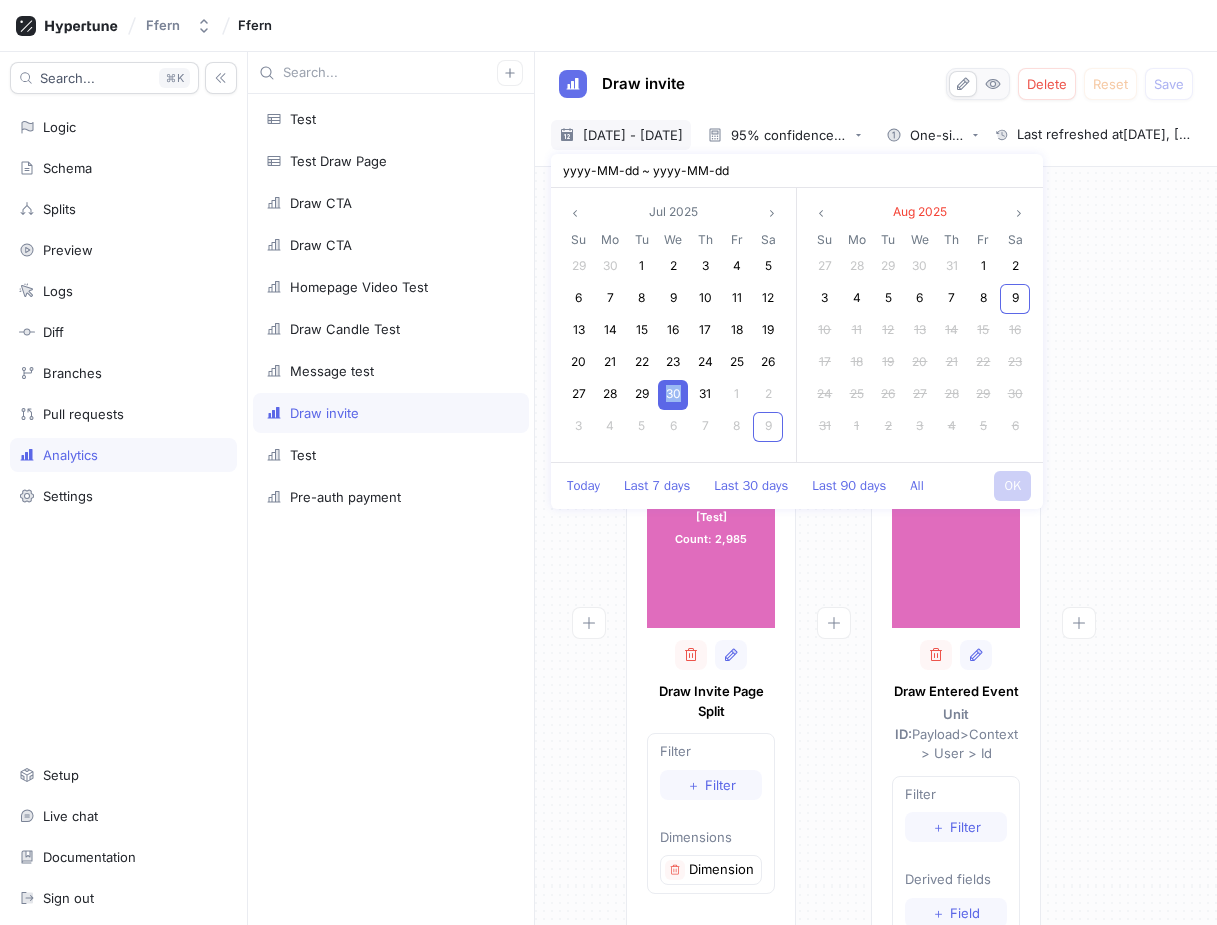click on "30" at bounding box center (673, 393) 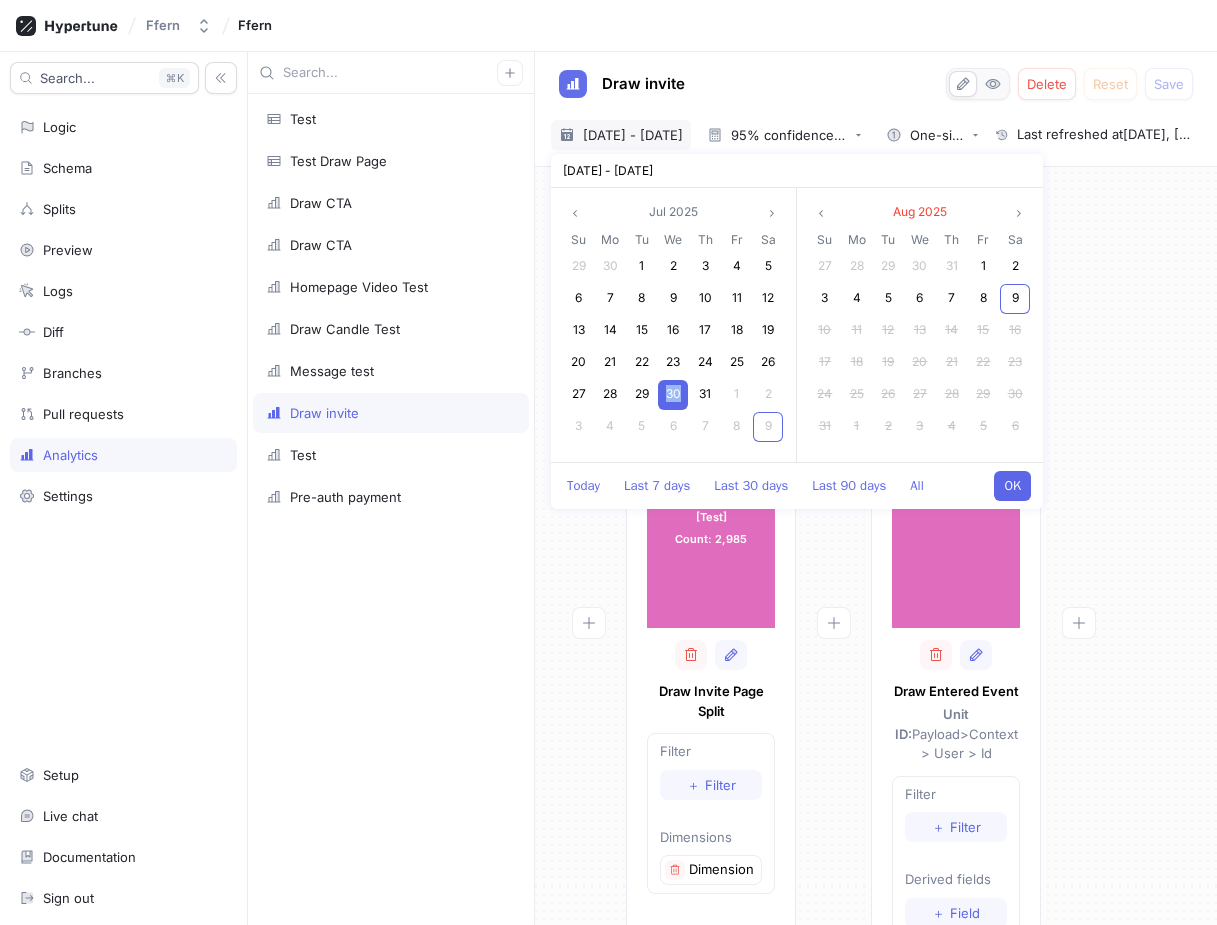 click on "OK" at bounding box center [1012, 486] 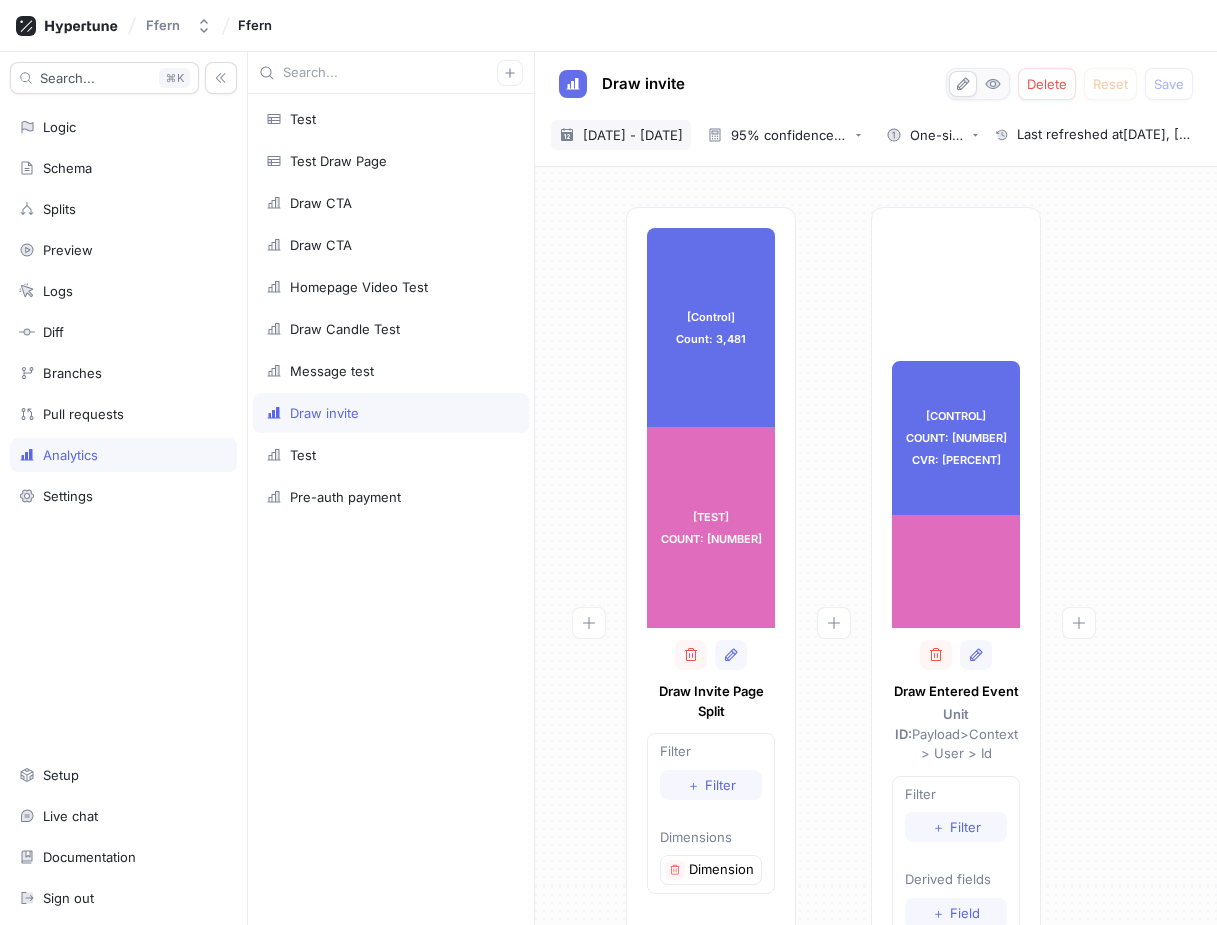 click on "[DATE] - [DATE]" at bounding box center [633, 135] 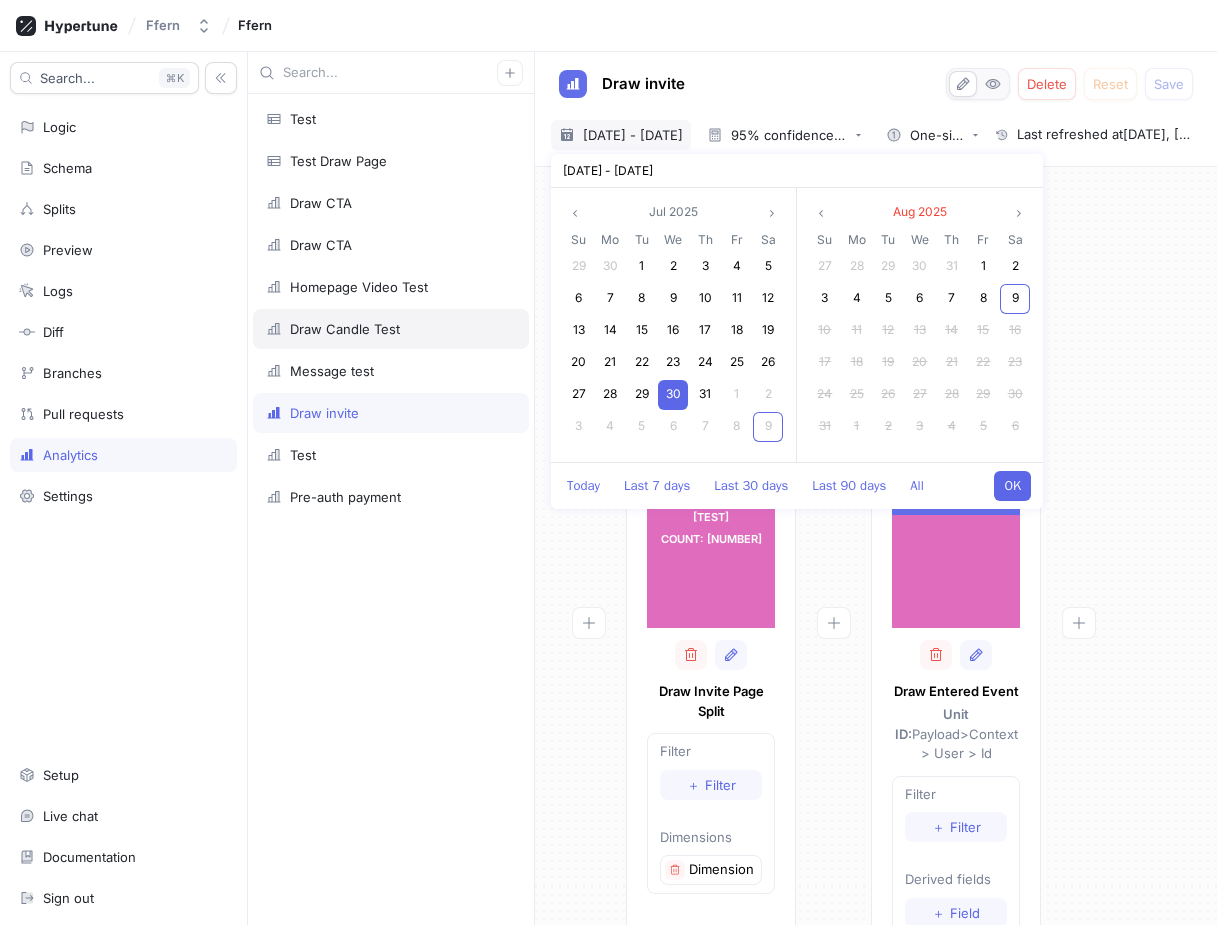 click on "Draw Candle Test" at bounding box center [391, 329] 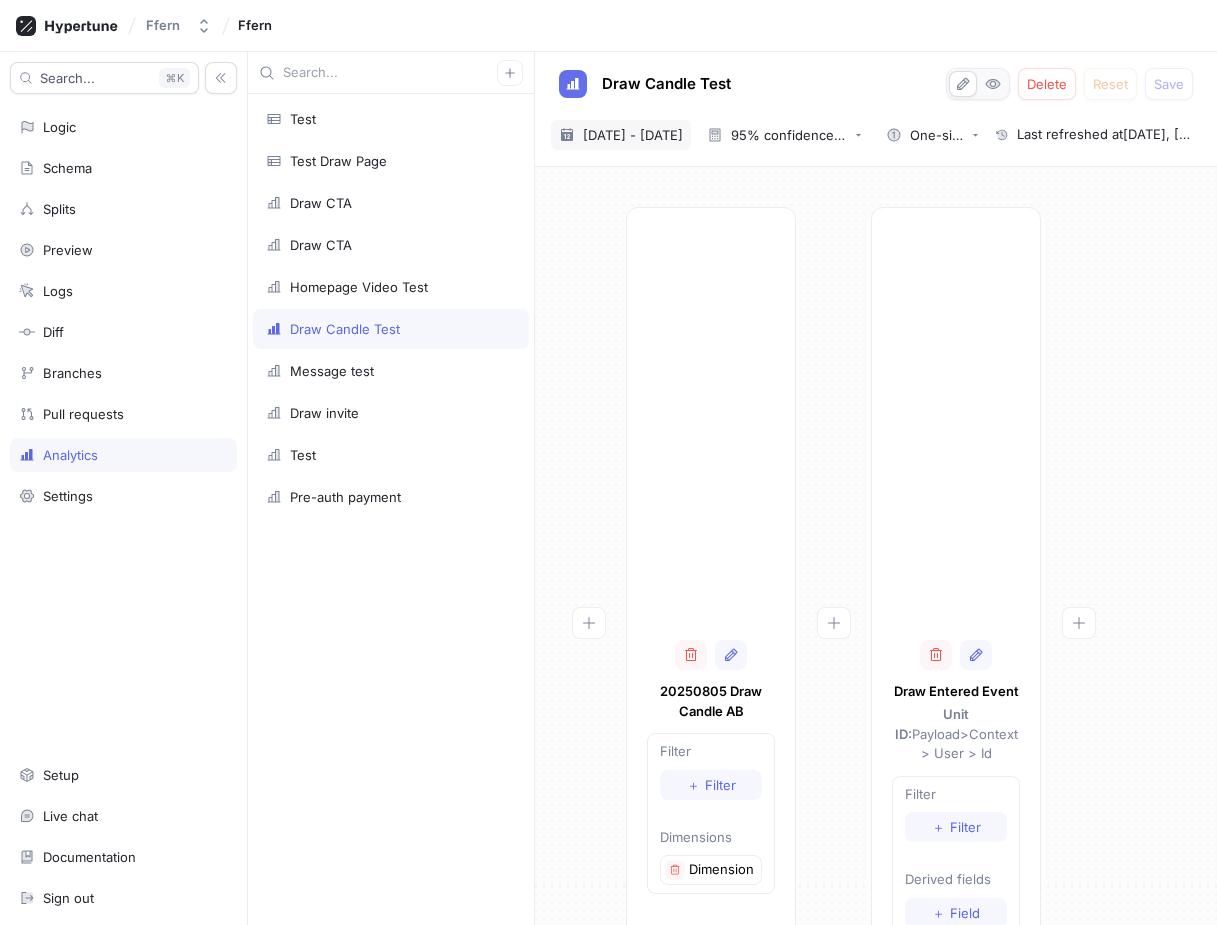 click on "[DATE] - [DATE]" at bounding box center (633, 135) 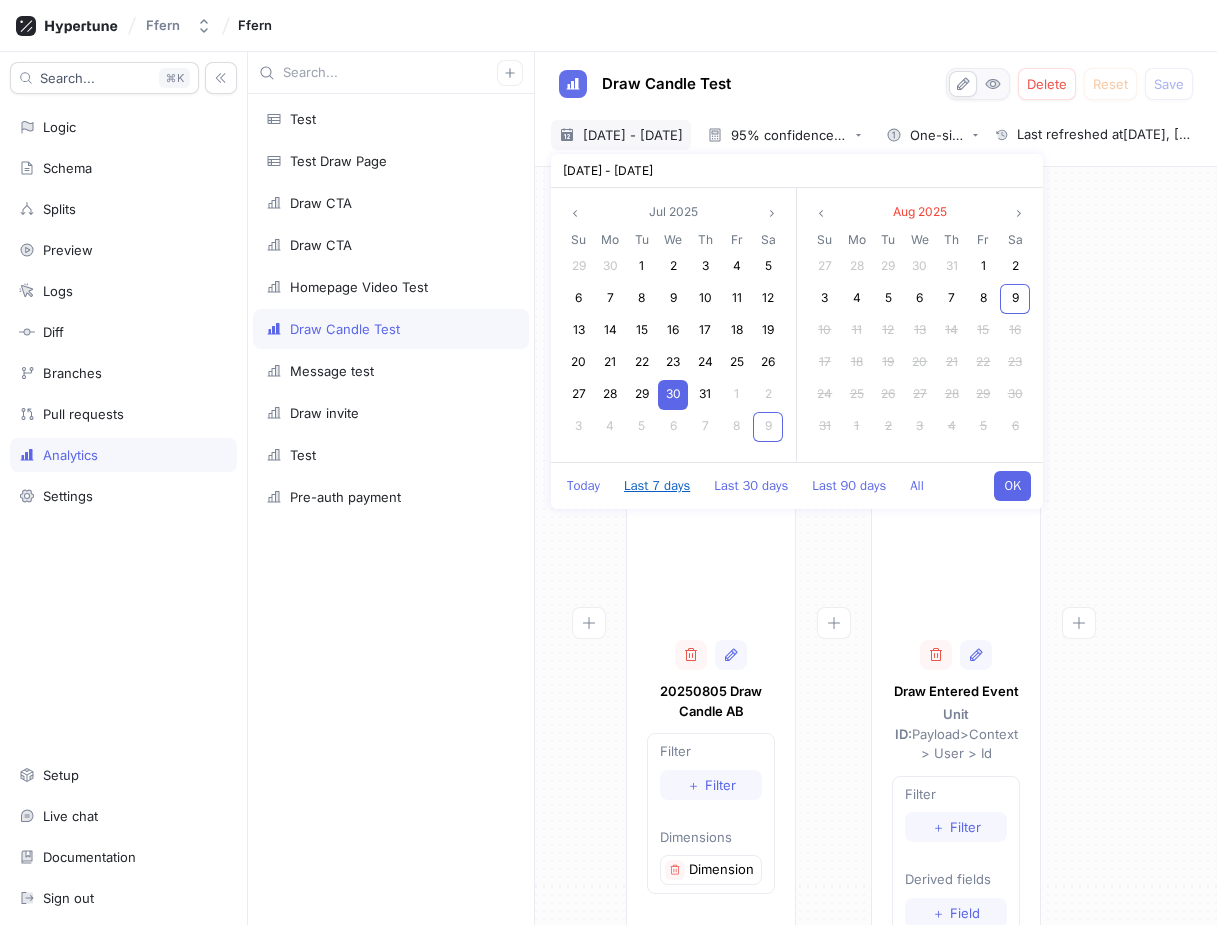 click on "Last 7 days" at bounding box center [657, 486] 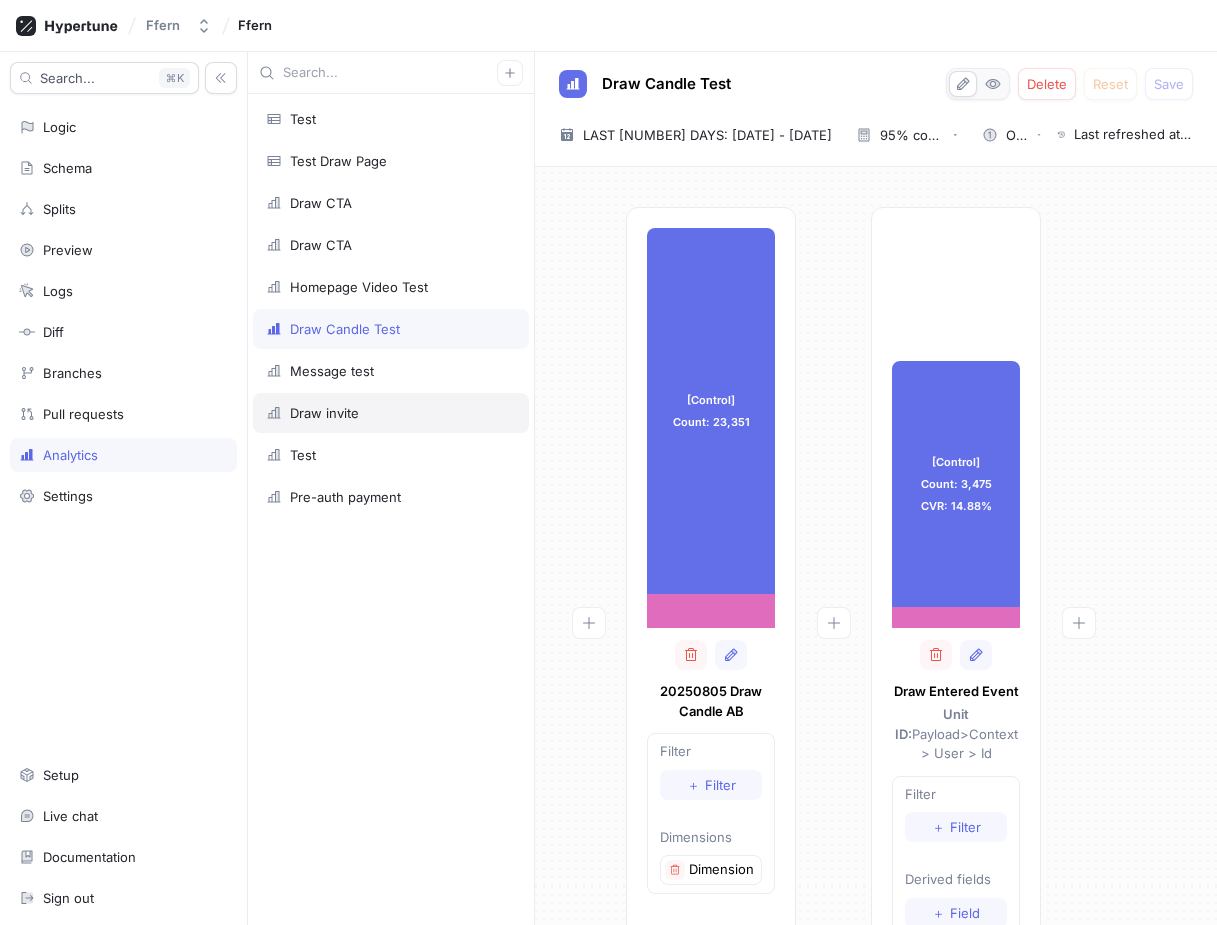 click on "Draw invite" at bounding box center [391, 413] 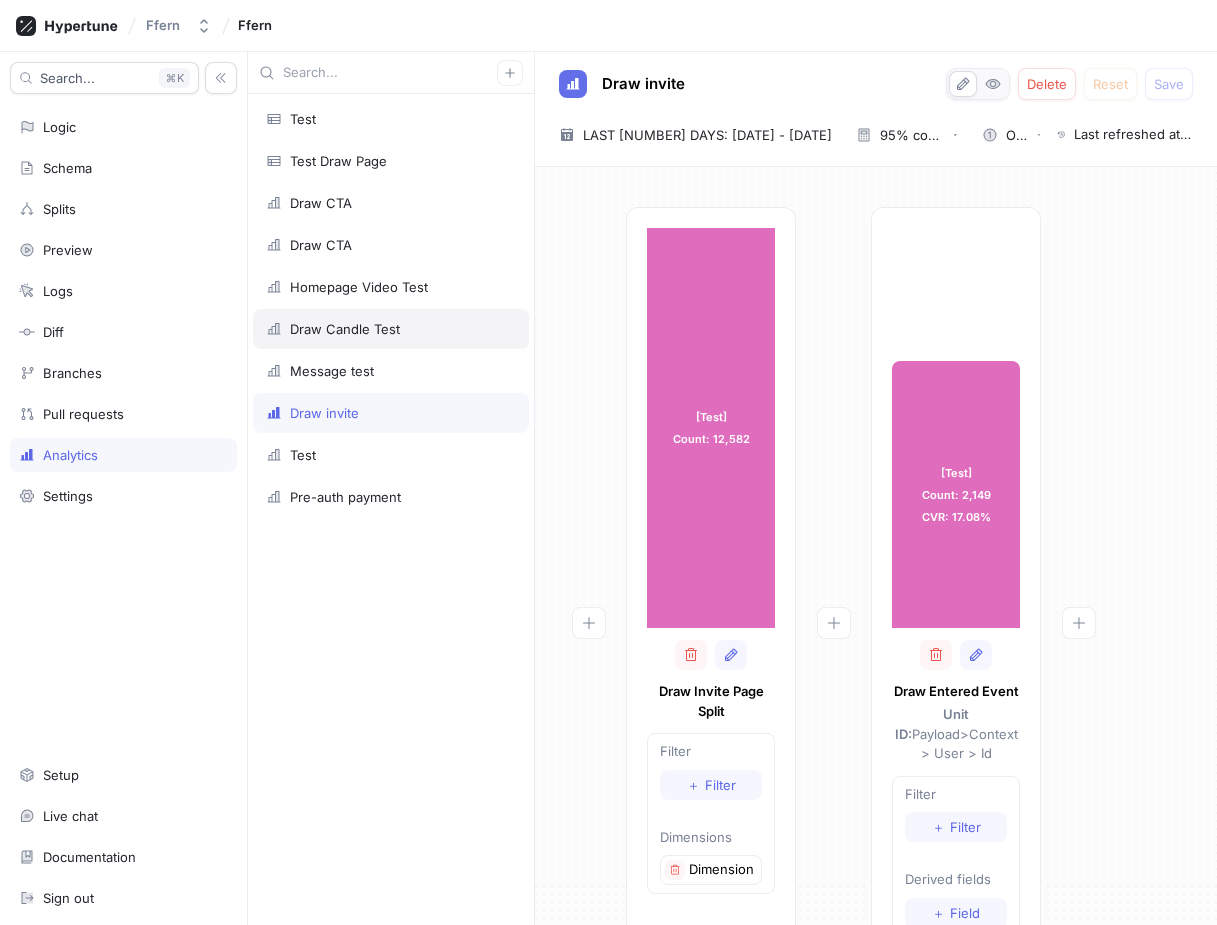 click on "Draw Candle Test" at bounding box center (391, 329) 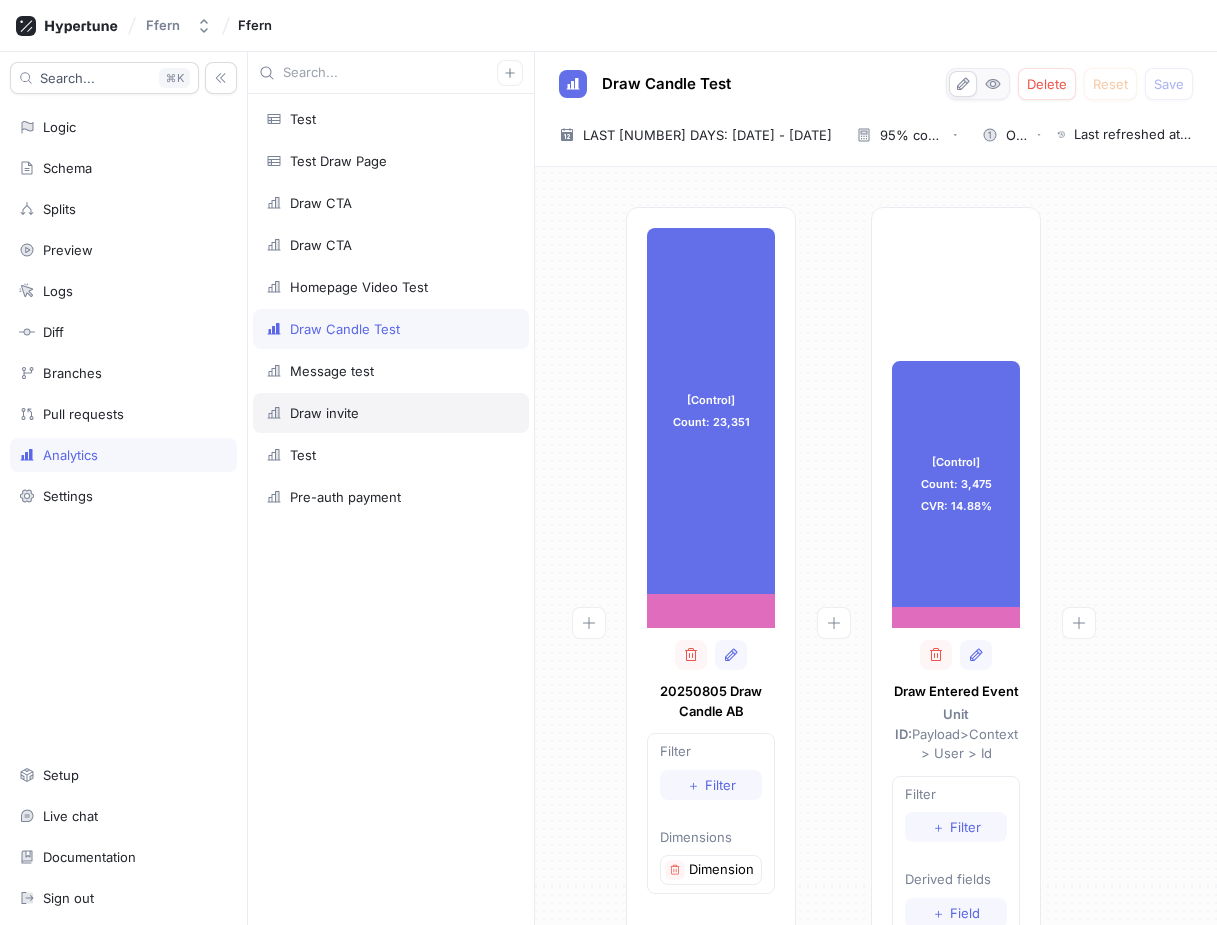 click on "Draw invite" at bounding box center (391, 413) 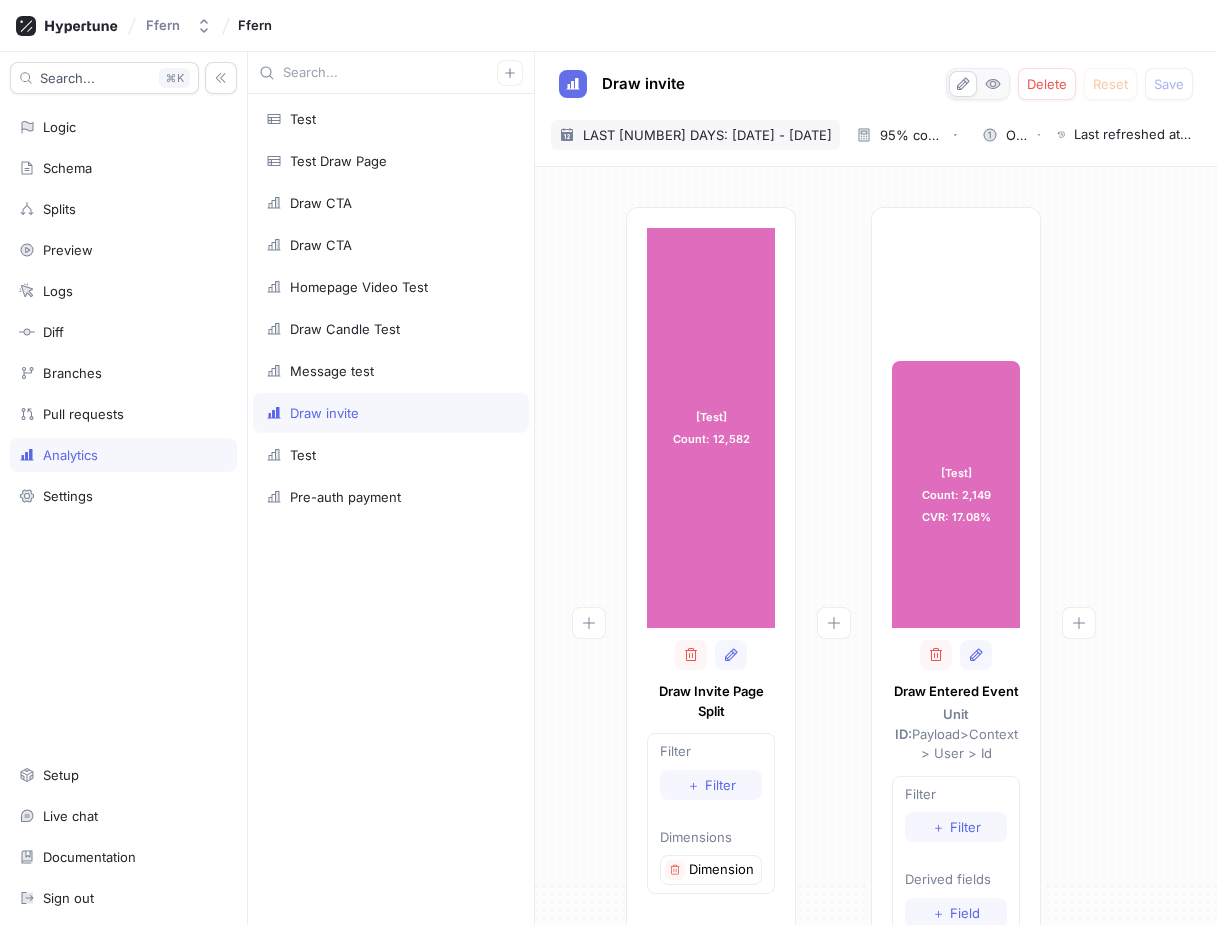 click on "[DATE] ~ [DATE] LAST [NUMBER] DAYS: [DATE] - [DATE]" at bounding box center (695, 135) 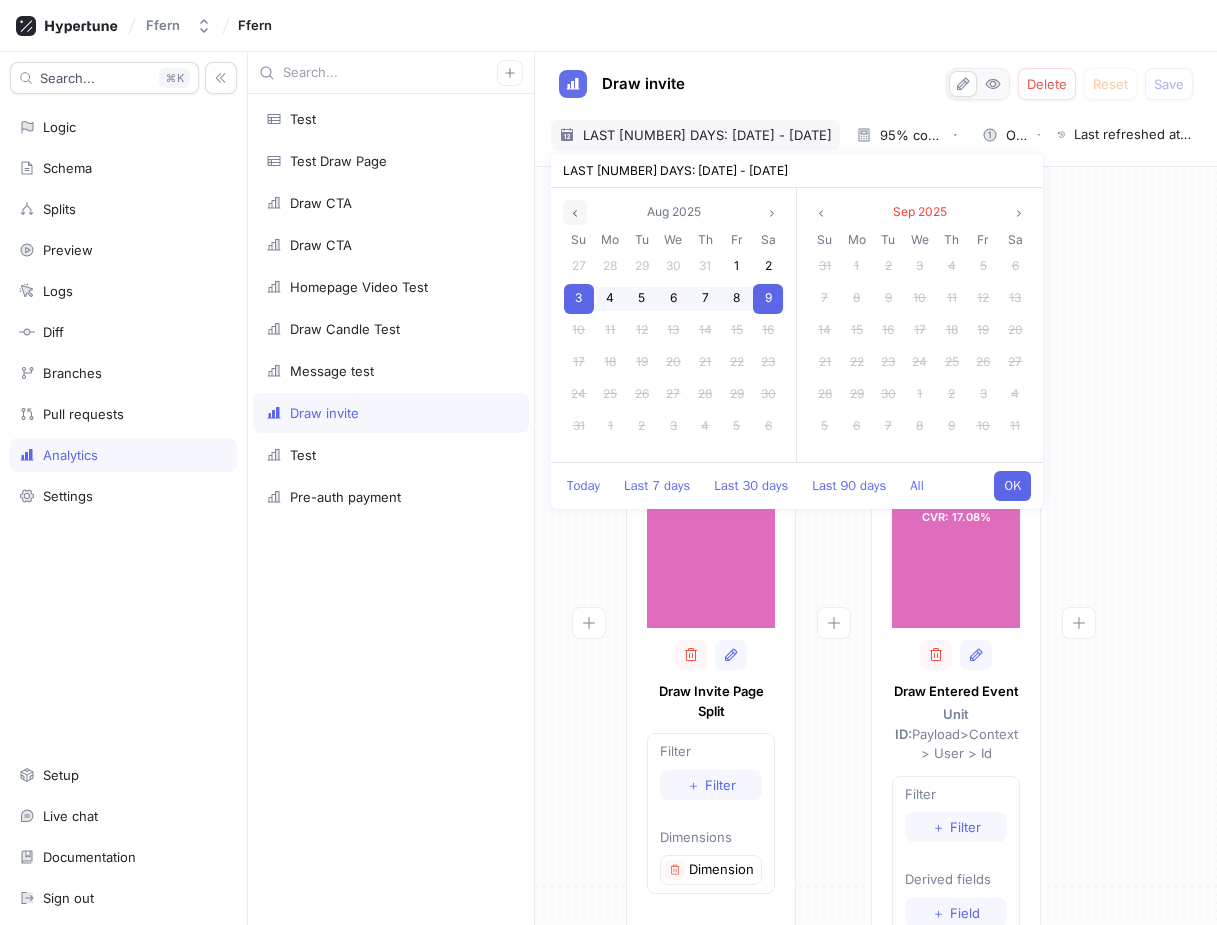 click 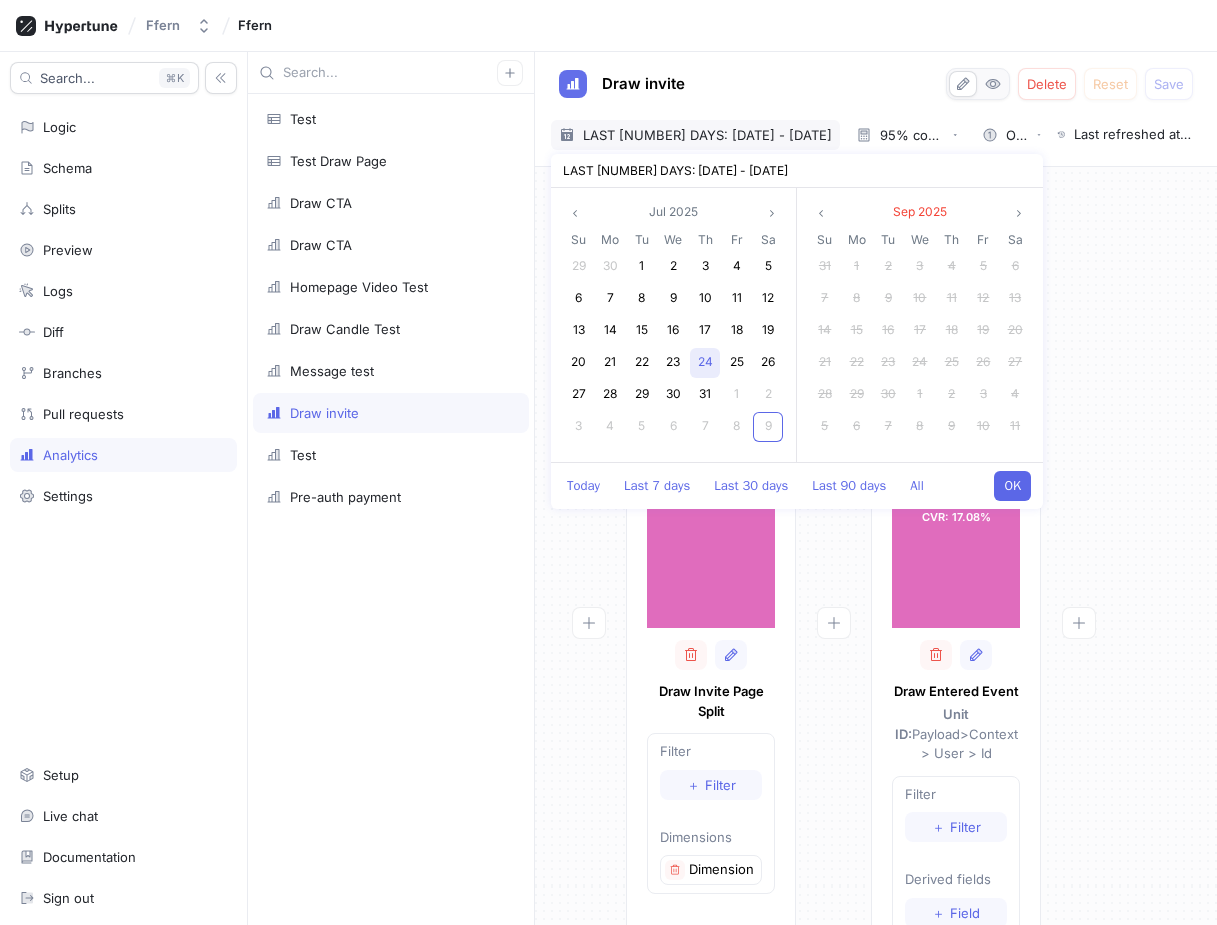 click on "24" at bounding box center [705, 361] 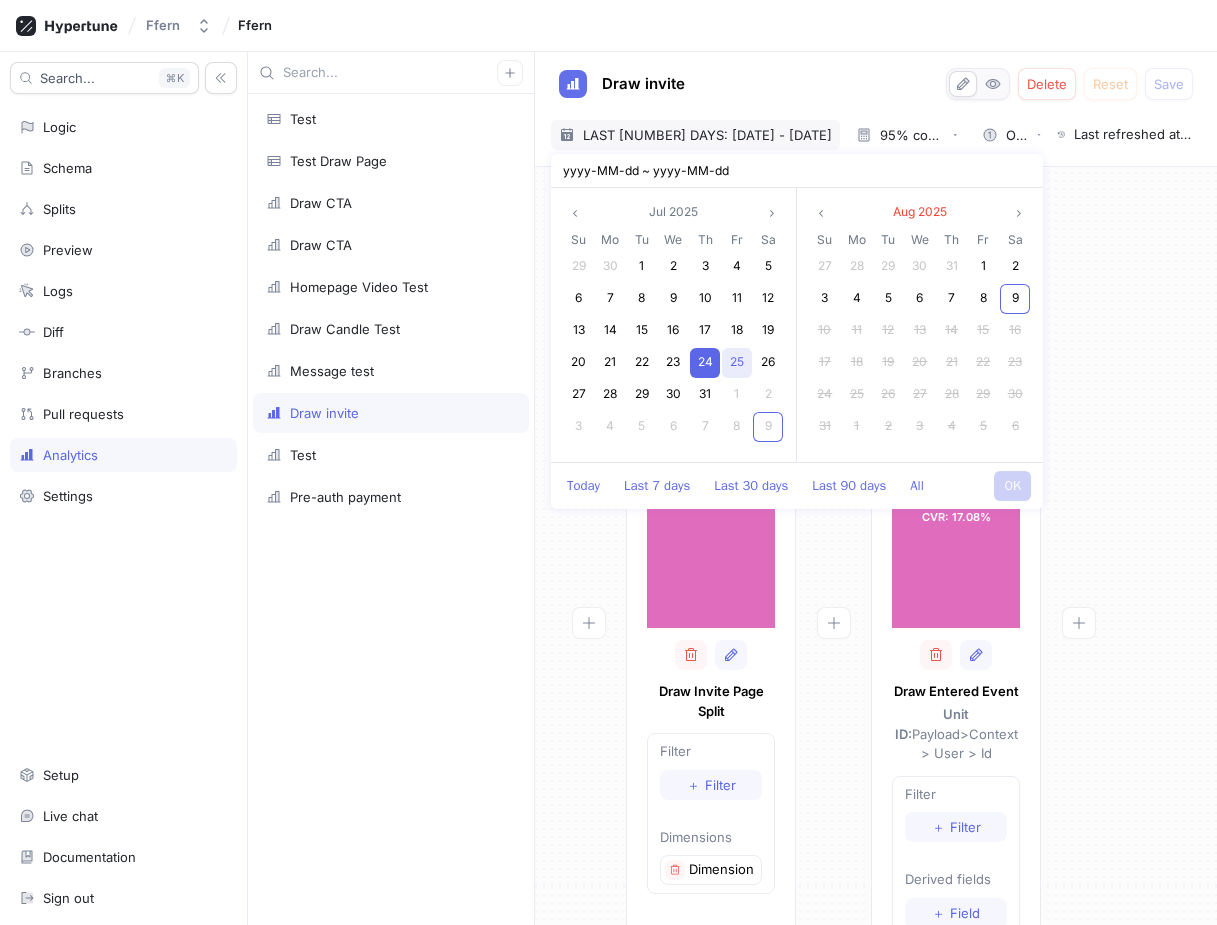 click on "25" at bounding box center [737, 361] 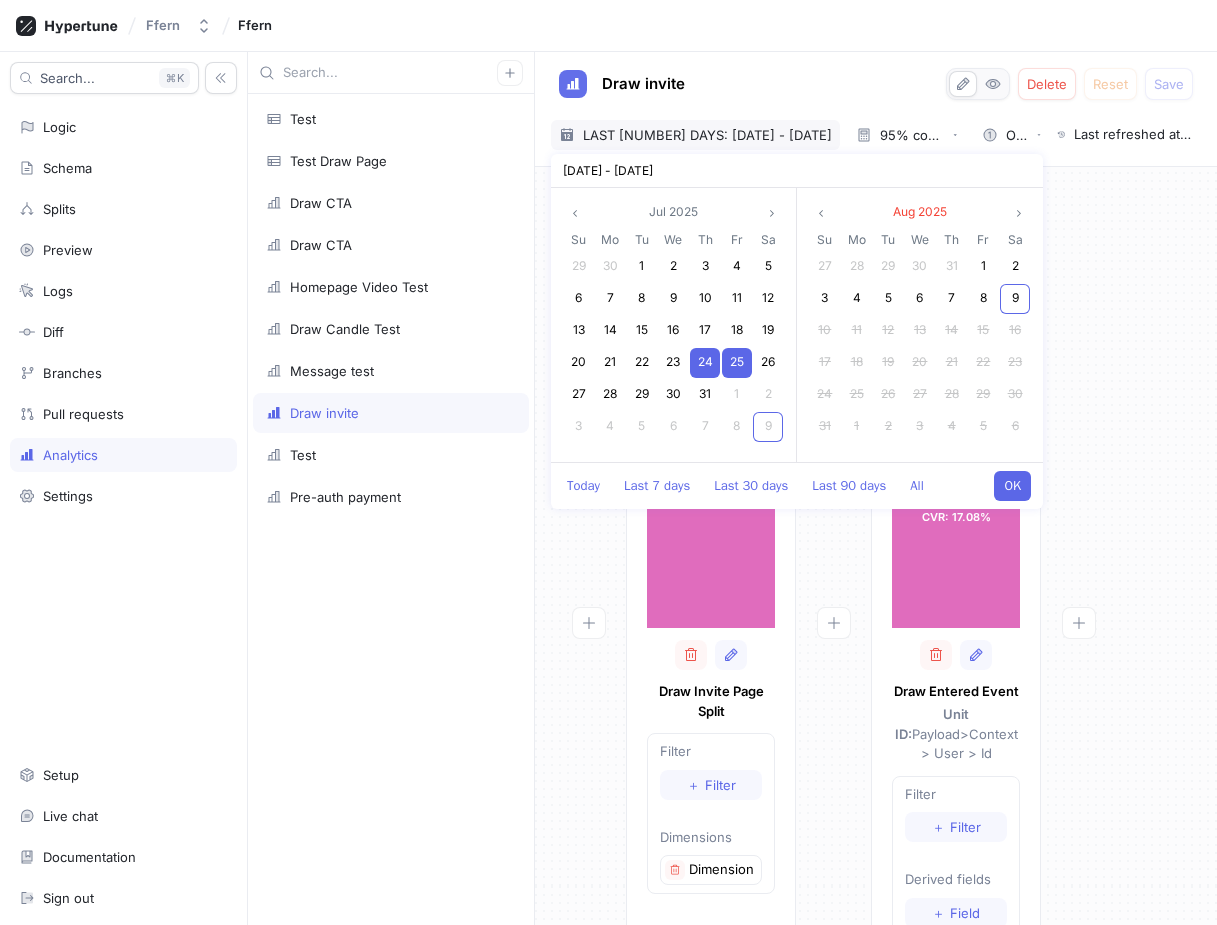 click on "OK" at bounding box center [1012, 486] 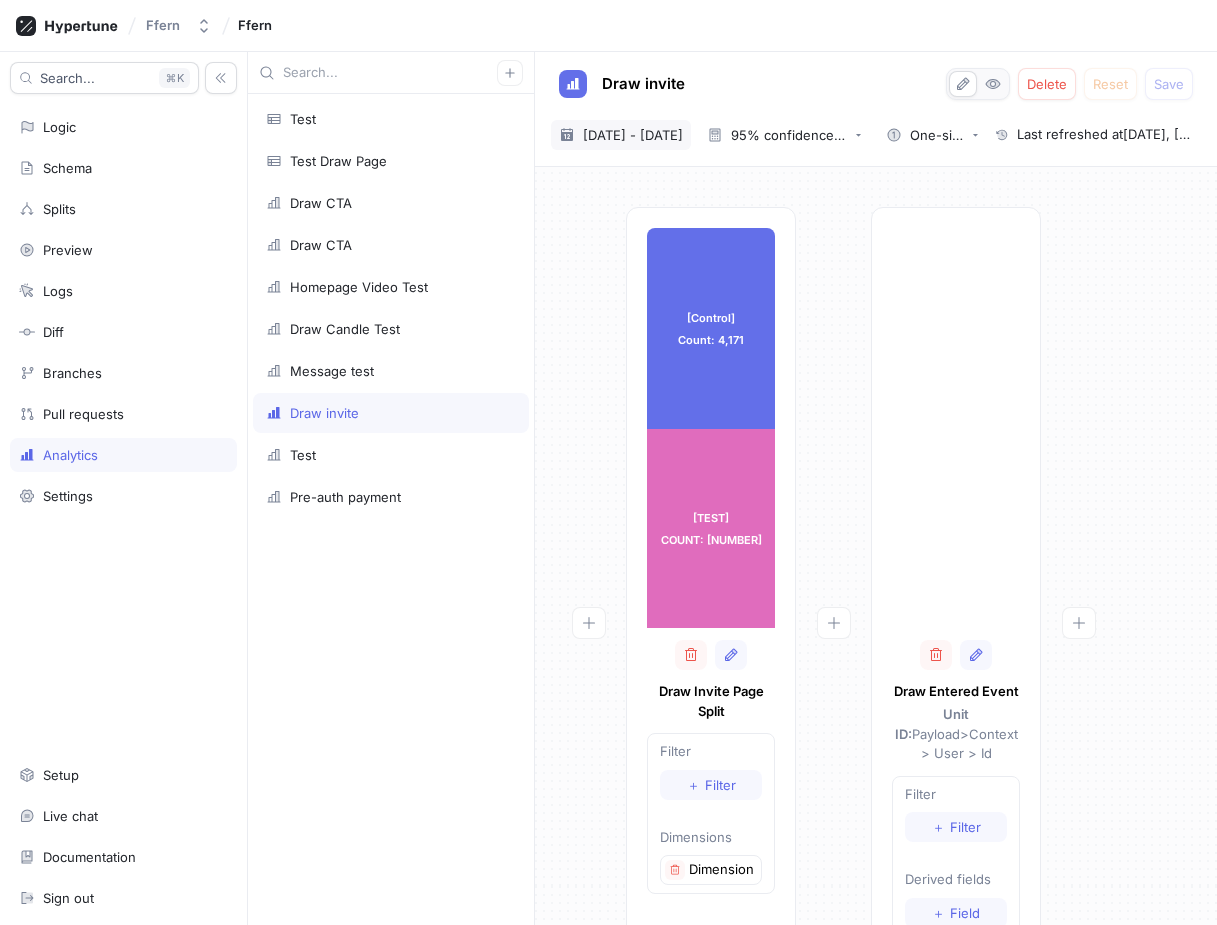 click on "[DATE] - [DATE]" at bounding box center [633, 135] 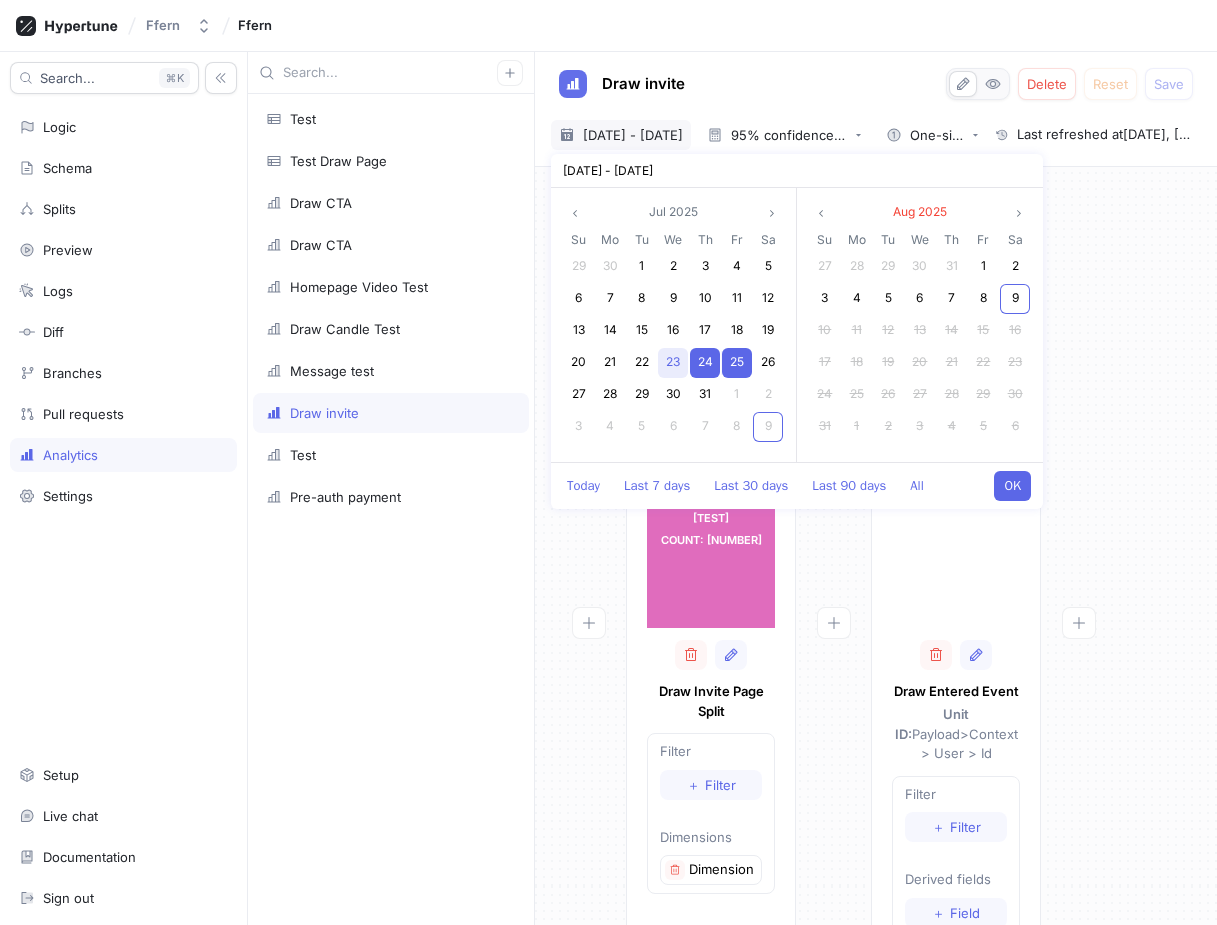 click on "23" at bounding box center (673, 361) 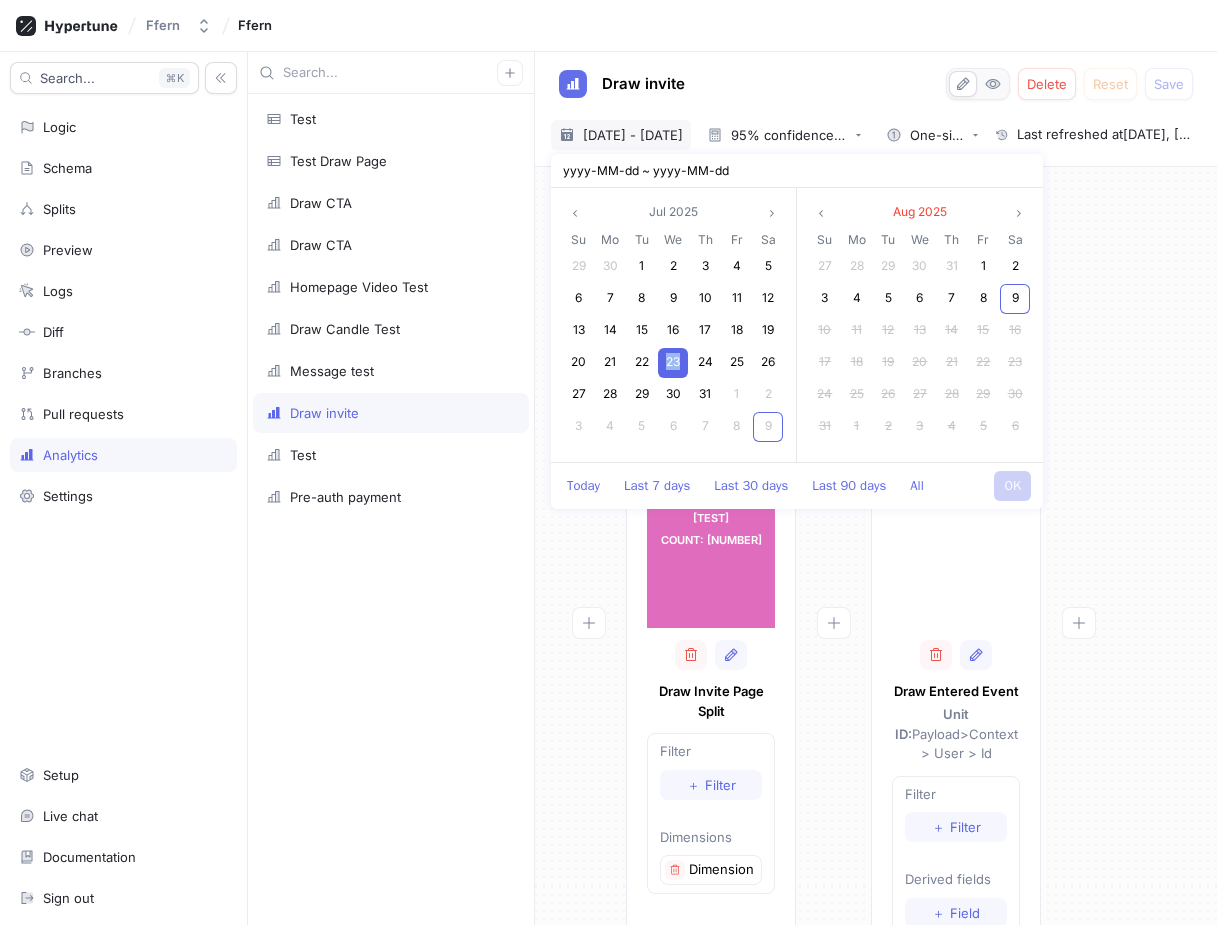 click on "23" at bounding box center (673, 361) 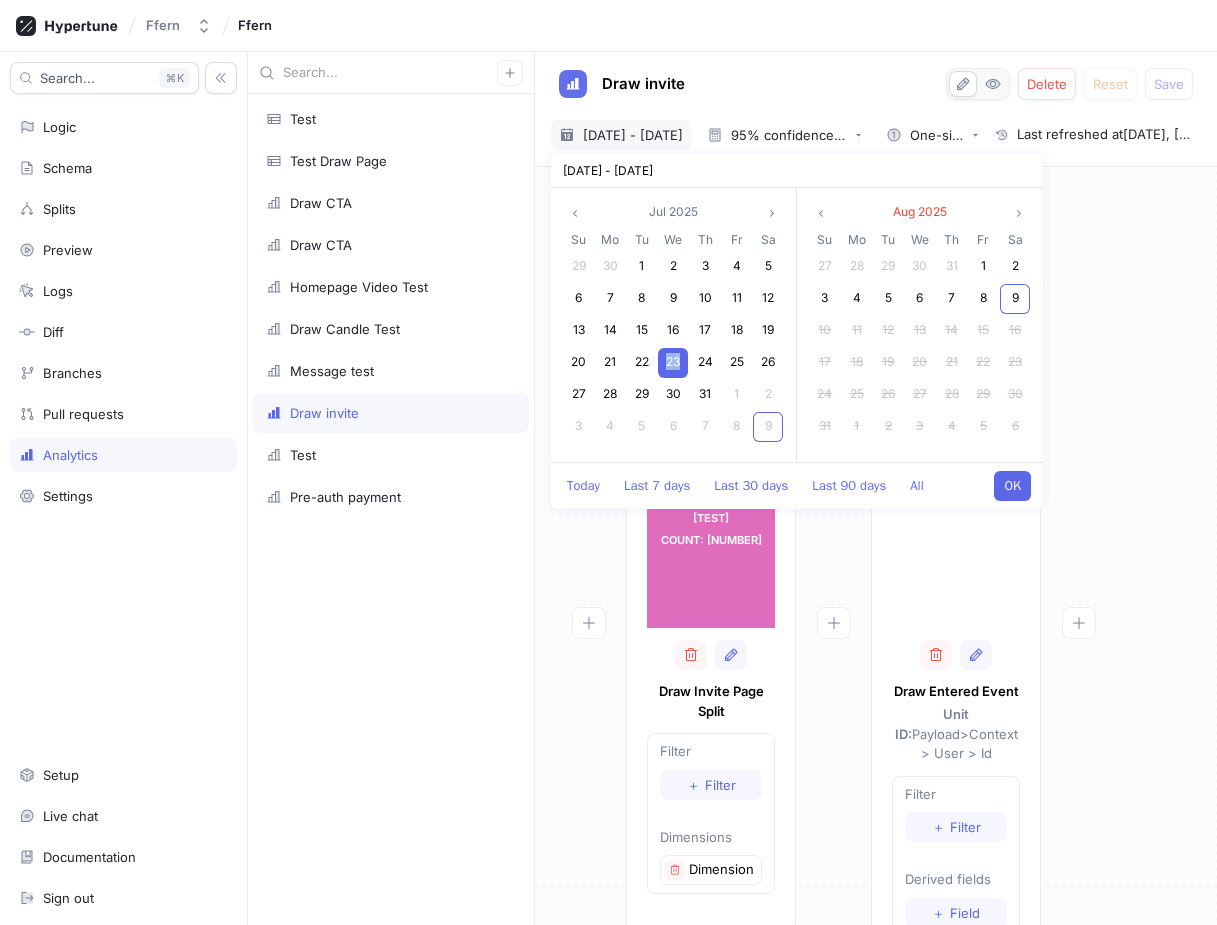 click on "OK" at bounding box center (1012, 486) 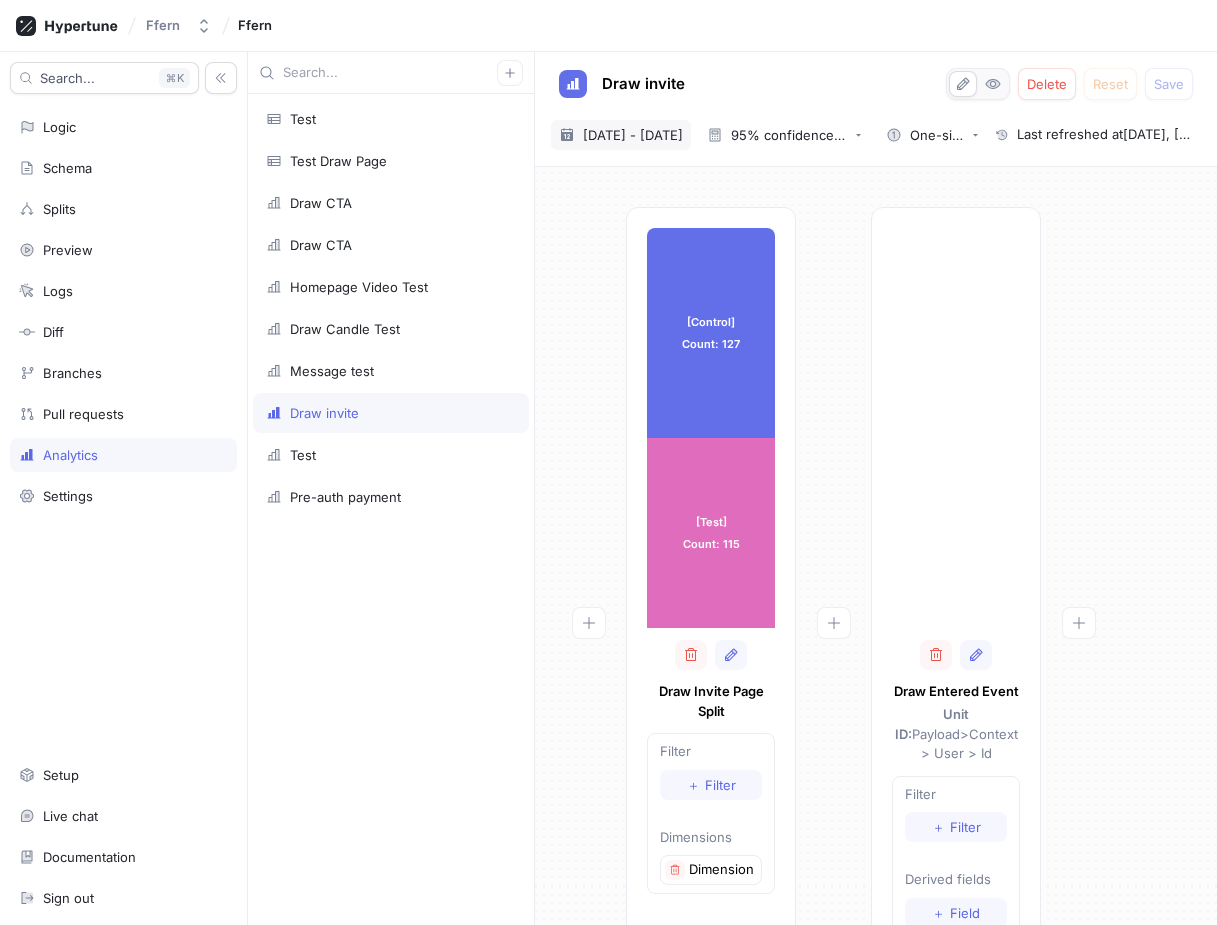 click on "[DATE] - [DATE]" at bounding box center (633, 135) 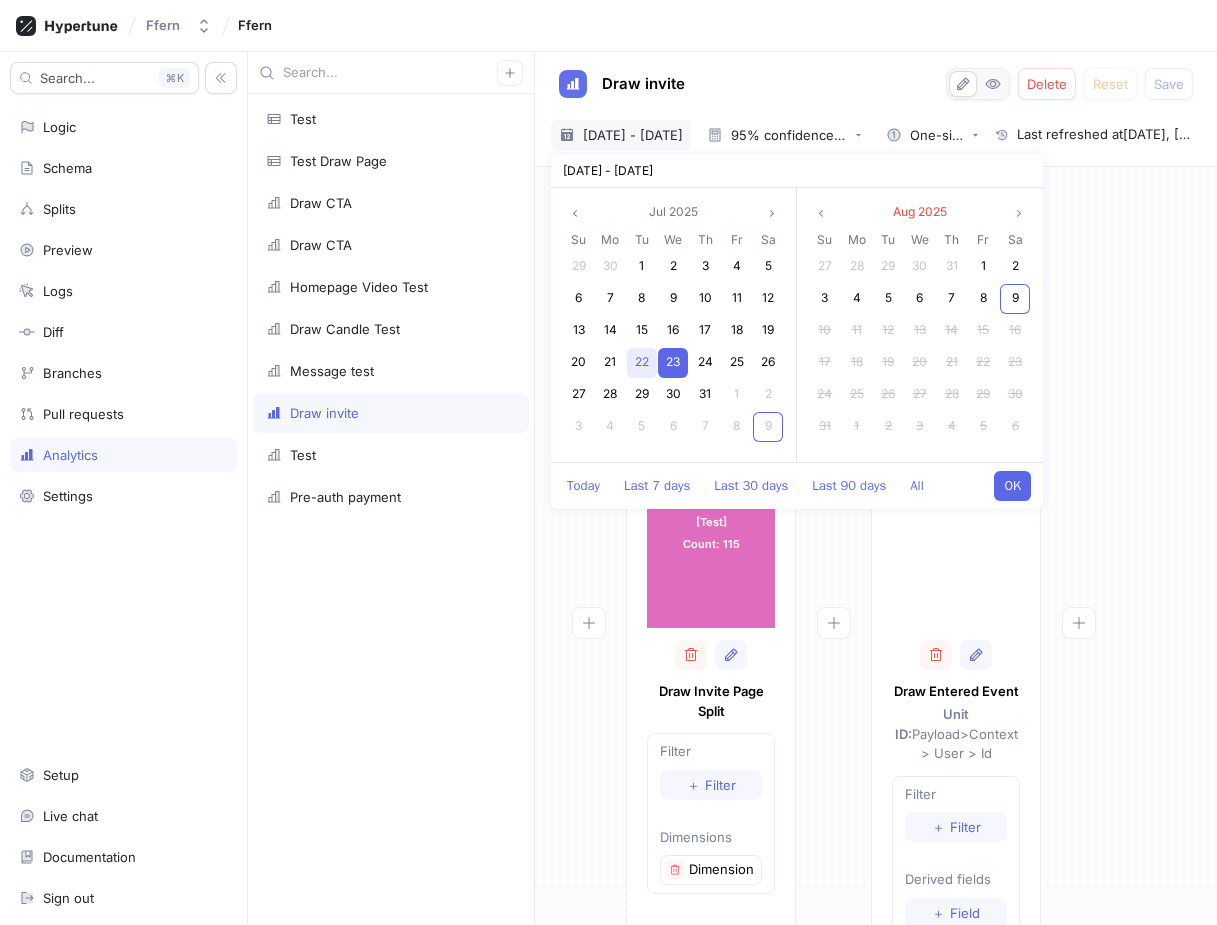 click on "22" at bounding box center (642, 361) 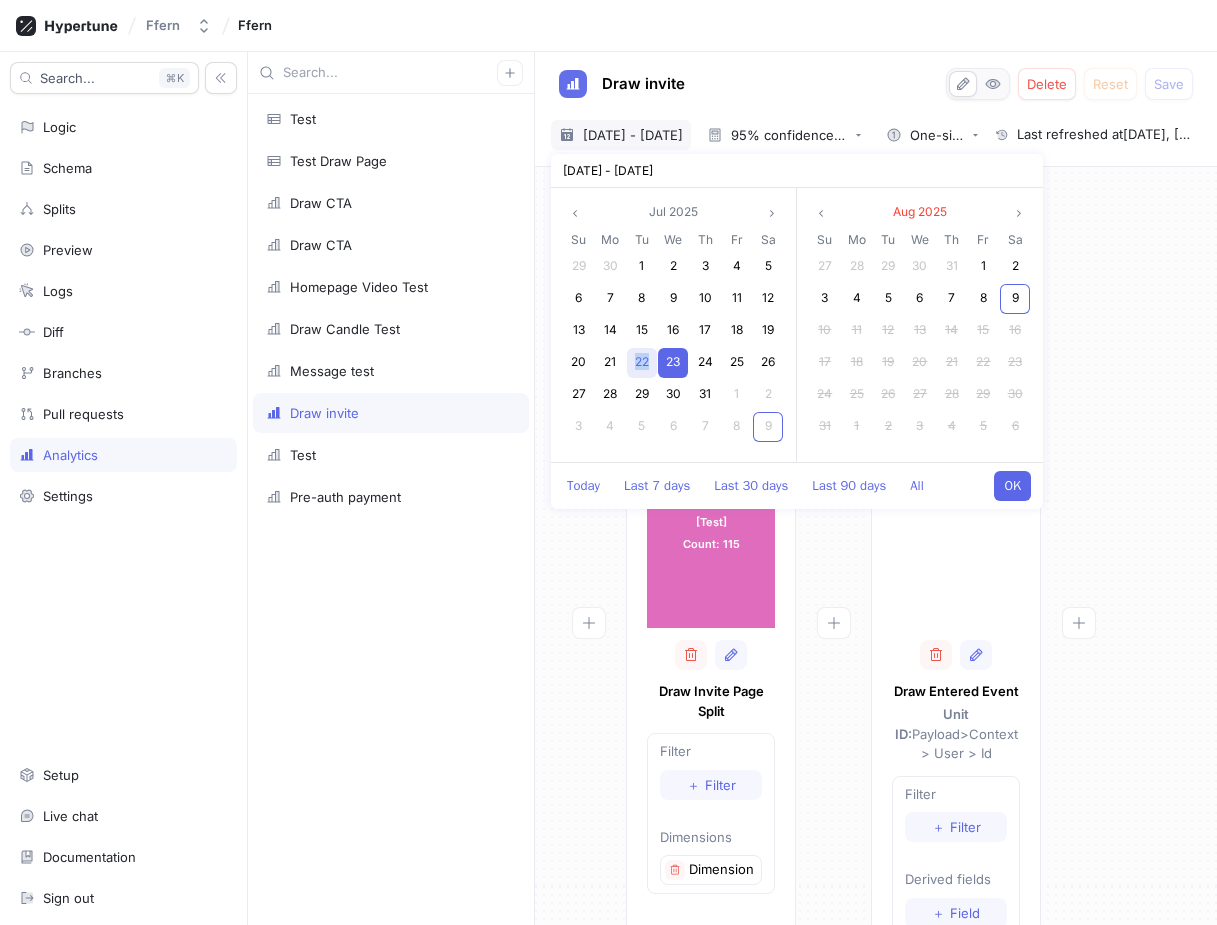 click on "22" at bounding box center [642, 361] 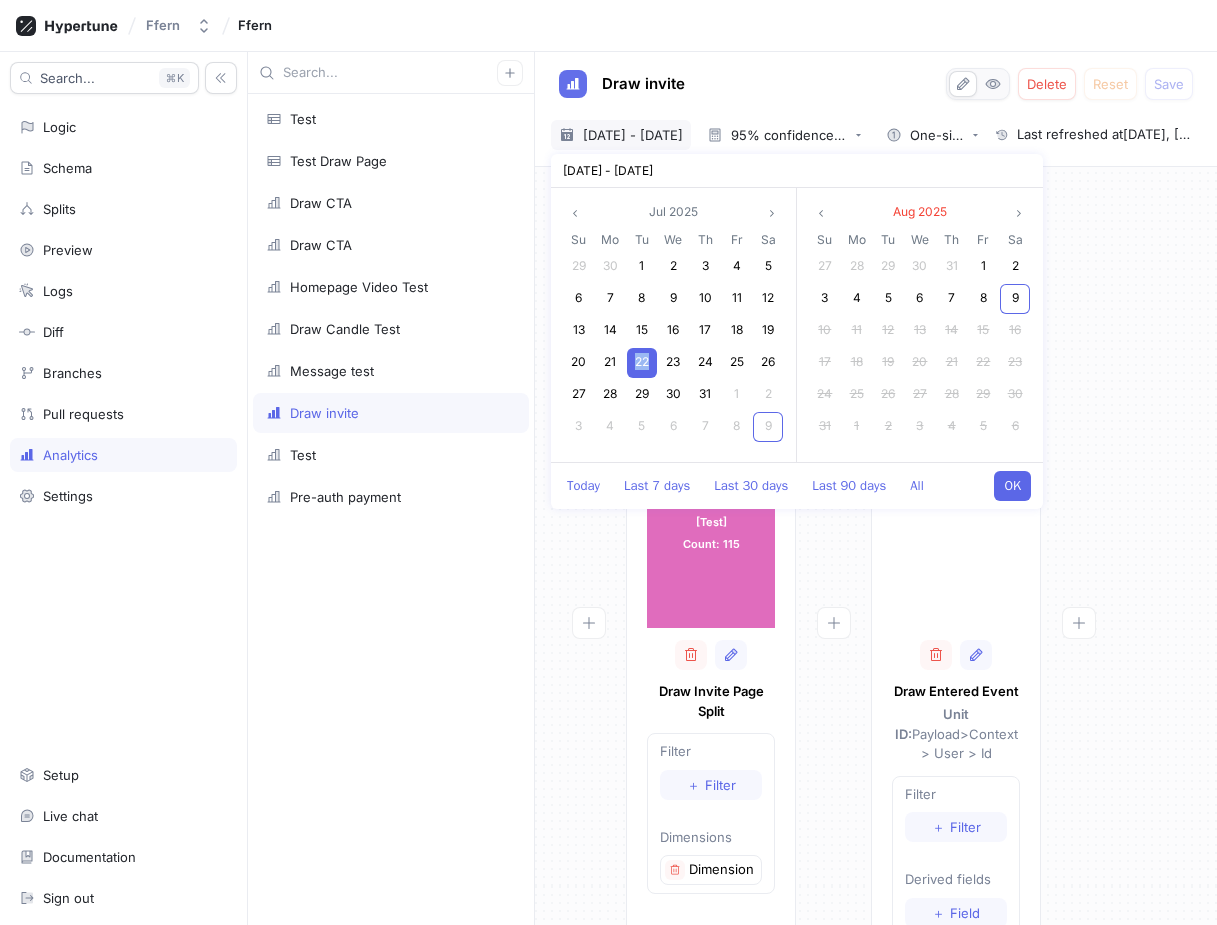 click on "OK" at bounding box center [1012, 486] 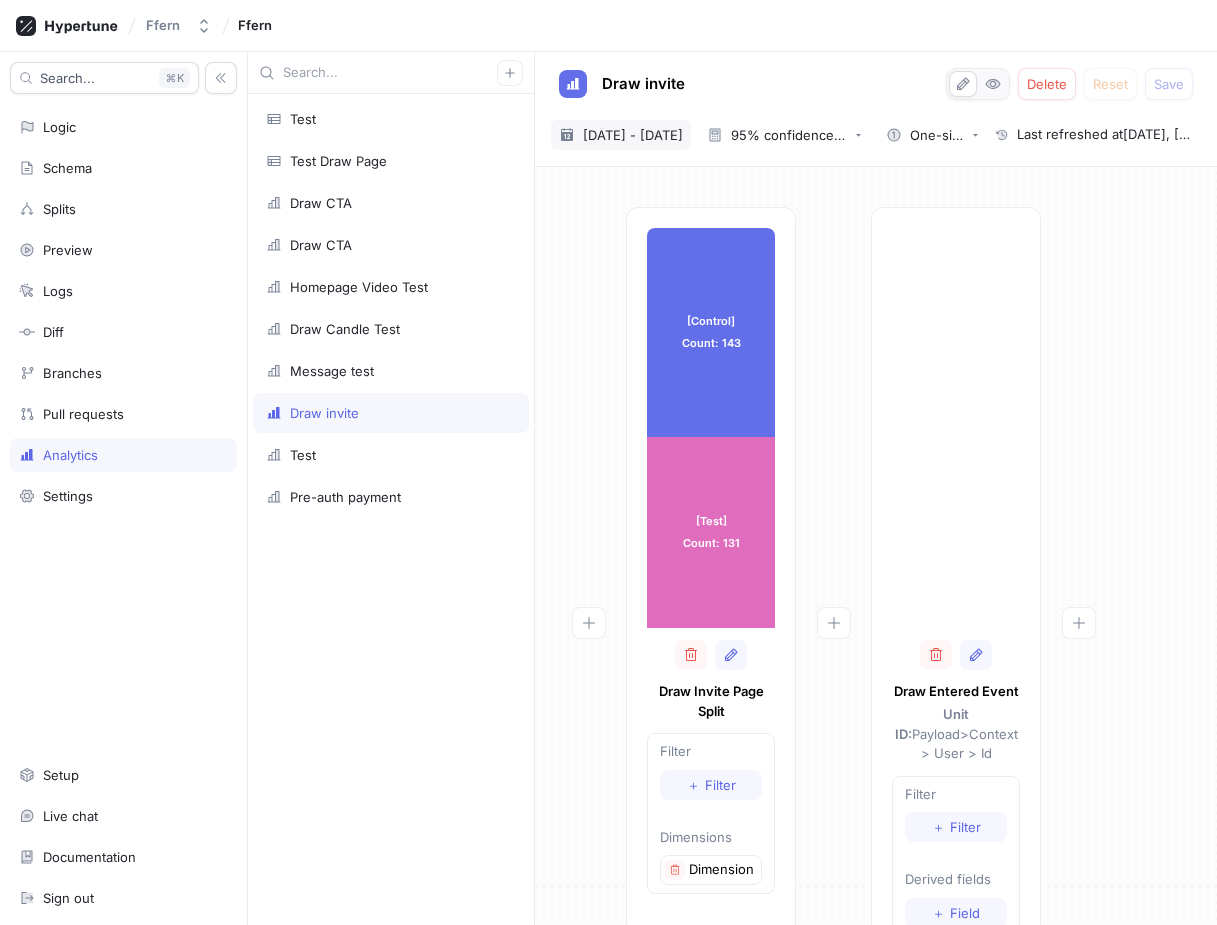 click on "[DATE] - [DATE]" at bounding box center (633, 135) 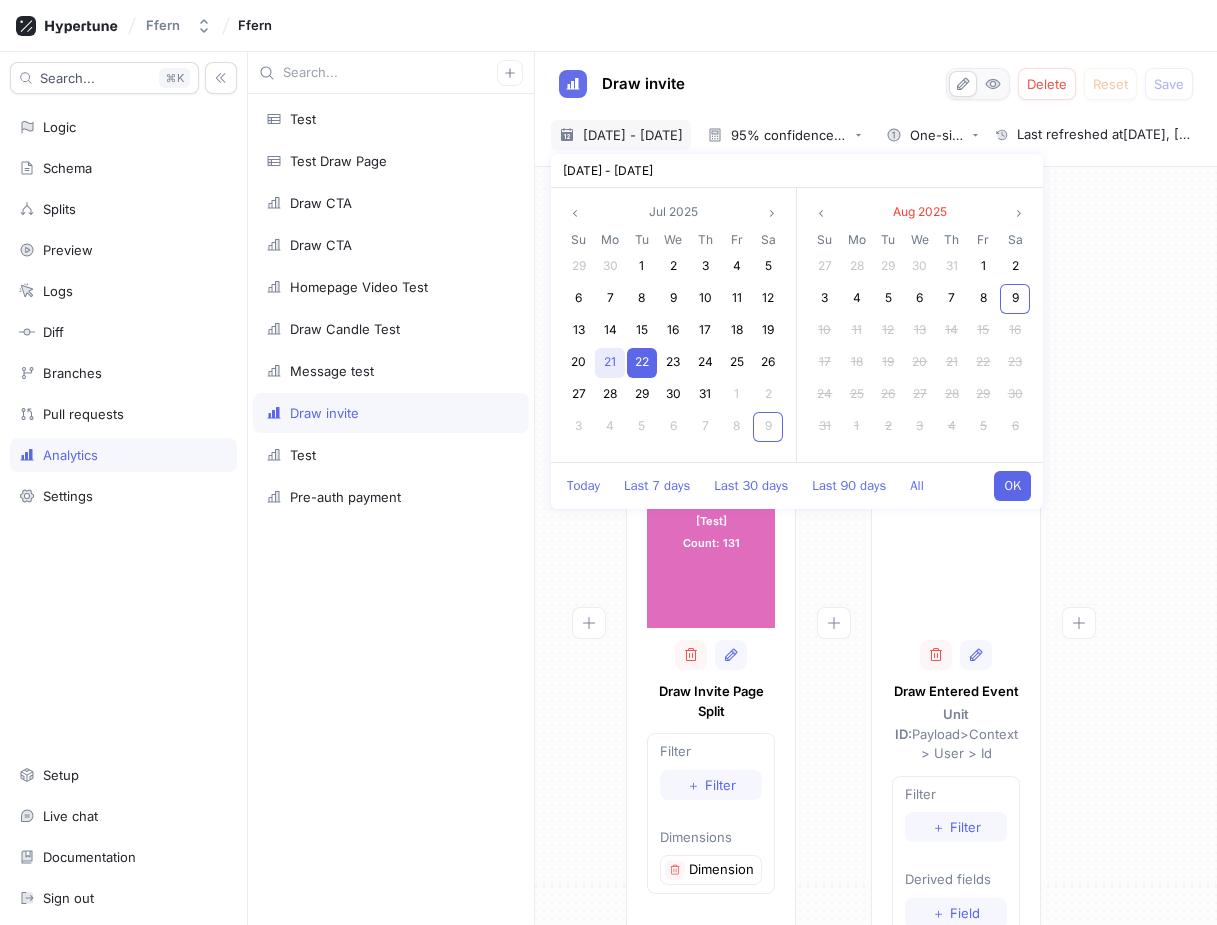 click on "21" at bounding box center [610, 361] 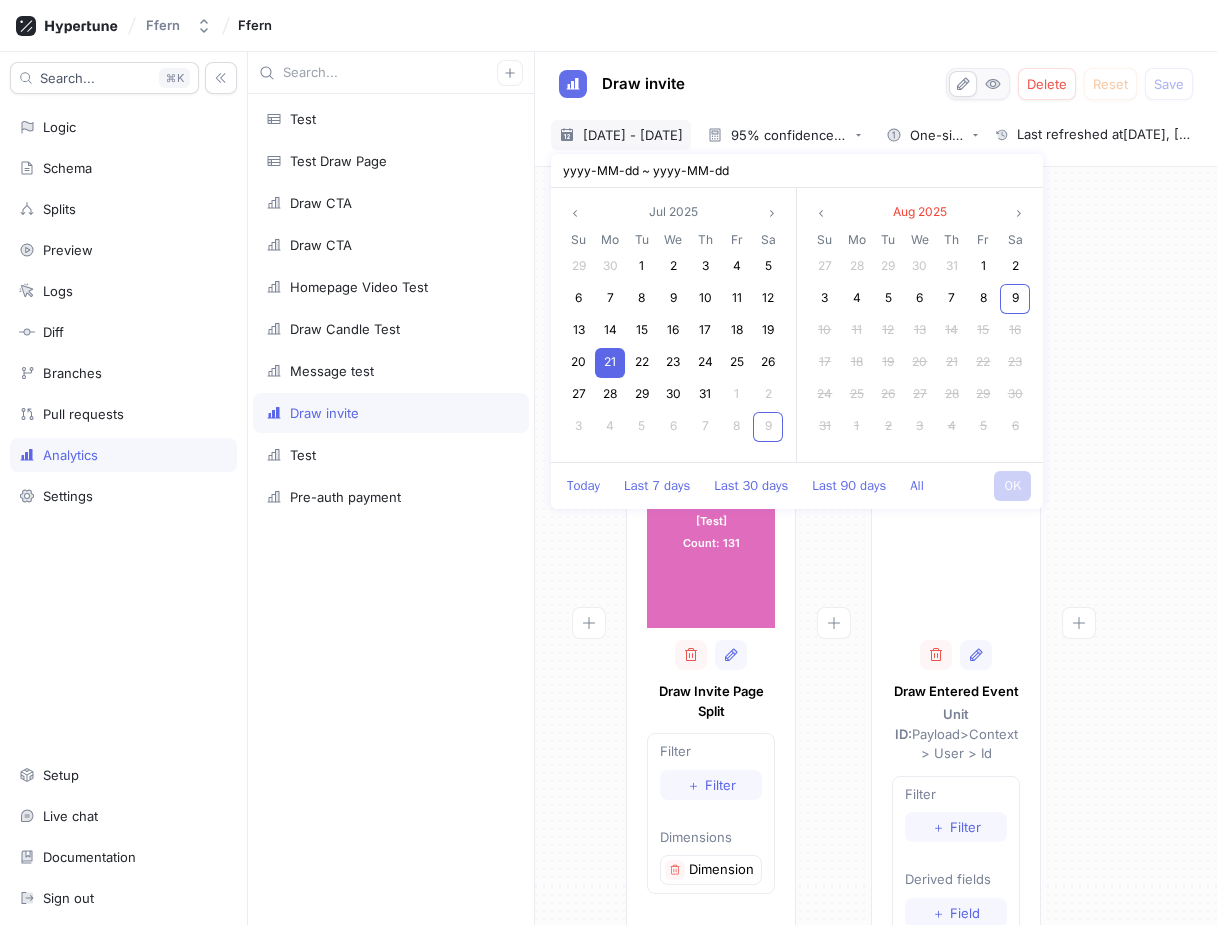 click on "21" at bounding box center [610, 361] 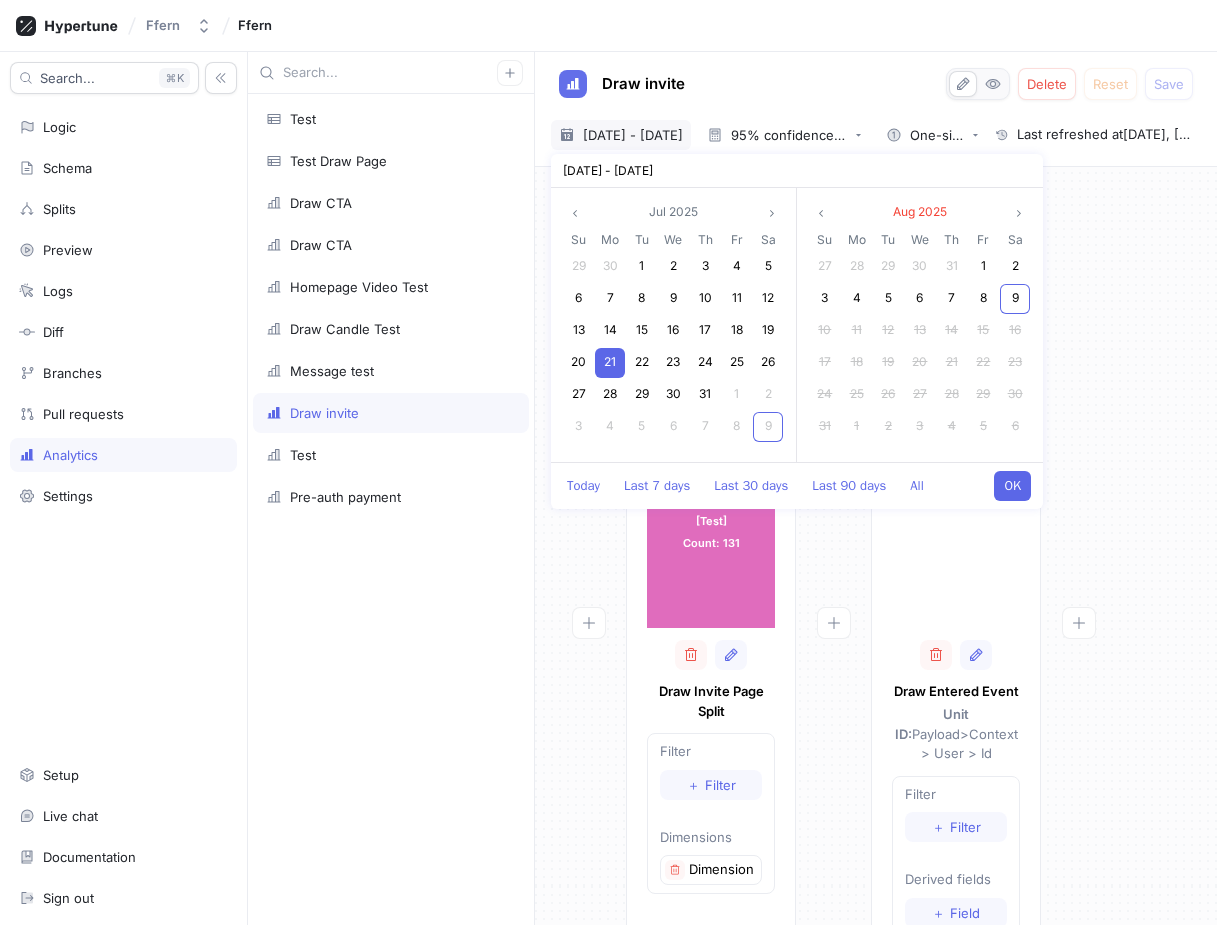 click on "OK" at bounding box center [1012, 486] 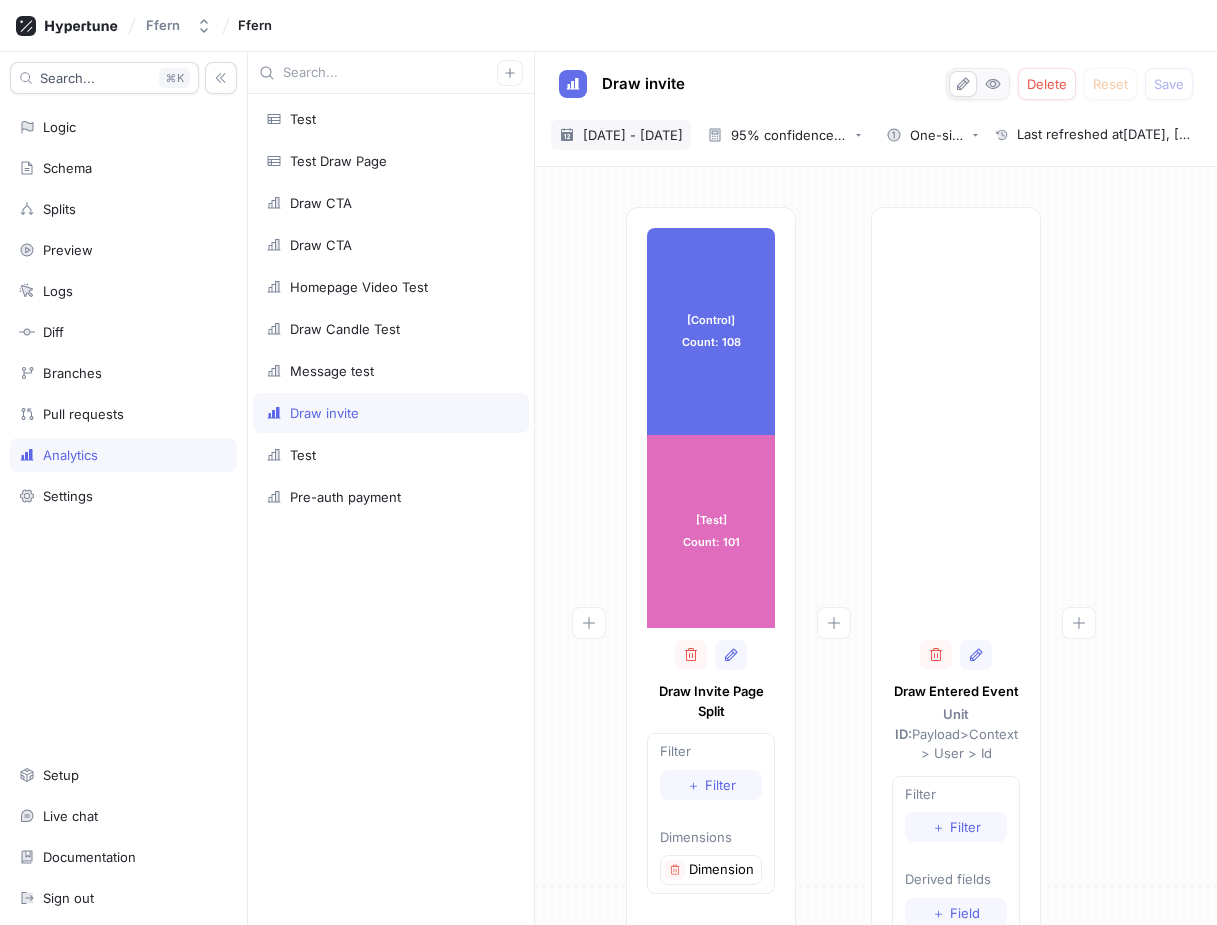 click on "[DATE] - [DATE]" at bounding box center [633, 135] 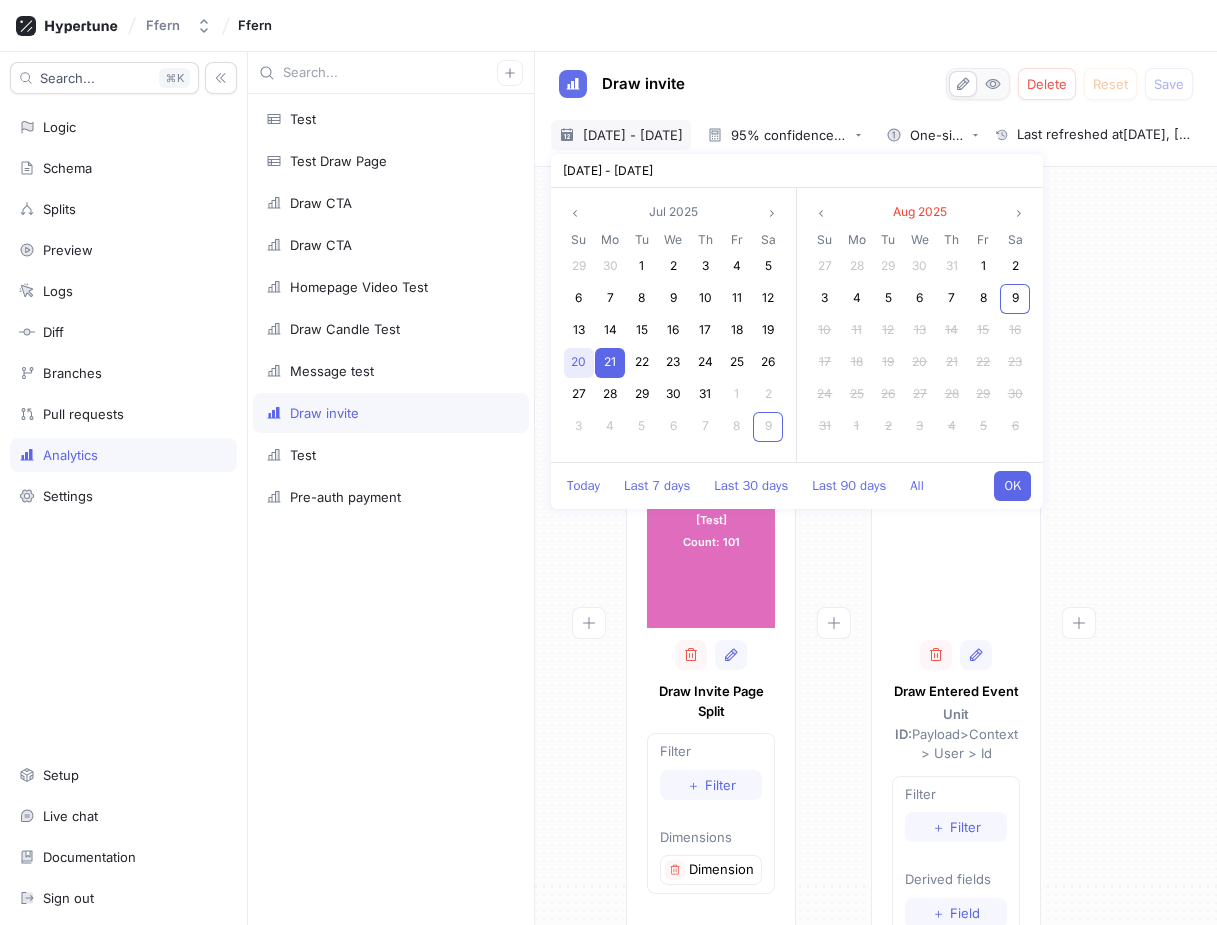 click on "20" at bounding box center [578, 361] 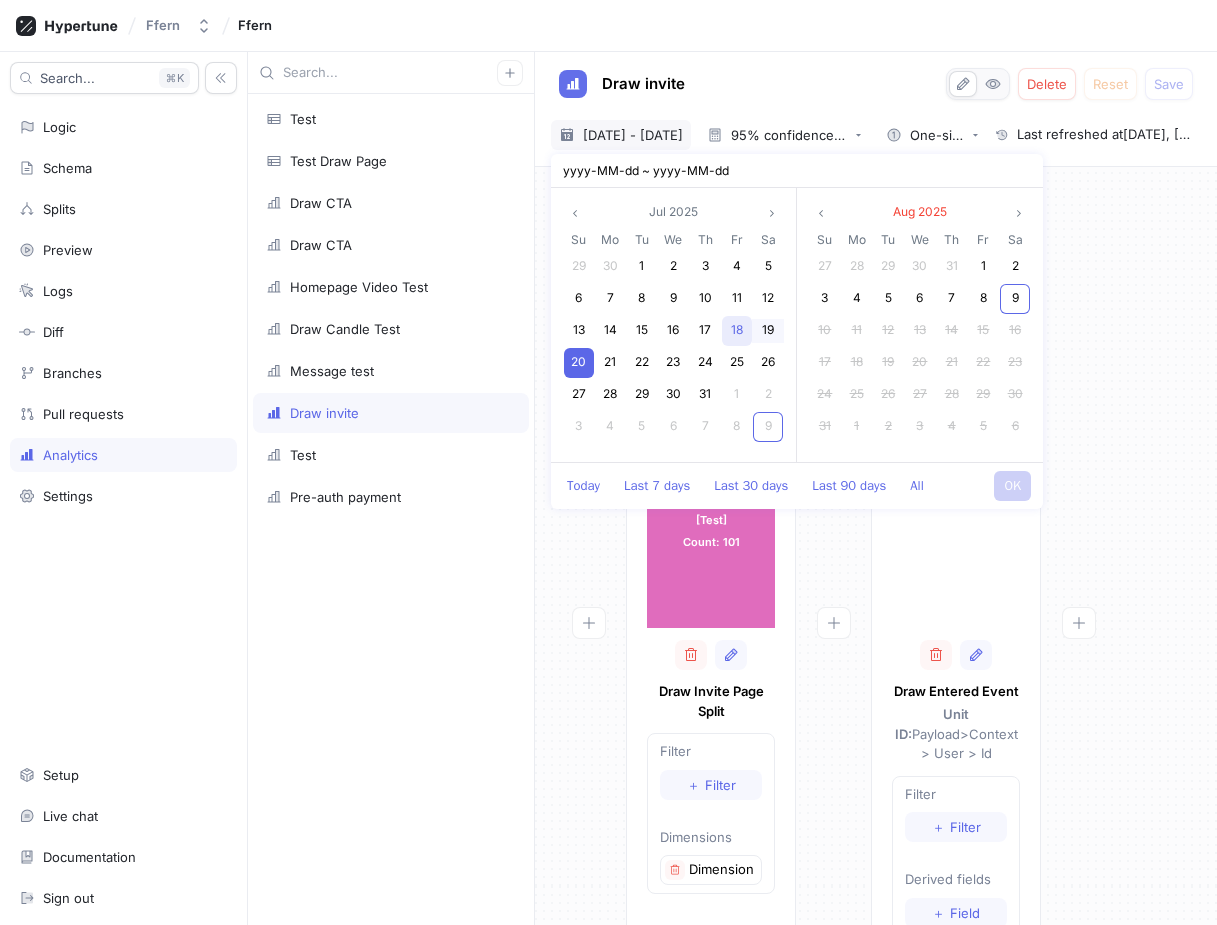 click on "18" at bounding box center [737, 331] 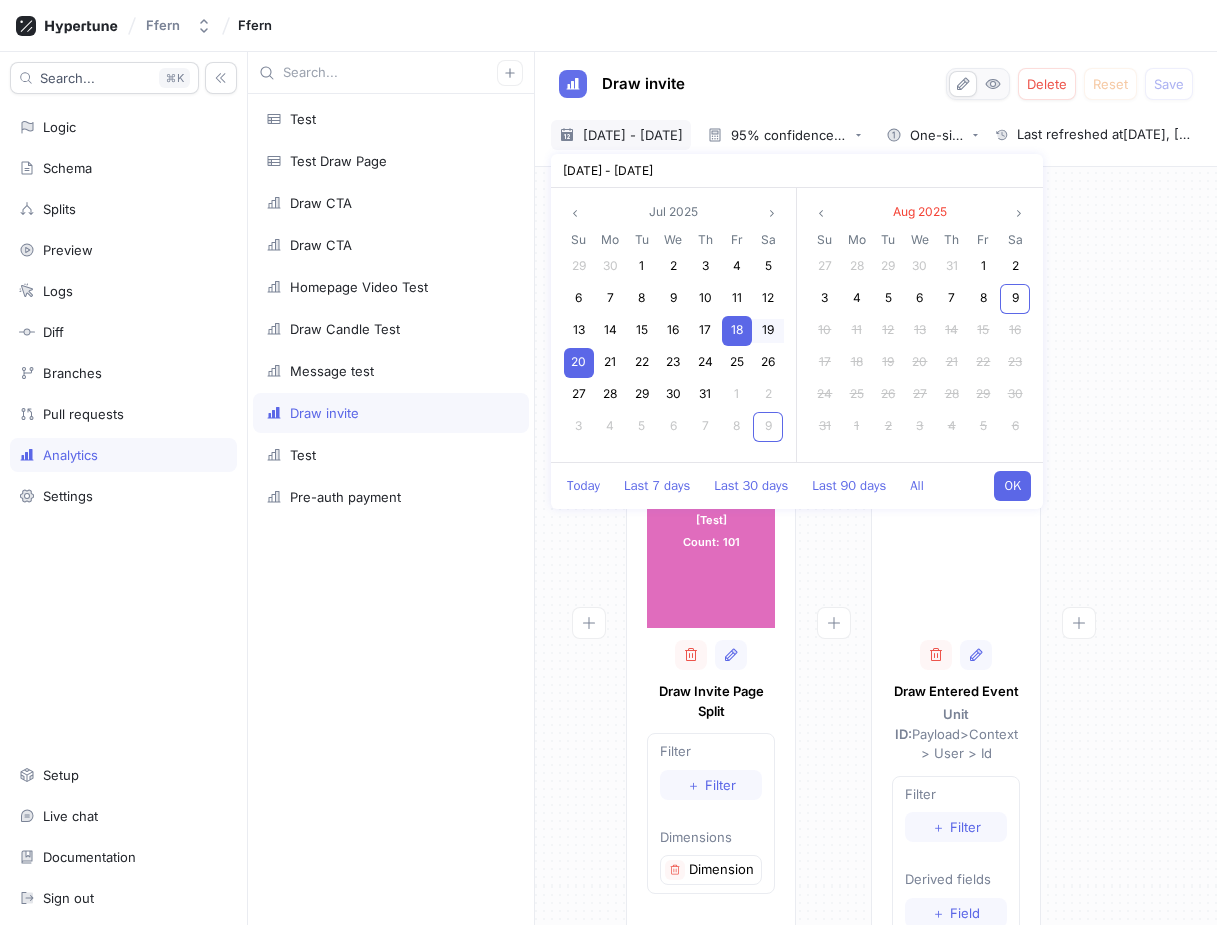click on "18" at bounding box center (737, 331) 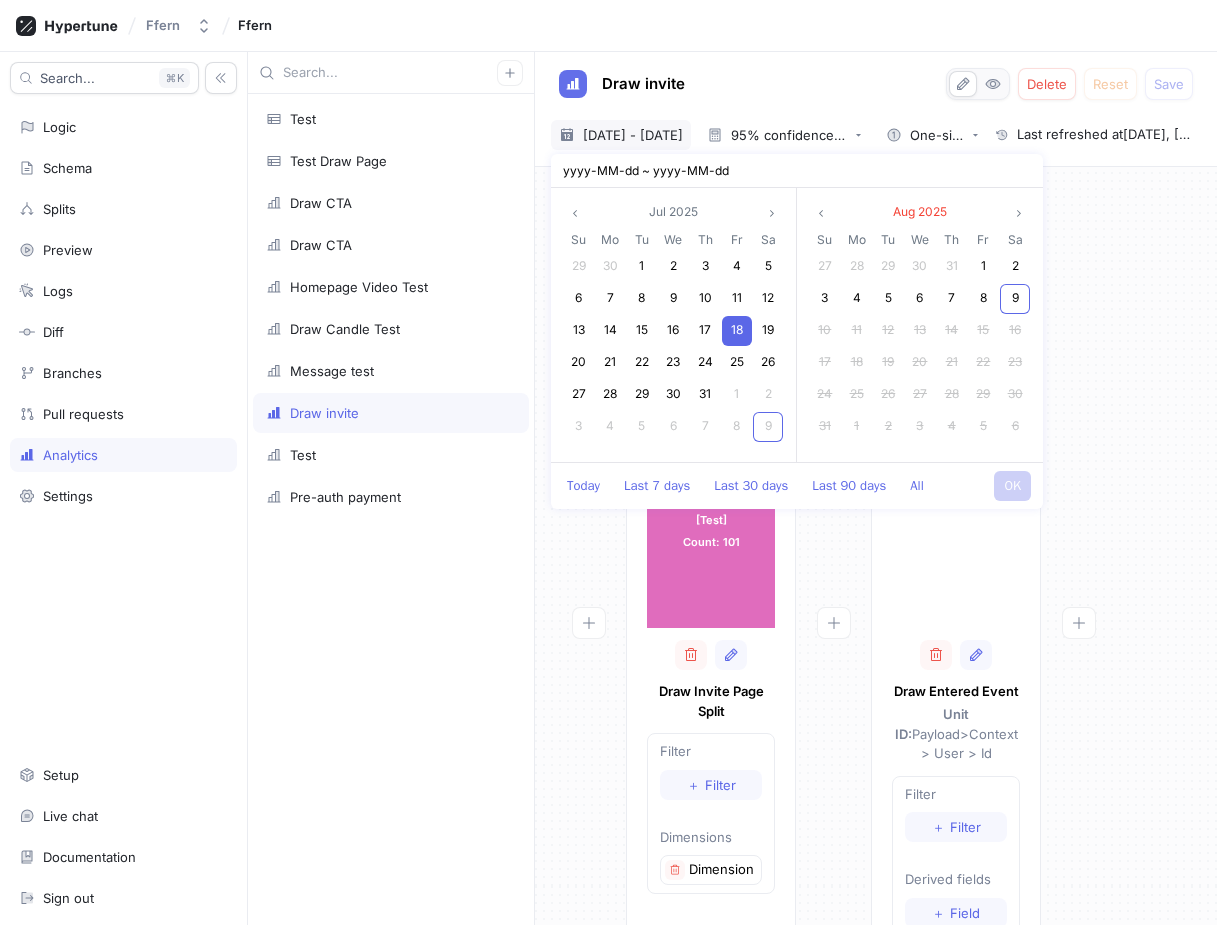 click on "18" at bounding box center [737, 329] 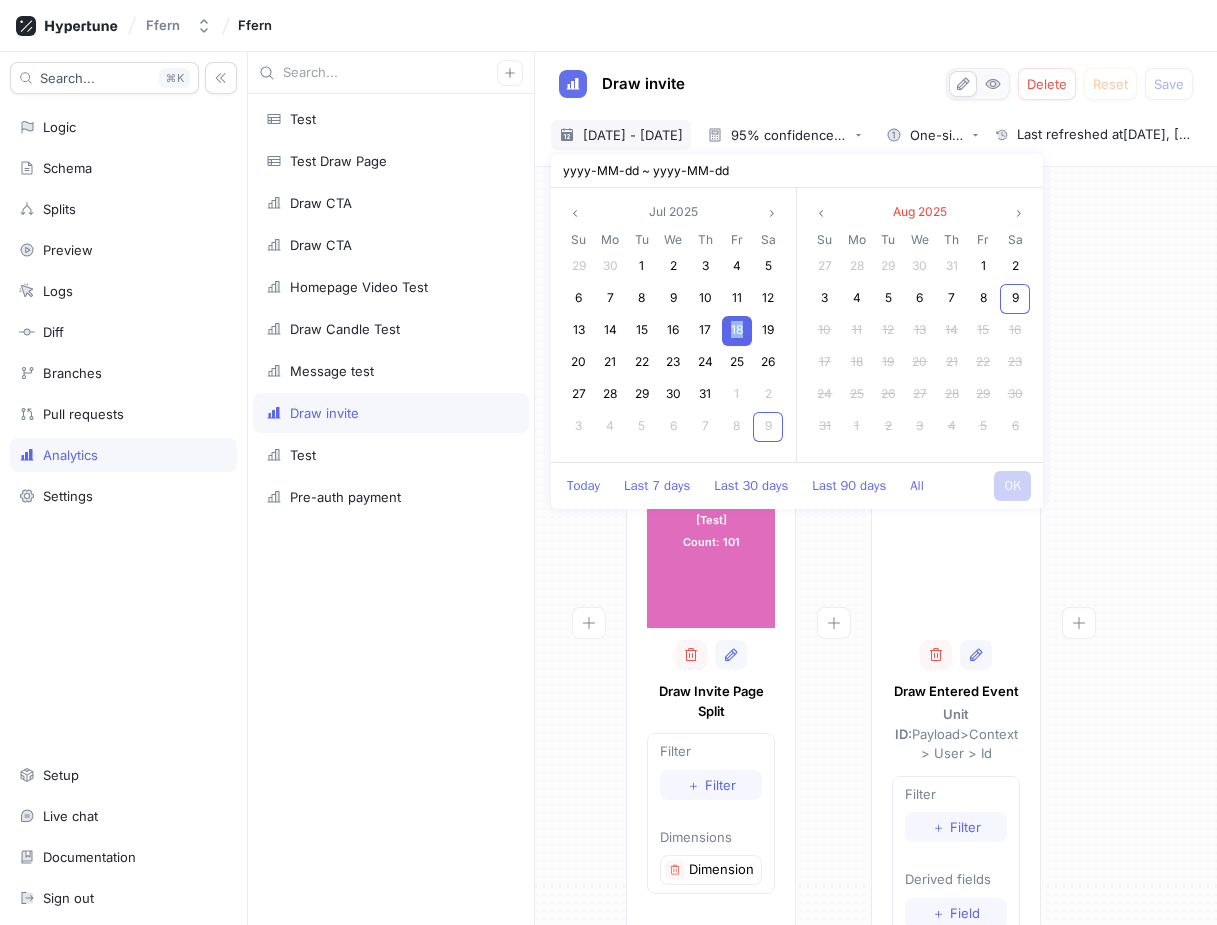 click on "18" at bounding box center (737, 329) 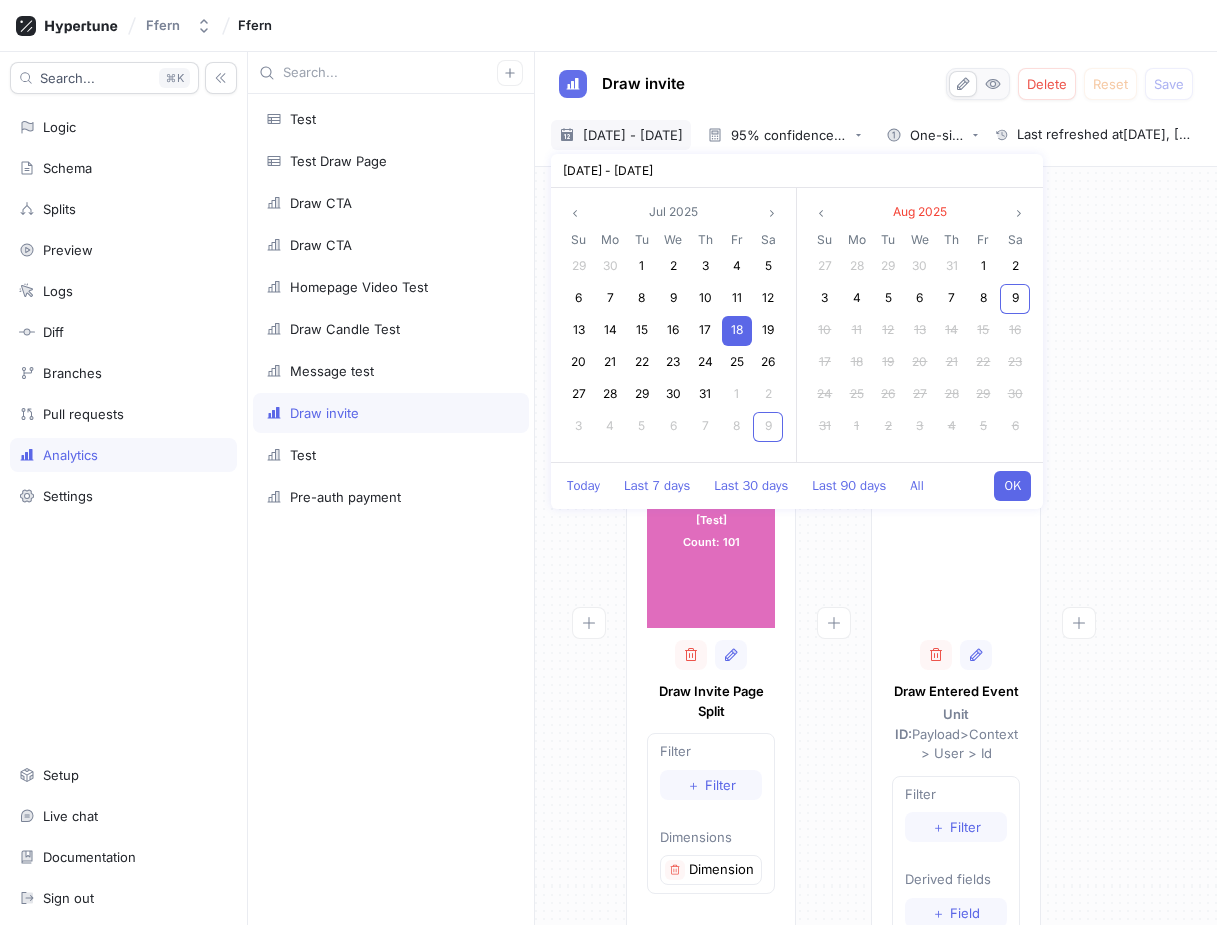 click on "OK" at bounding box center [1012, 486] 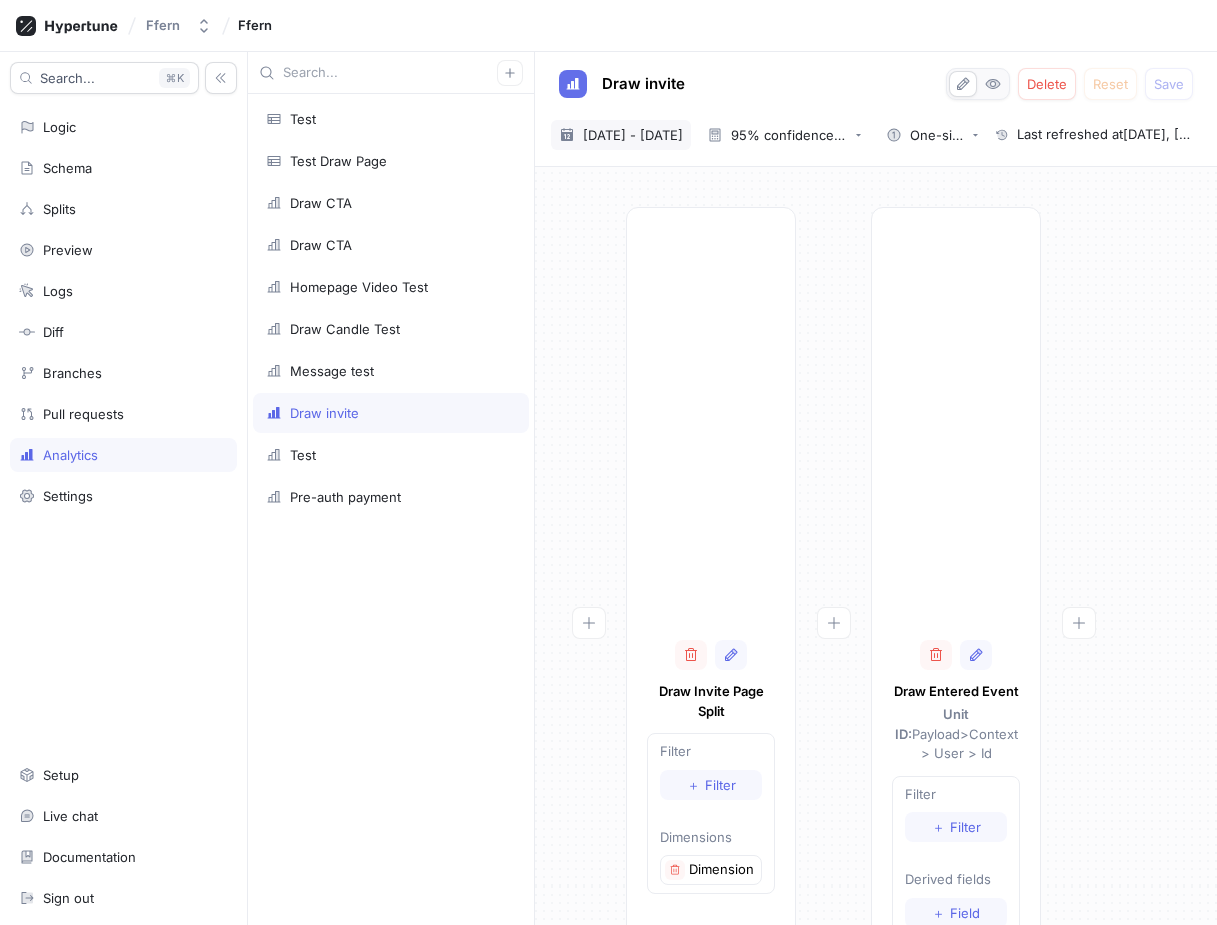click on "[DATE] - [DATE]" at bounding box center (633, 135) 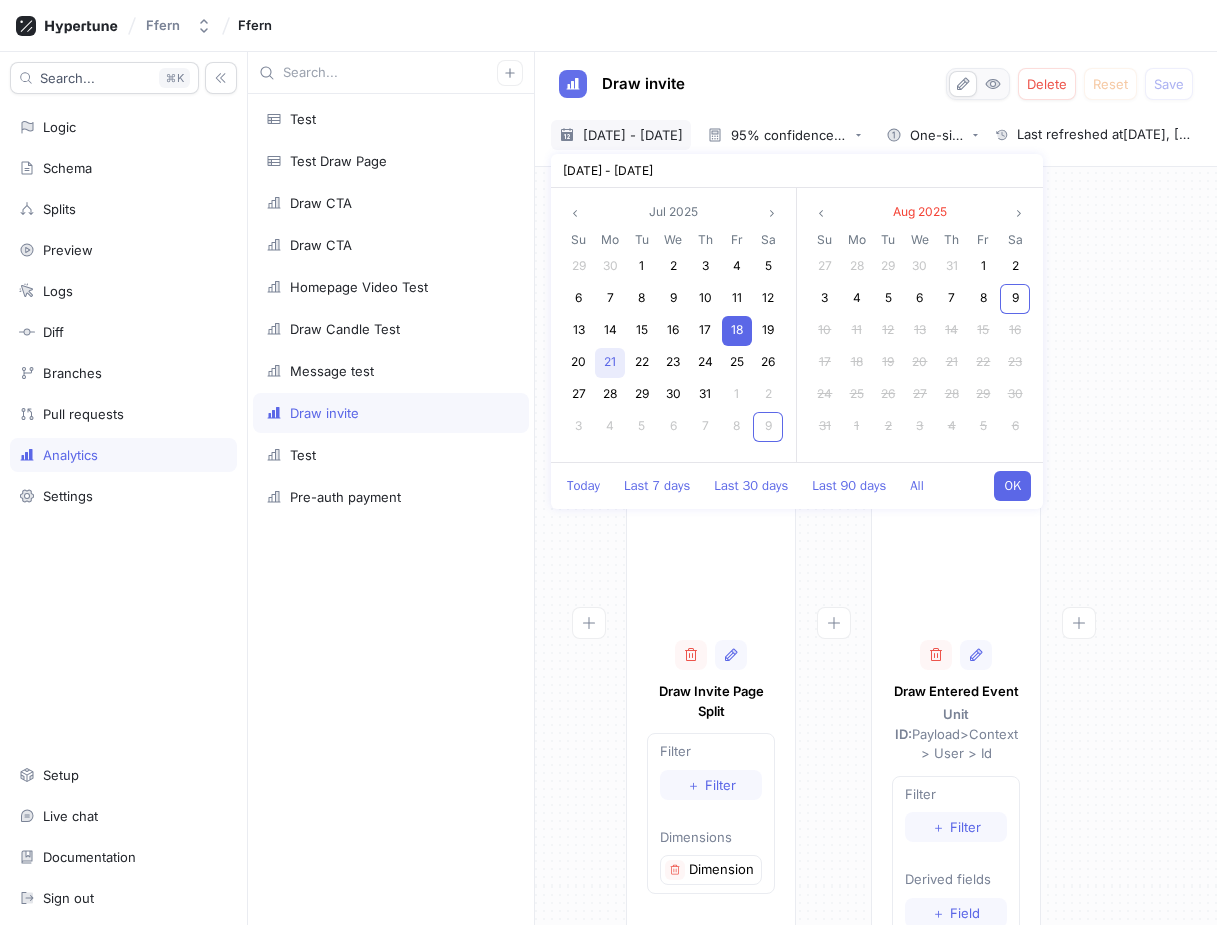 click on "21" at bounding box center (610, 361) 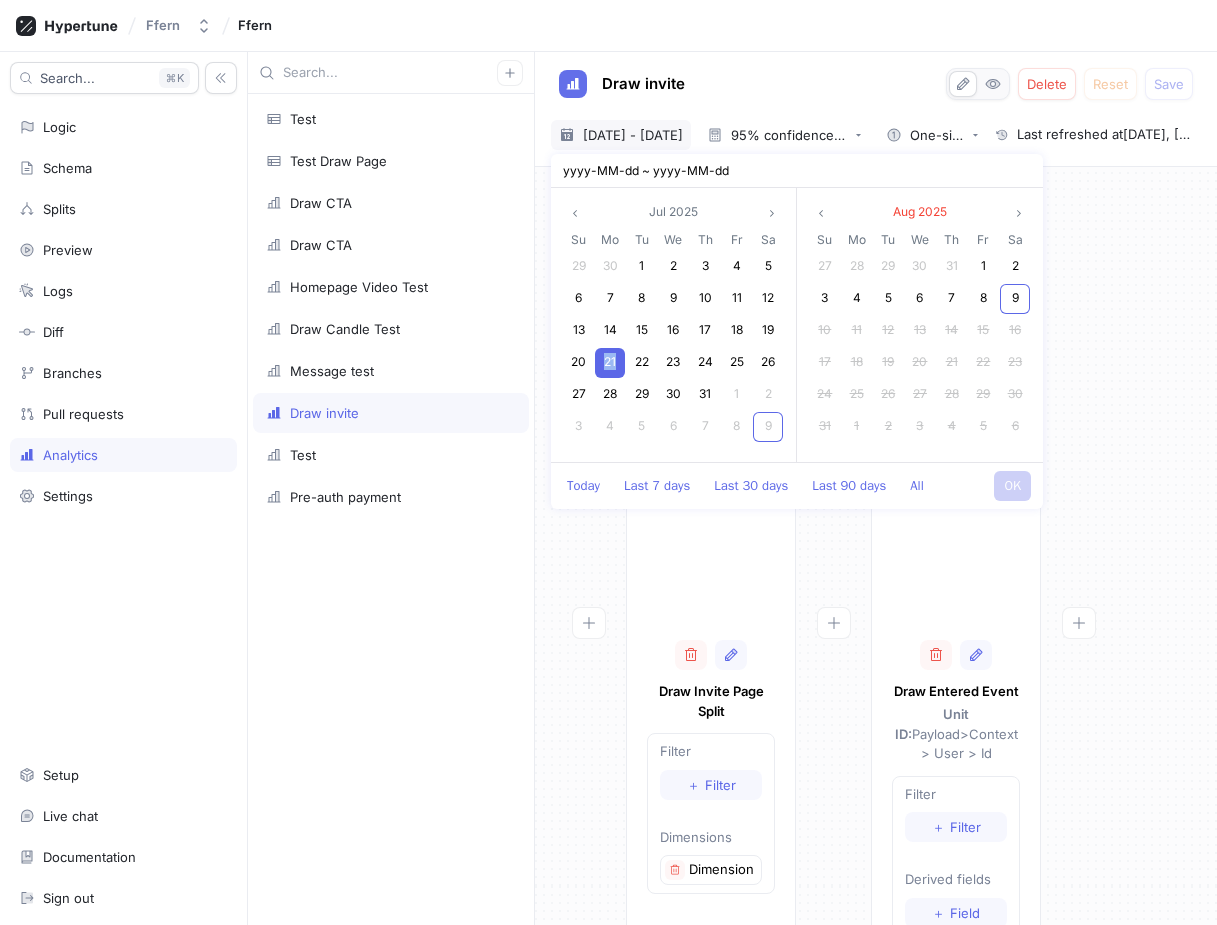 click on "21" at bounding box center (610, 361) 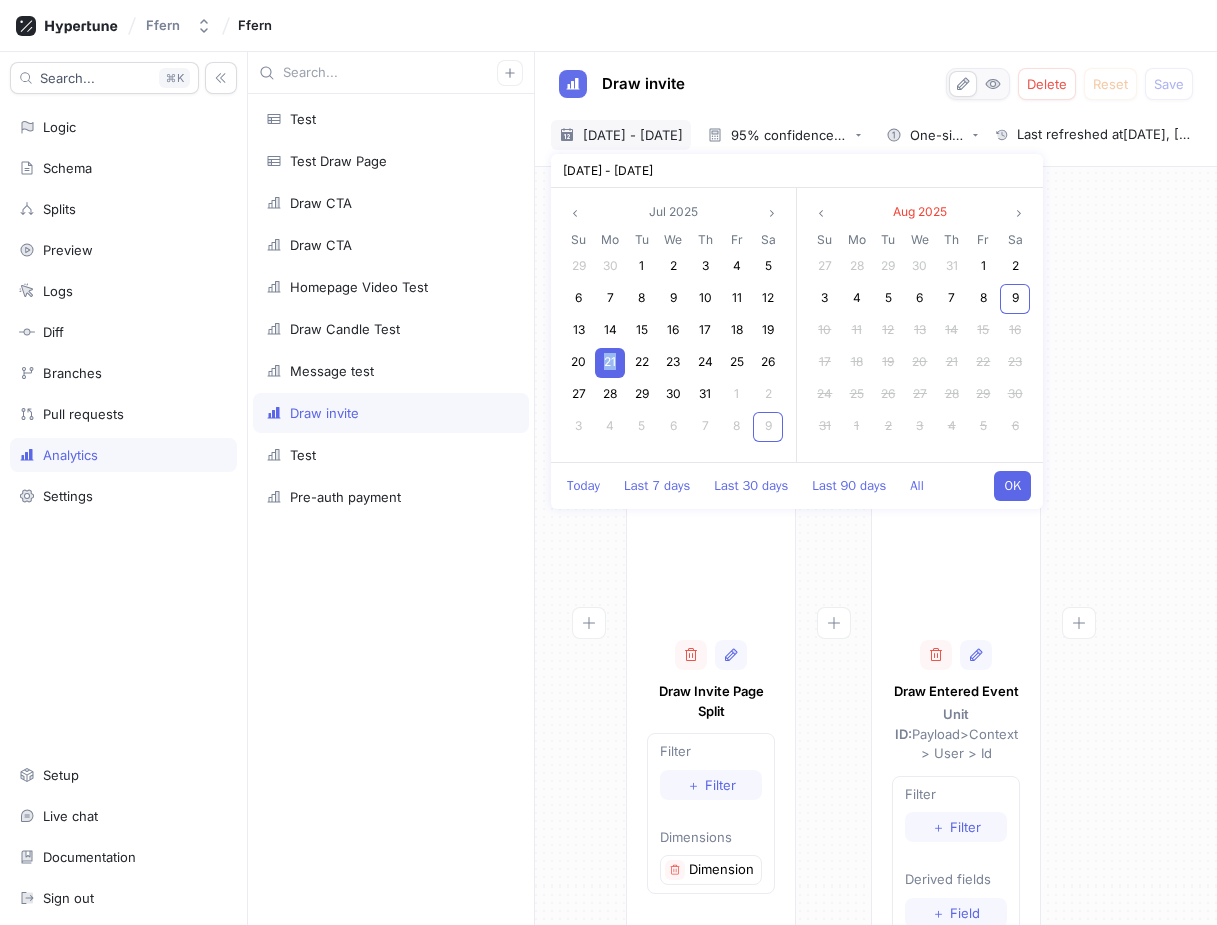 click on "OK" at bounding box center (1012, 486) 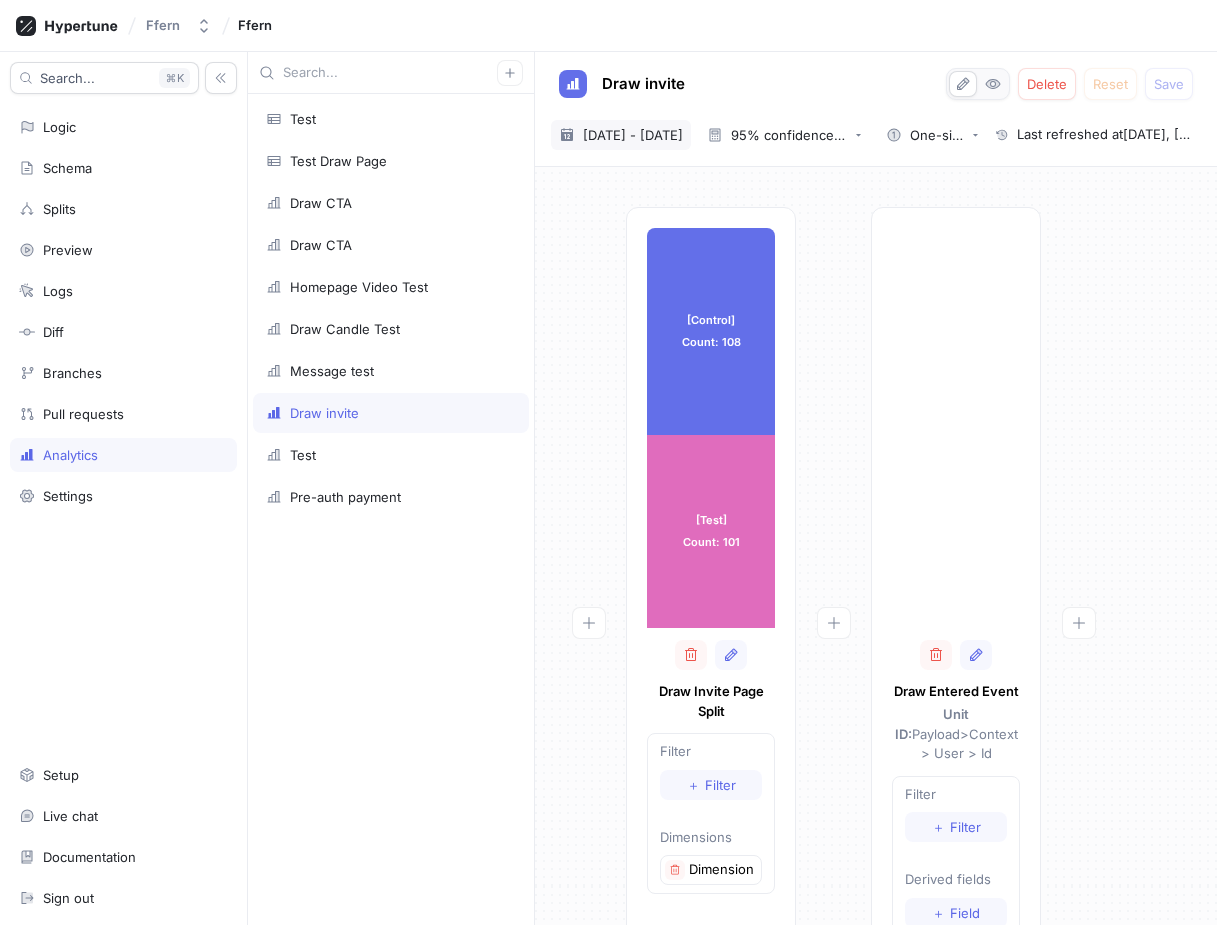 click on "[DATE] - [DATE]" at bounding box center [633, 135] 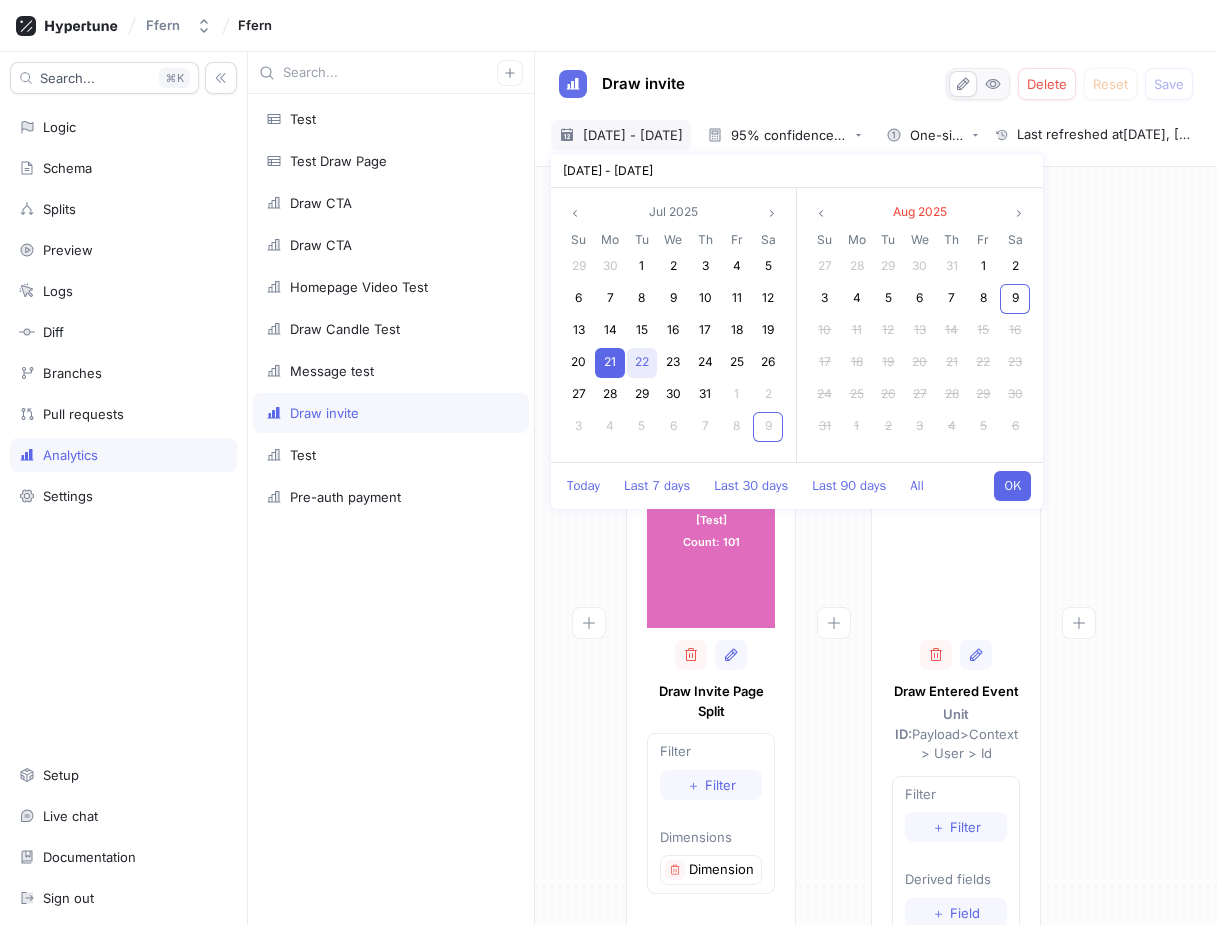click on "22" at bounding box center [642, 361] 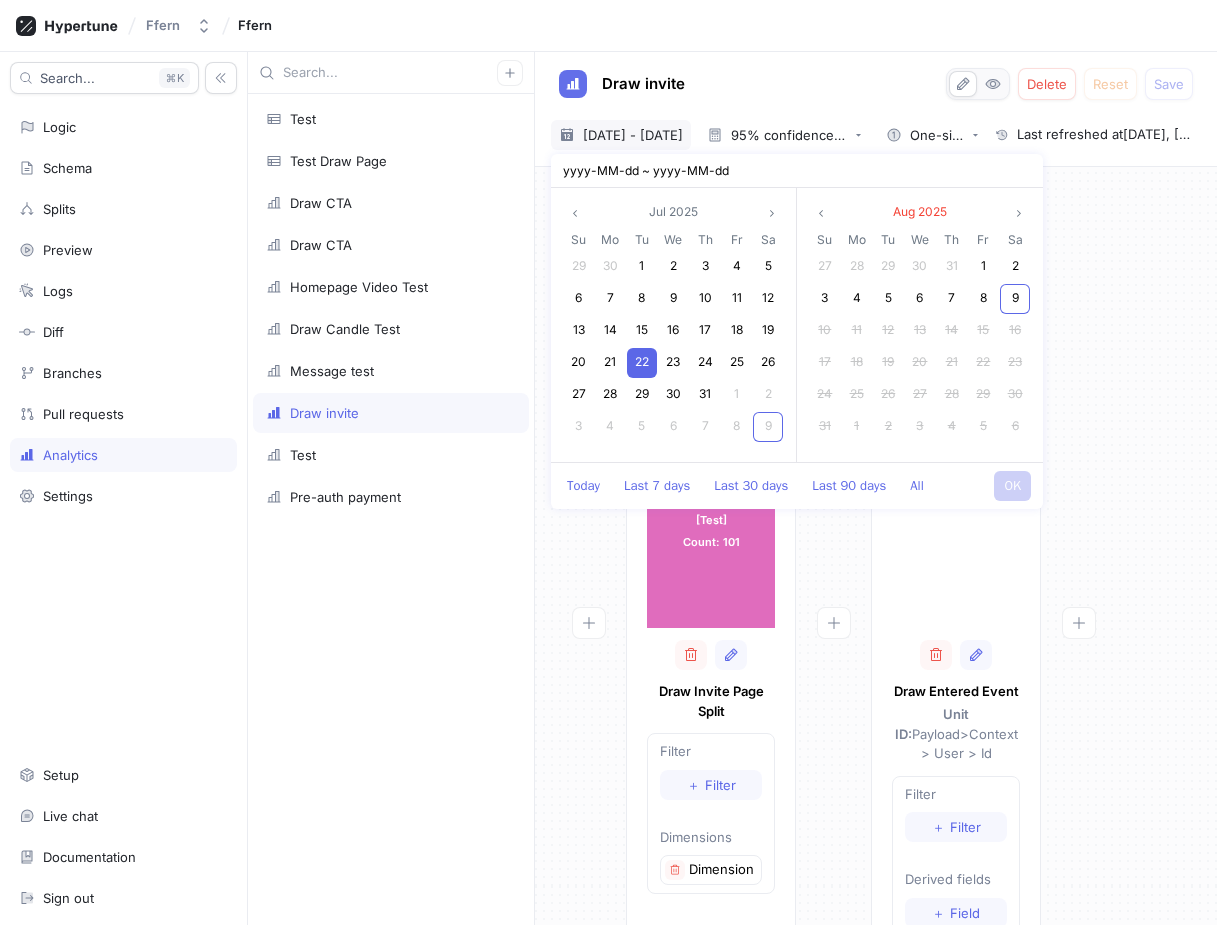 click on "22" at bounding box center [642, 361] 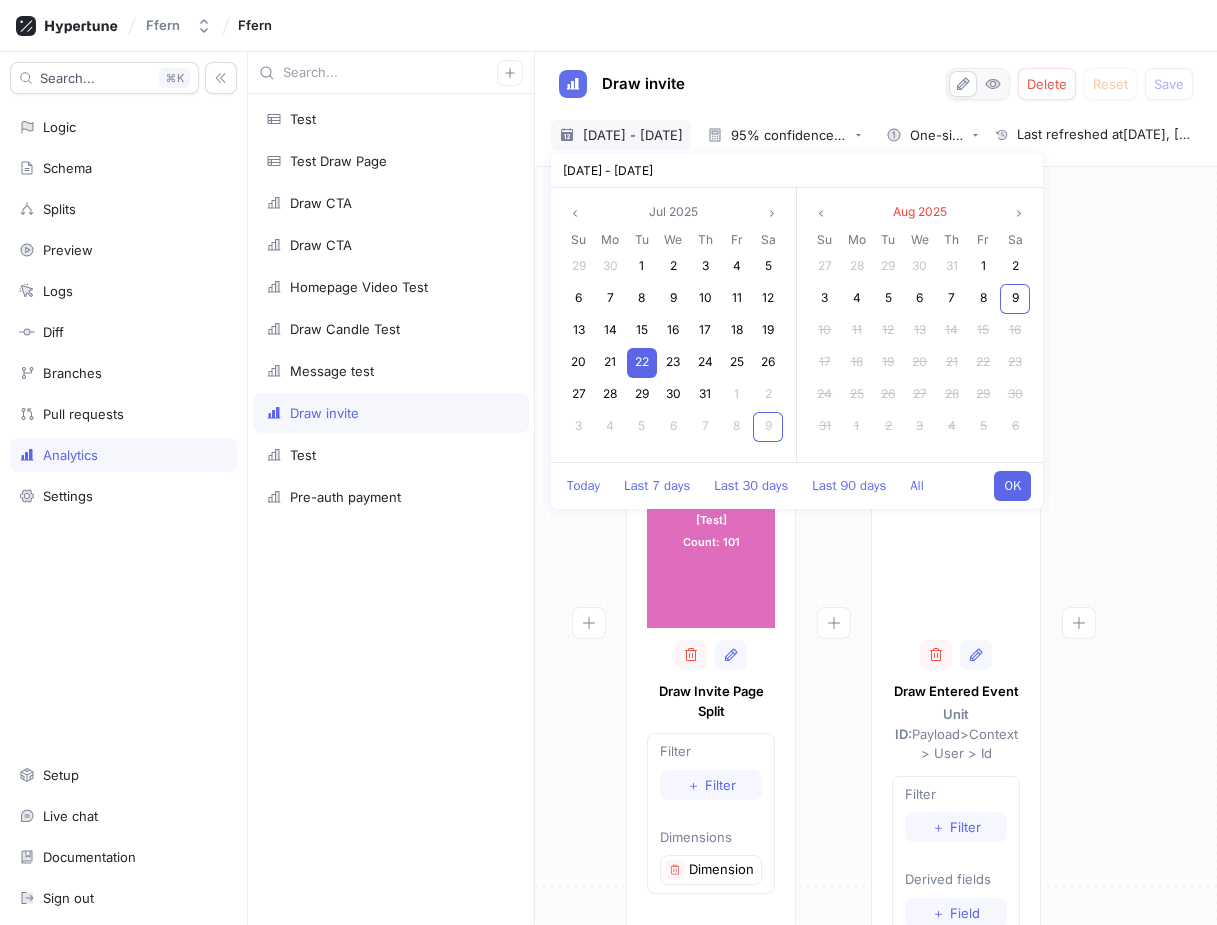 click on "OK" at bounding box center (1012, 486) 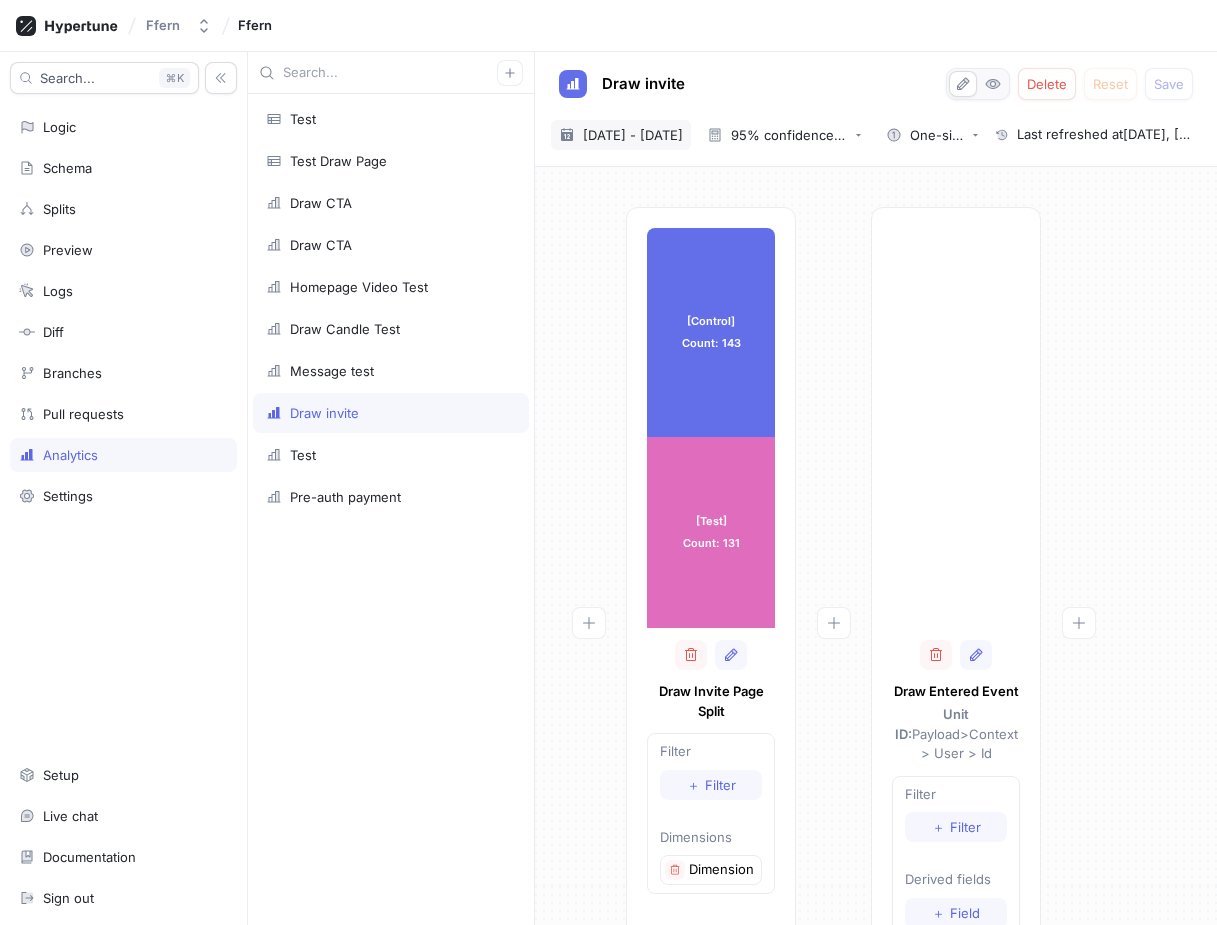 click on "[DATE] - [DATE]" at bounding box center (633, 135) 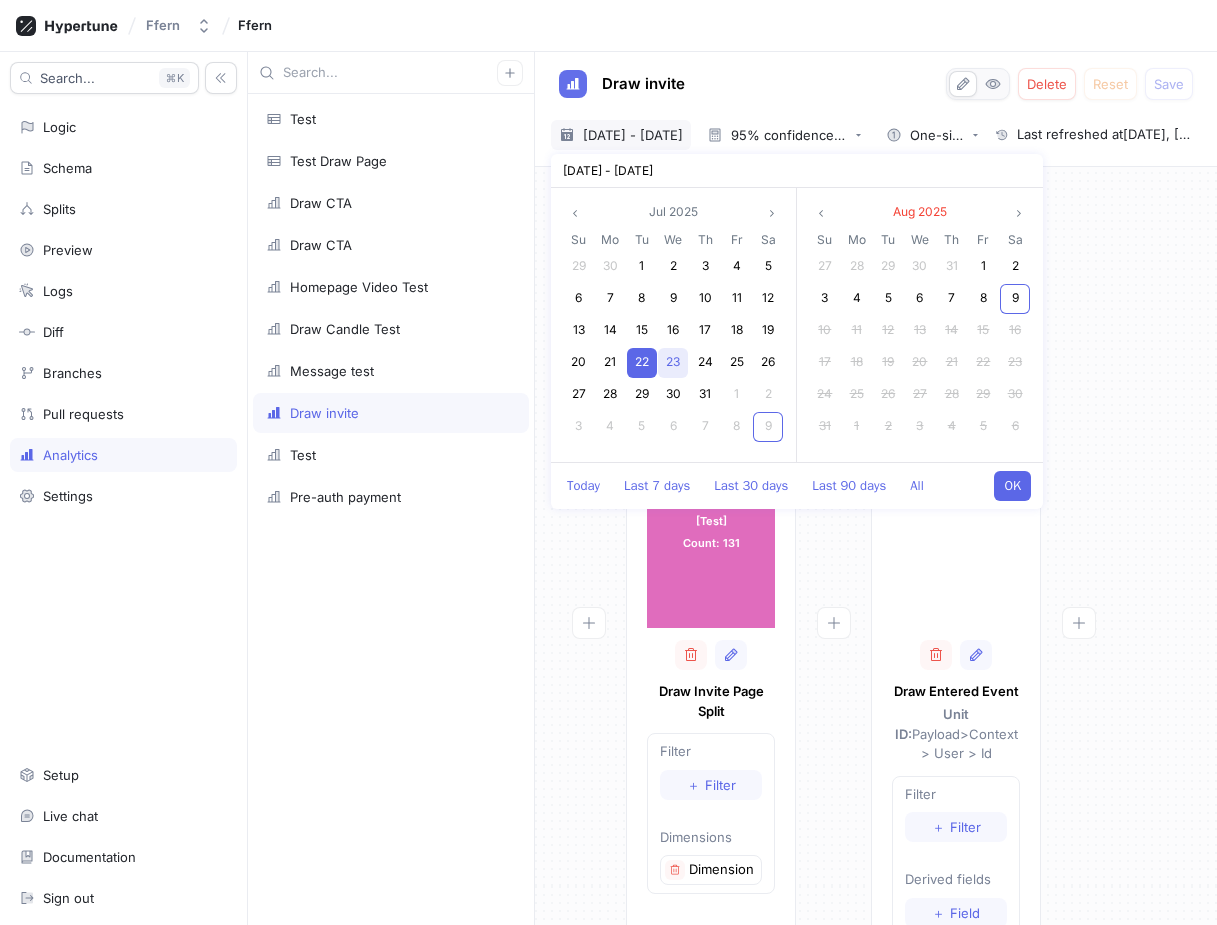 click on "23" at bounding box center (673, 361) 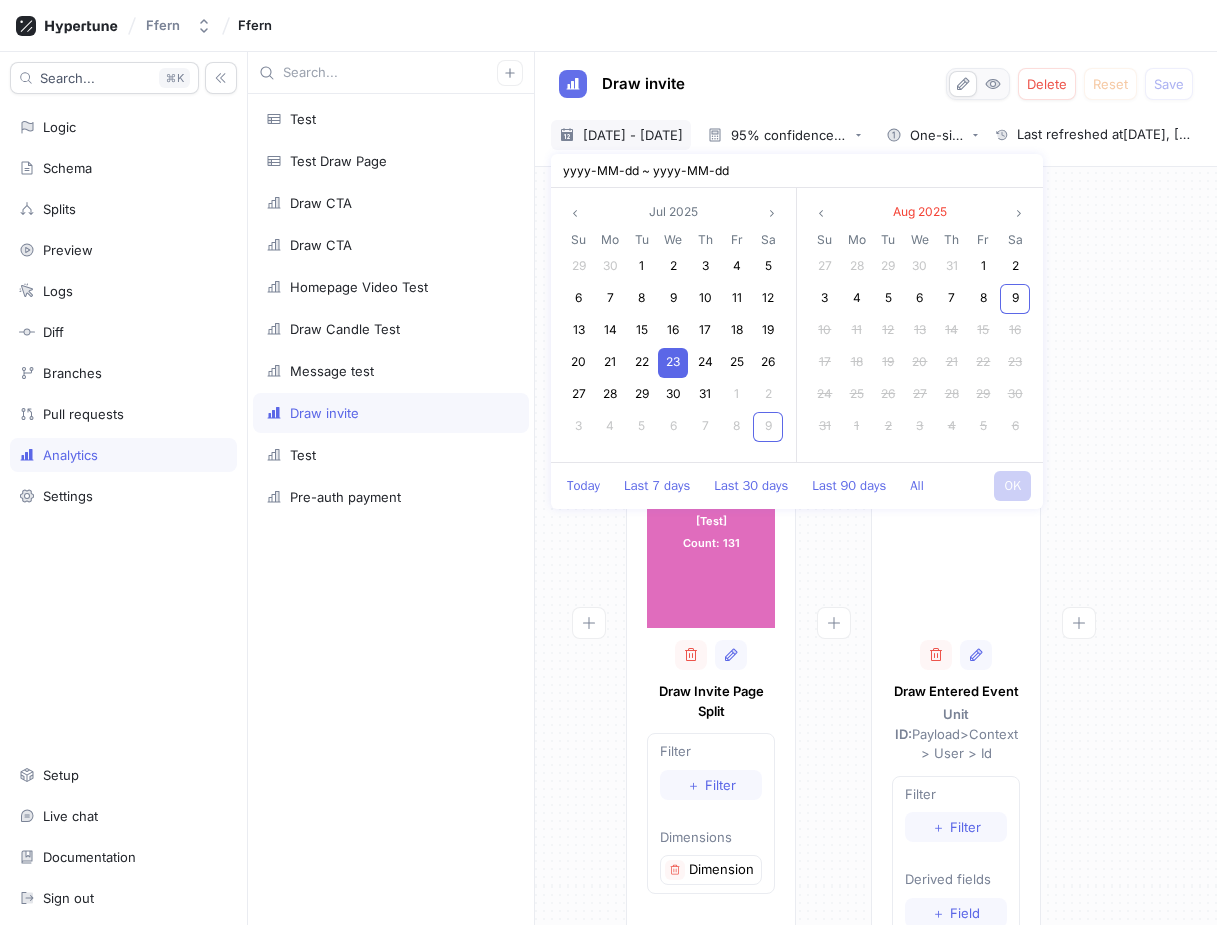 click on "23" at bounding box center [673, 361] 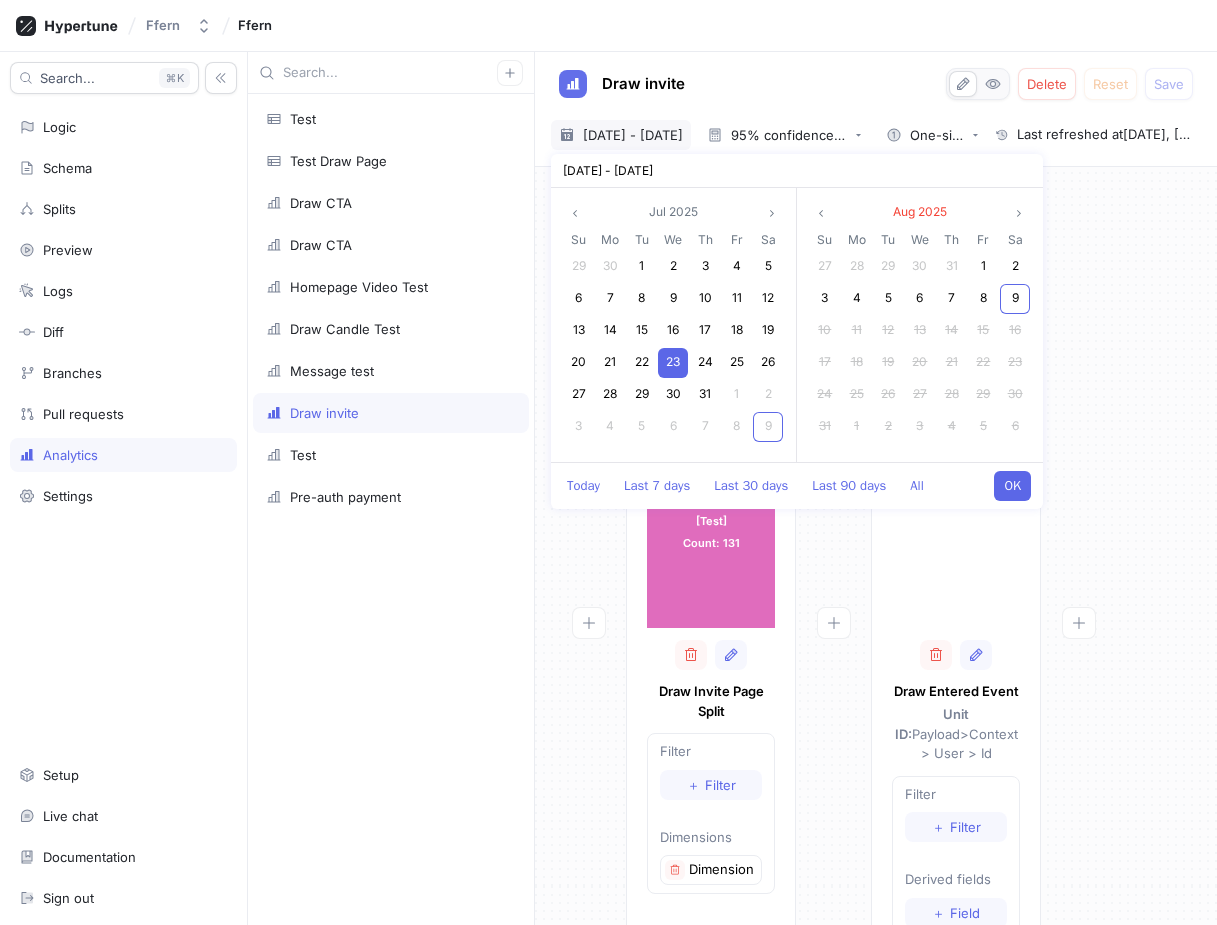 click on "OK" at bounding box center [1012, 486] 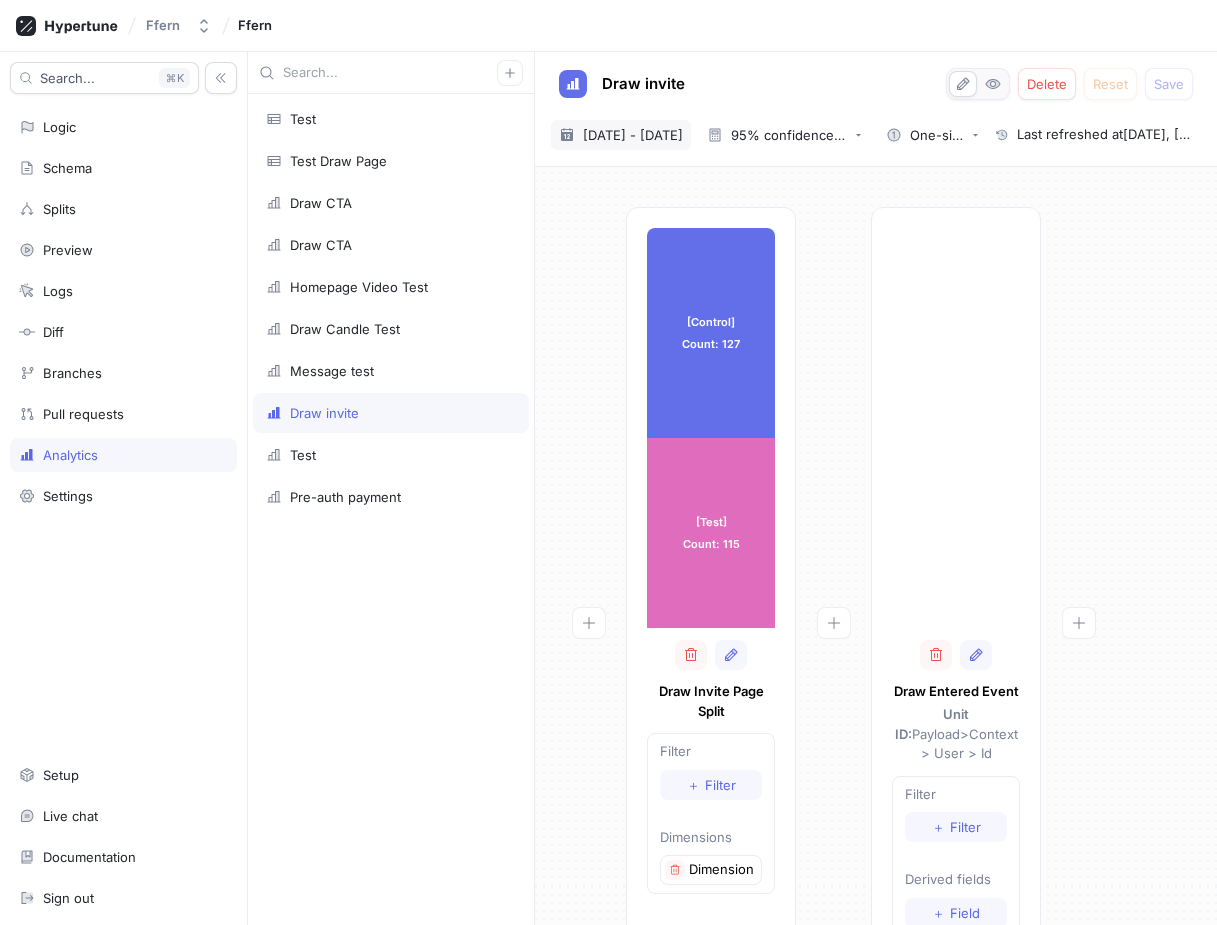 click on "[DATE] - [DATE]" at bounding box center (633, 135) 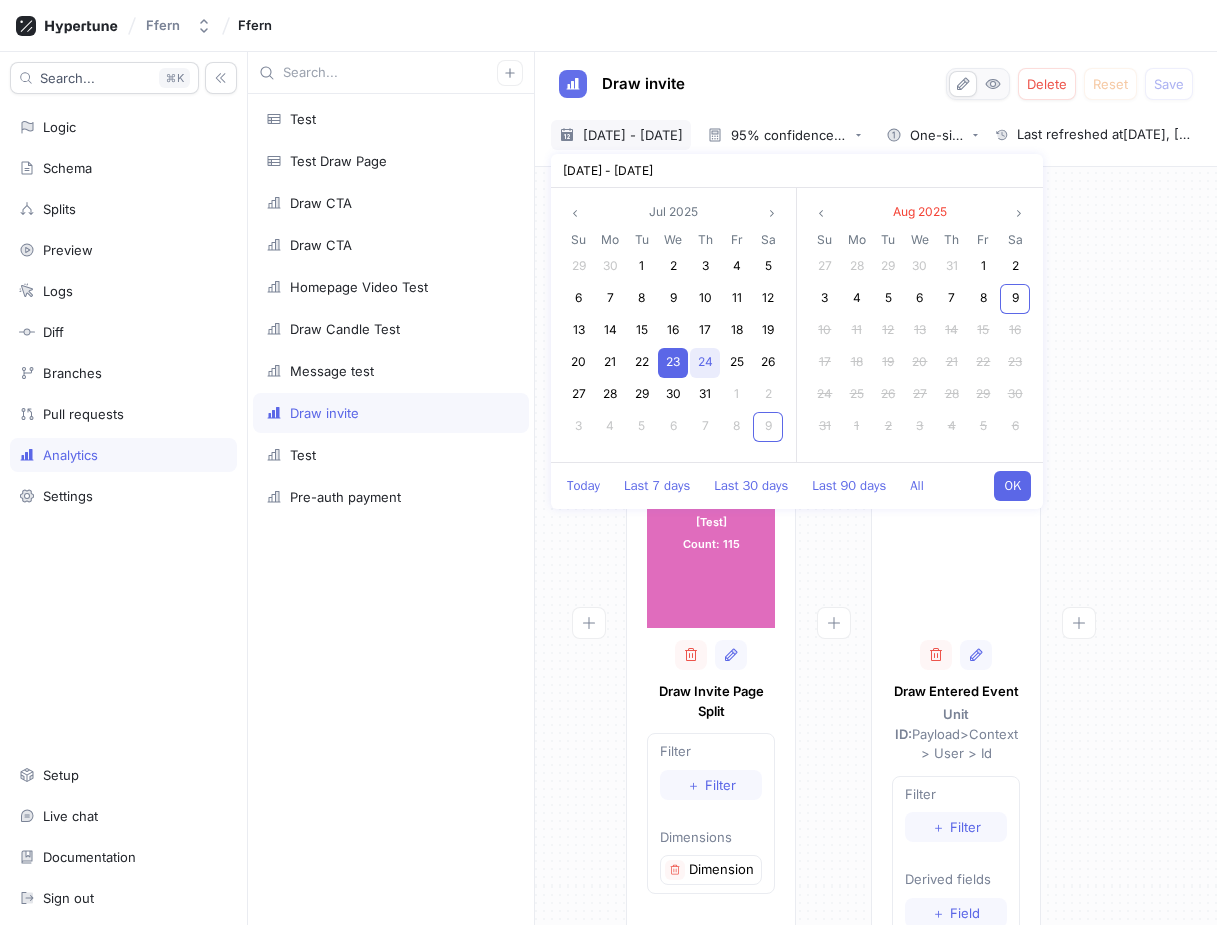 click on "24" at bounding box center (705, 361) 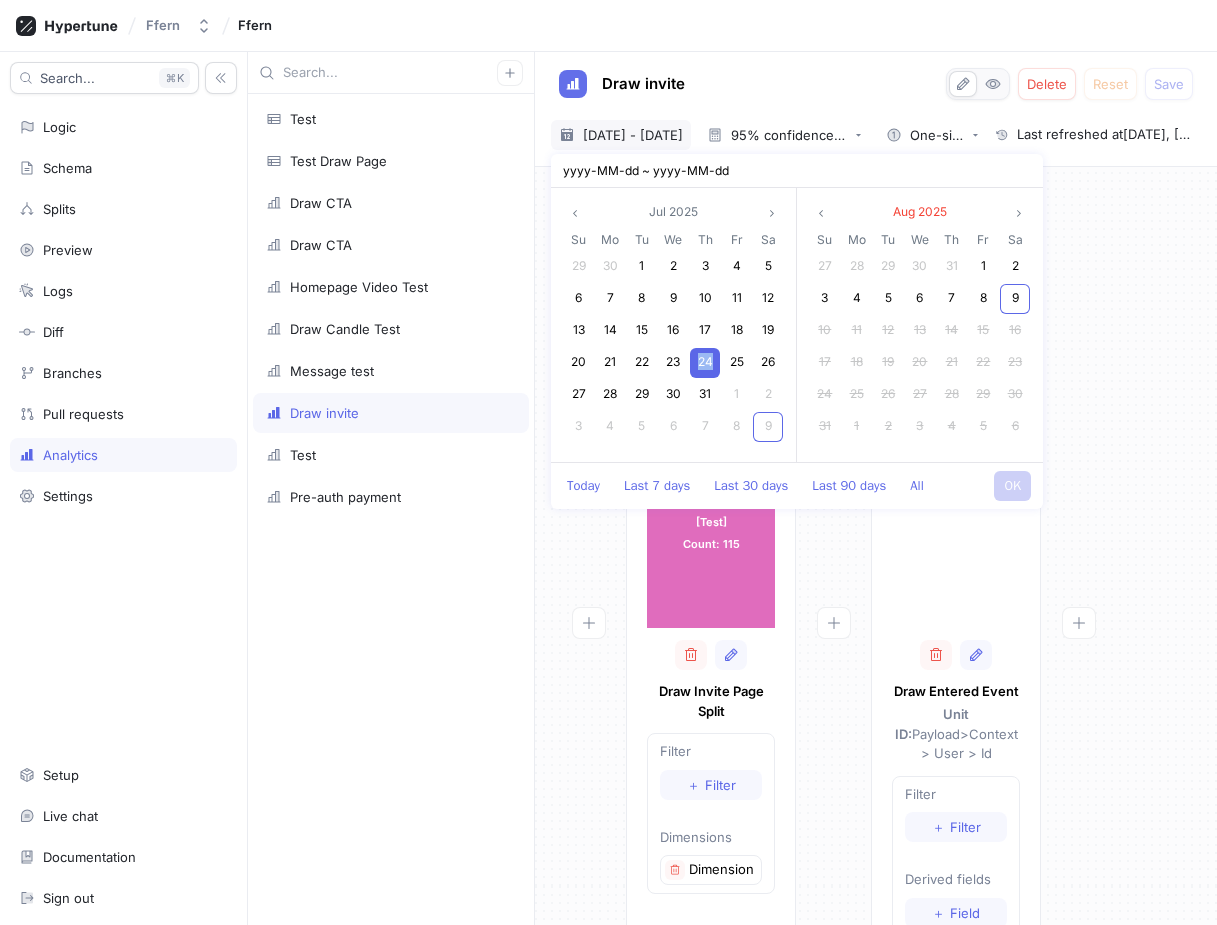 click on "24" at bounding box center [705, 361] 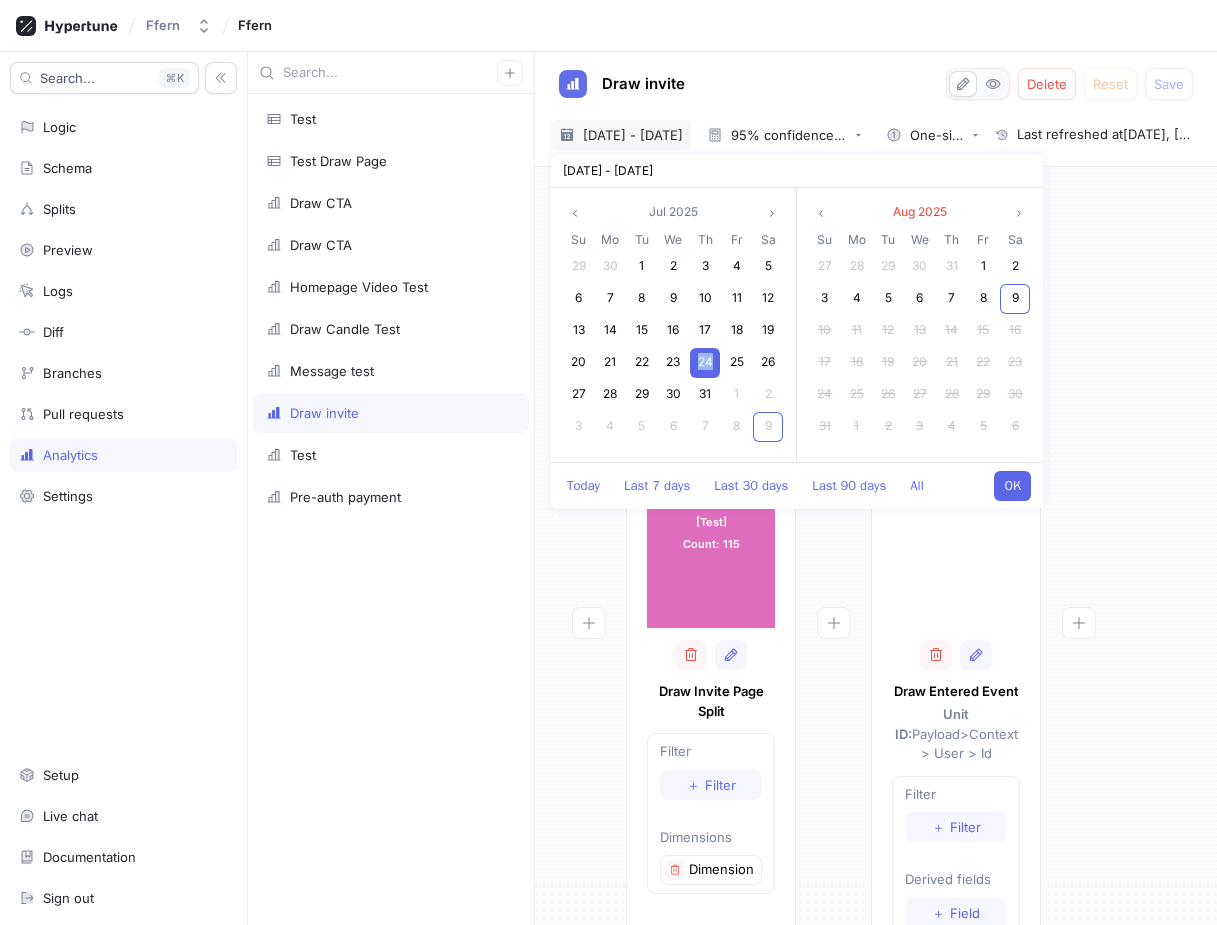 click on "OK" at bounding box center (1012, 486) 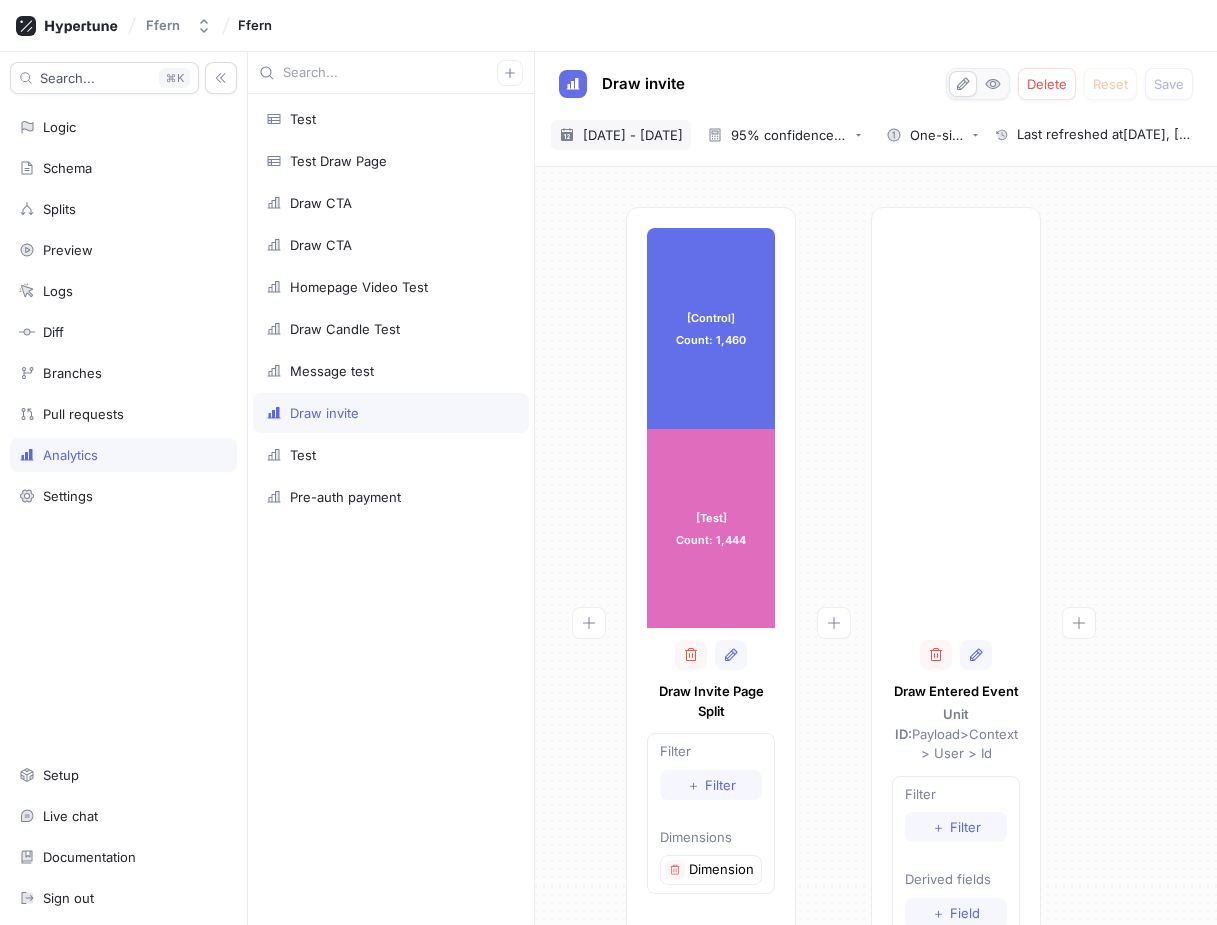 click on "[DATE] - [DATE]" at bounding box center [633, 135] 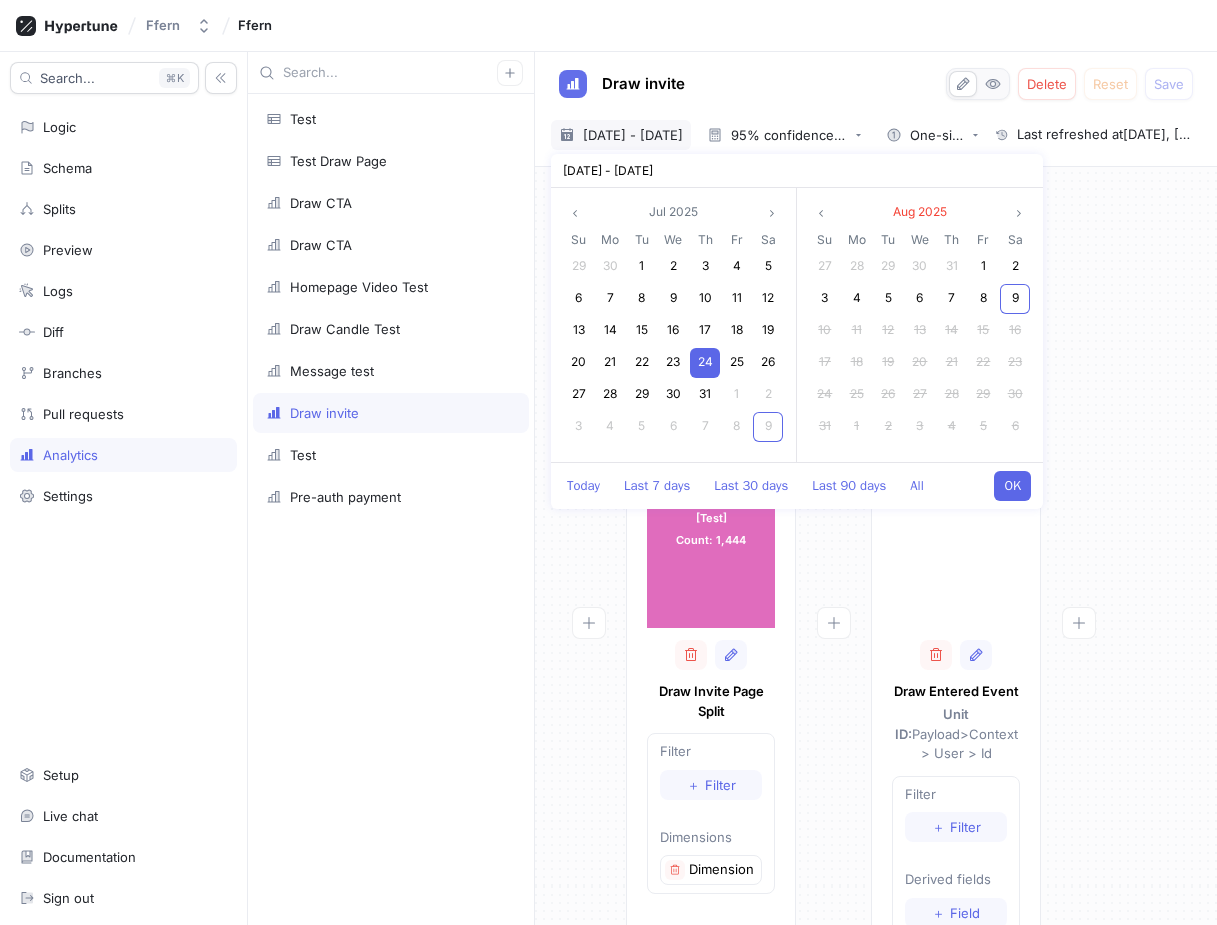 click at bounding box center [833, 672] 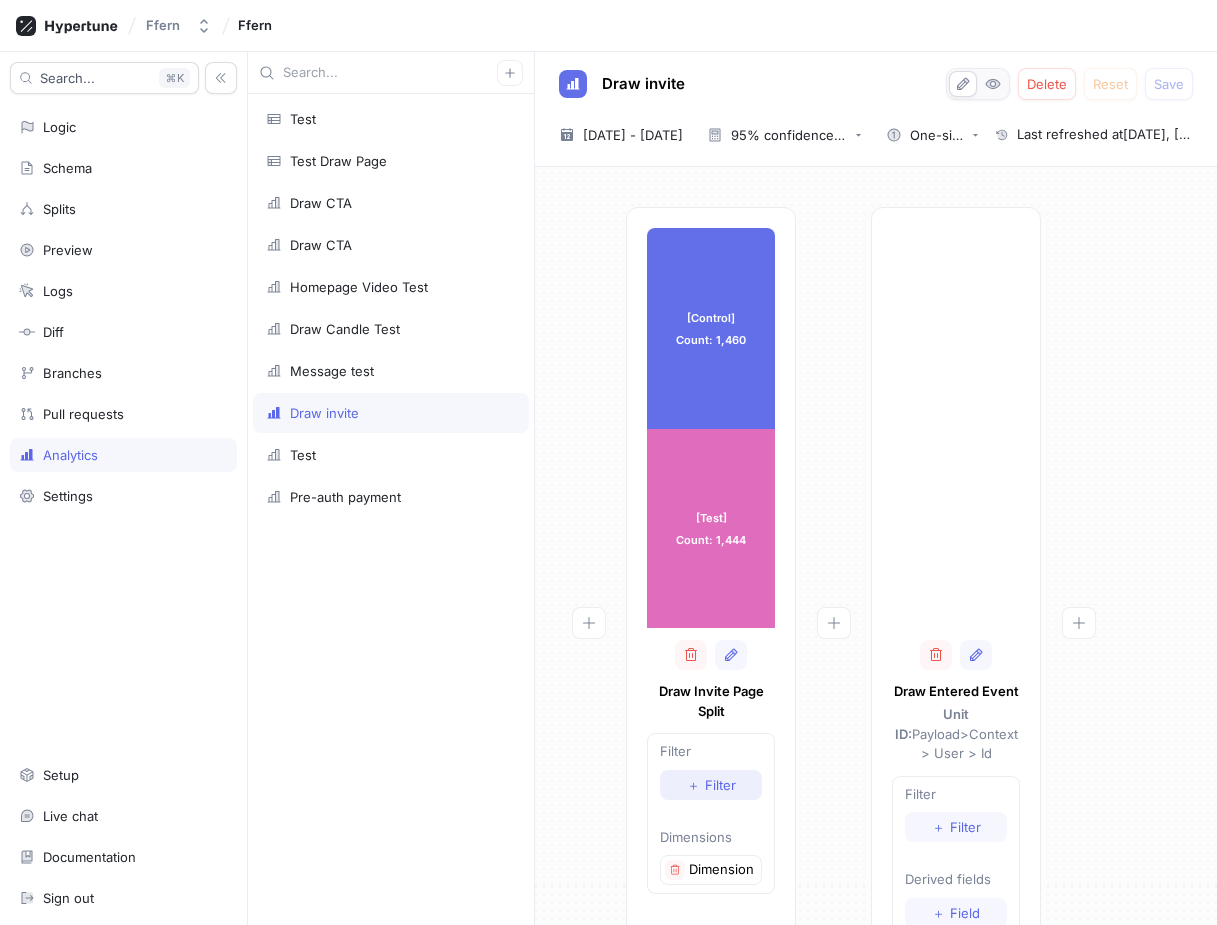 click on "Filter" at bounding box center (720, 785) 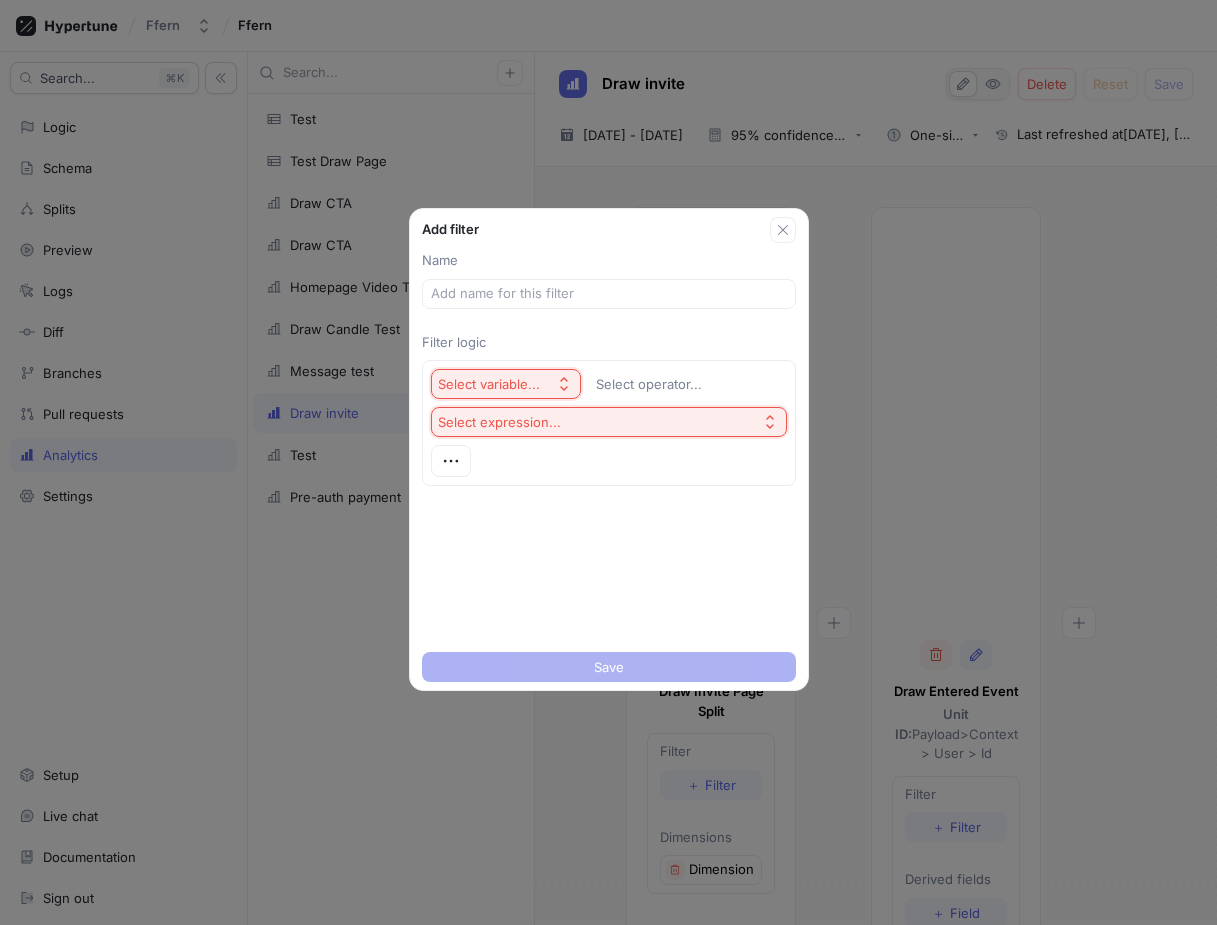 click 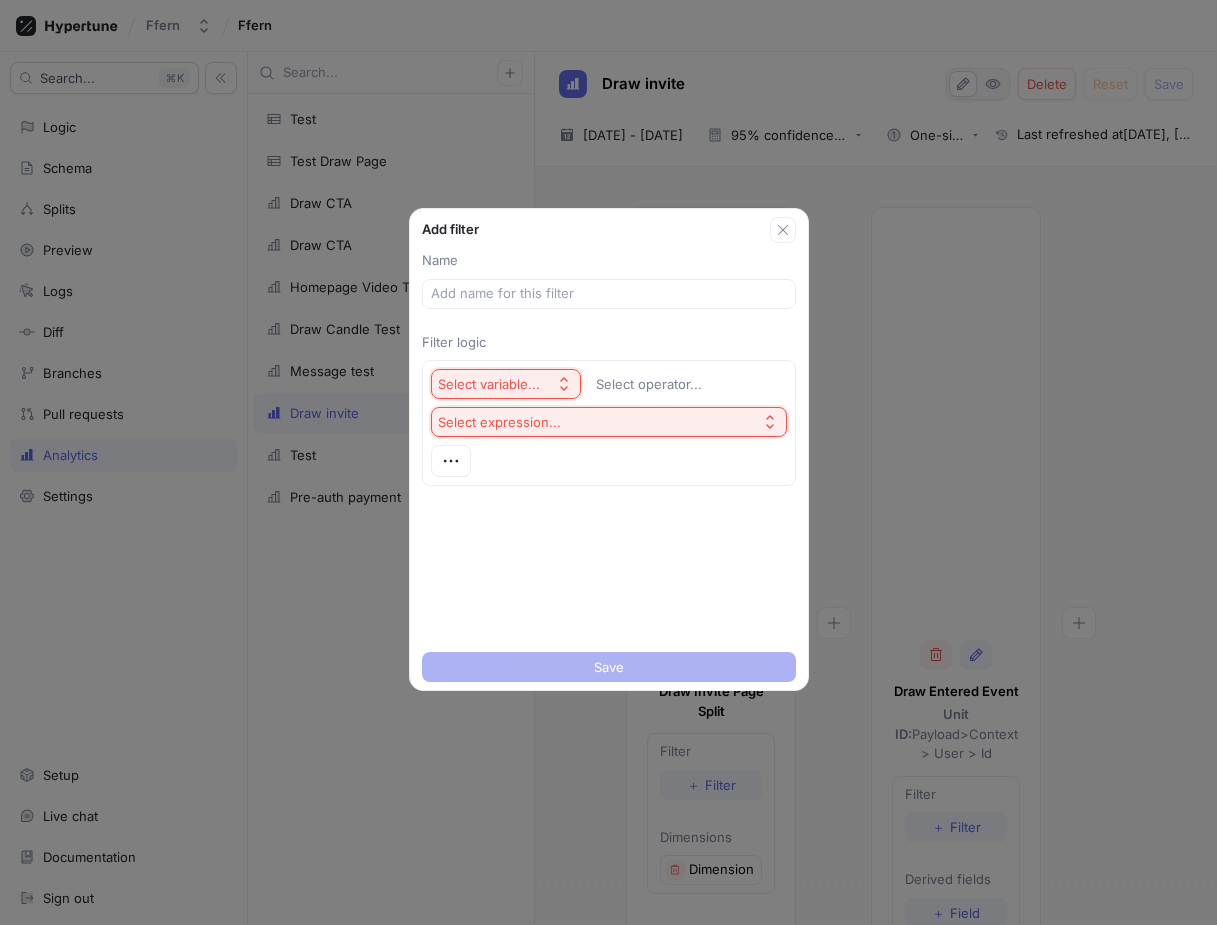 click on "SELECT VARIABLE... SELECT OPERATOR... SELECT EXPRESSION..." at bounding box center (609, 423) 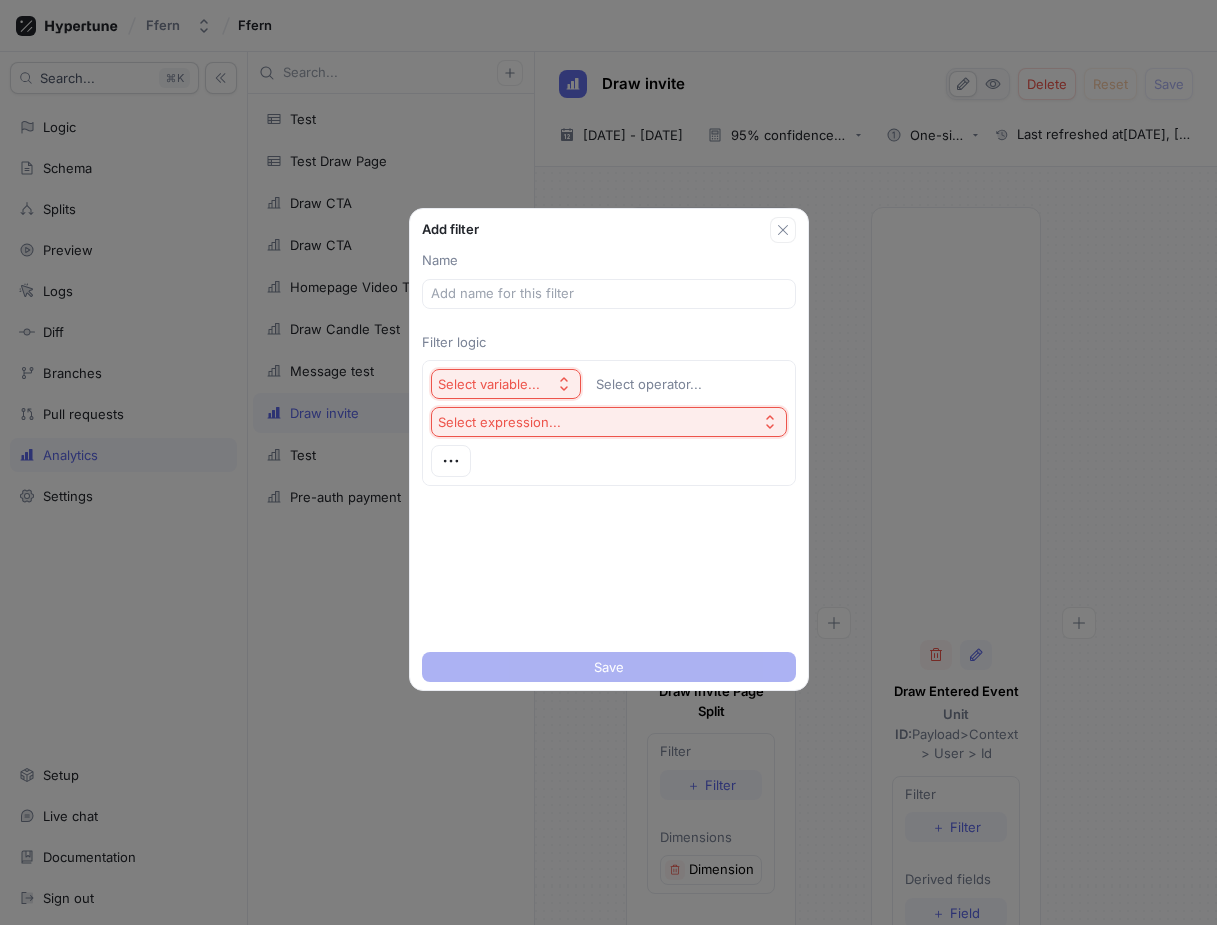 click 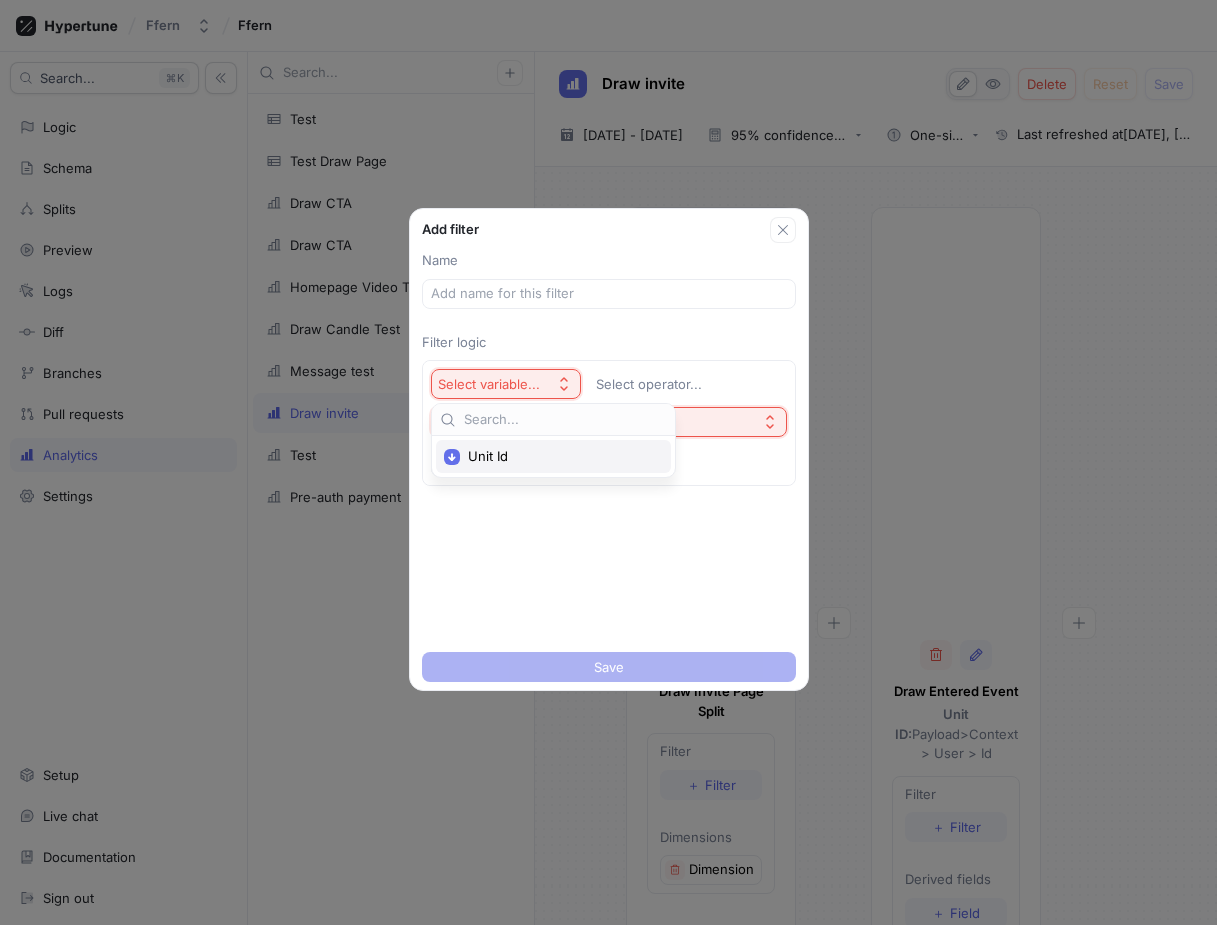 click on "Unit Id" at bounding box center (560, 456) 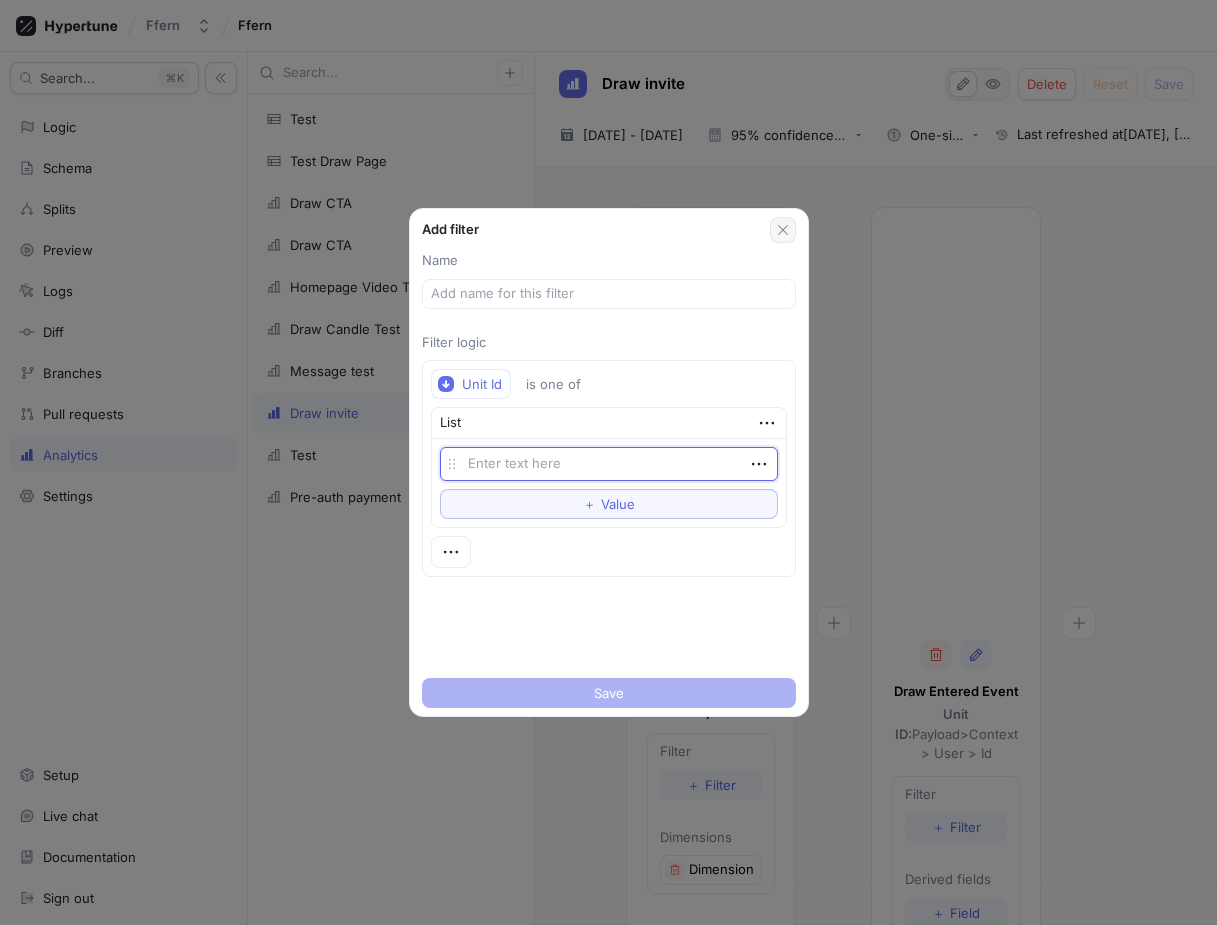 type on "x" 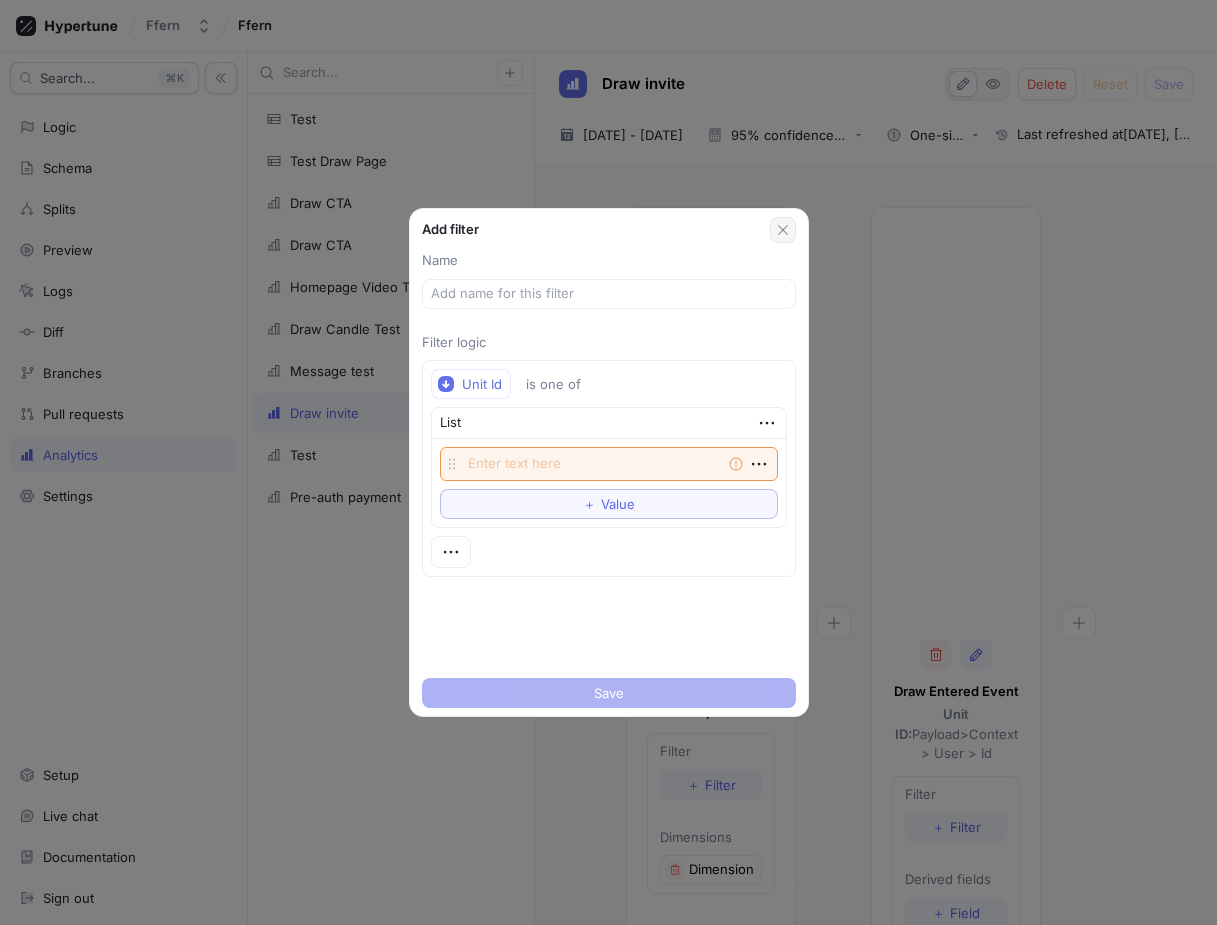 click 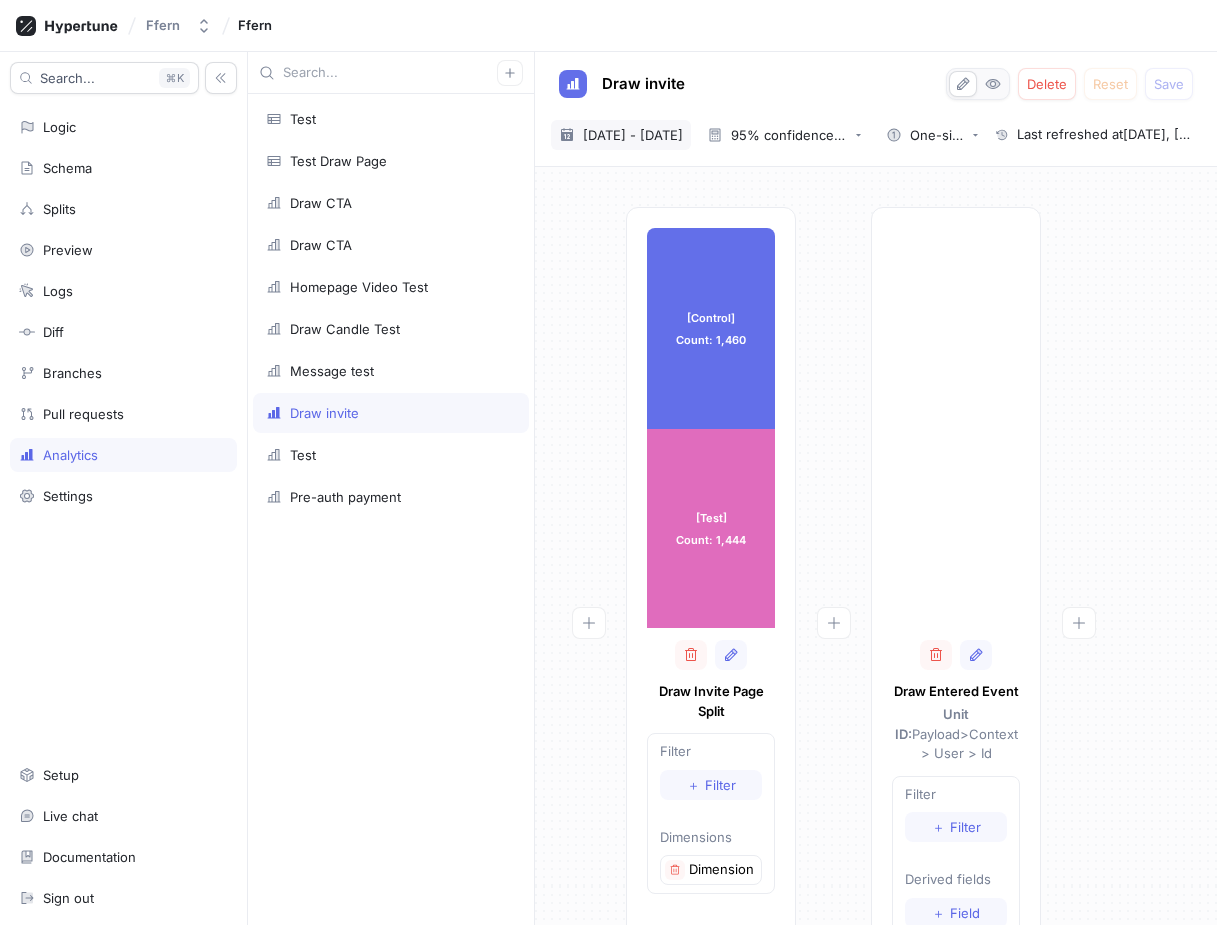 click on "[DATE] - [DATE]" at bounding box center [633, 135] 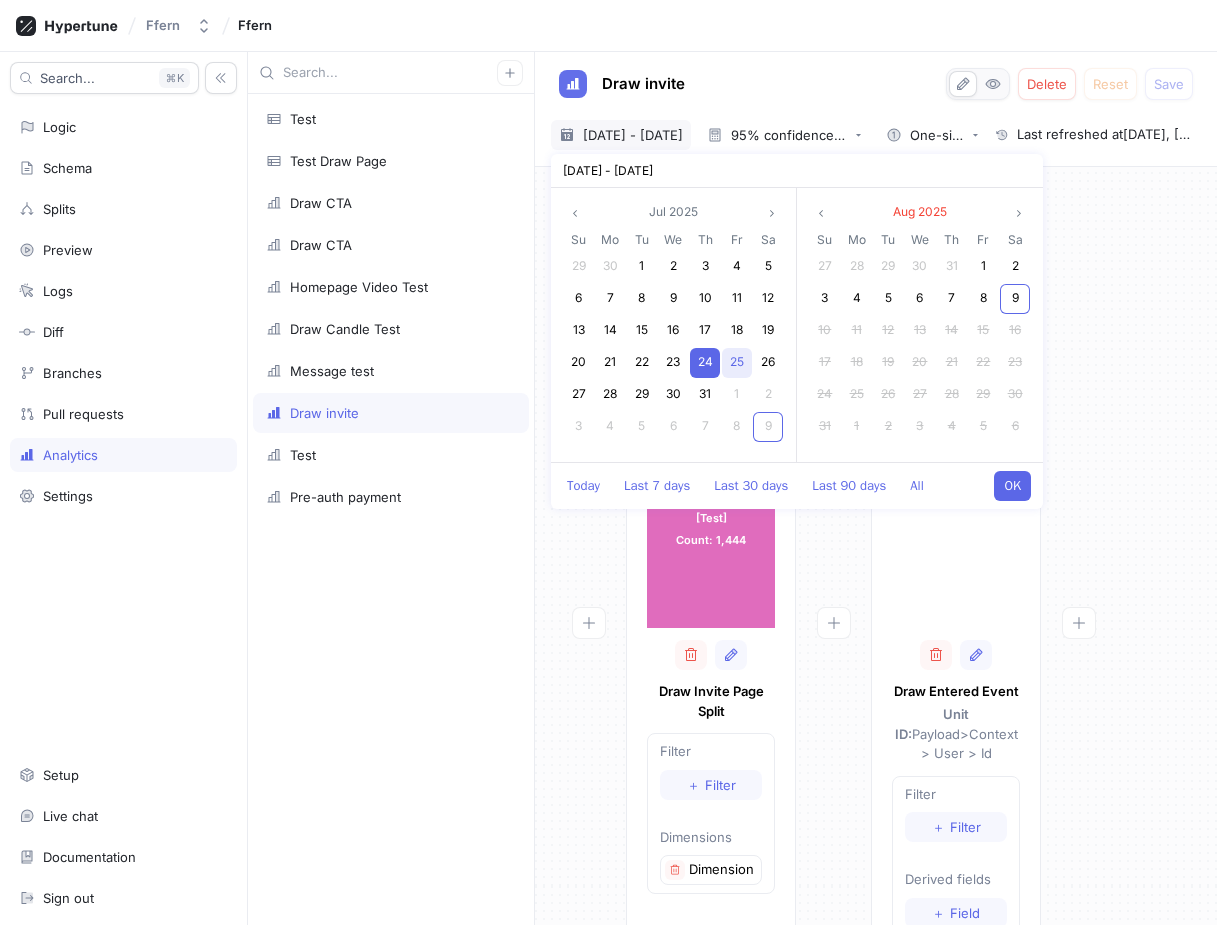 click on "25" at bounding box center (737, 361) 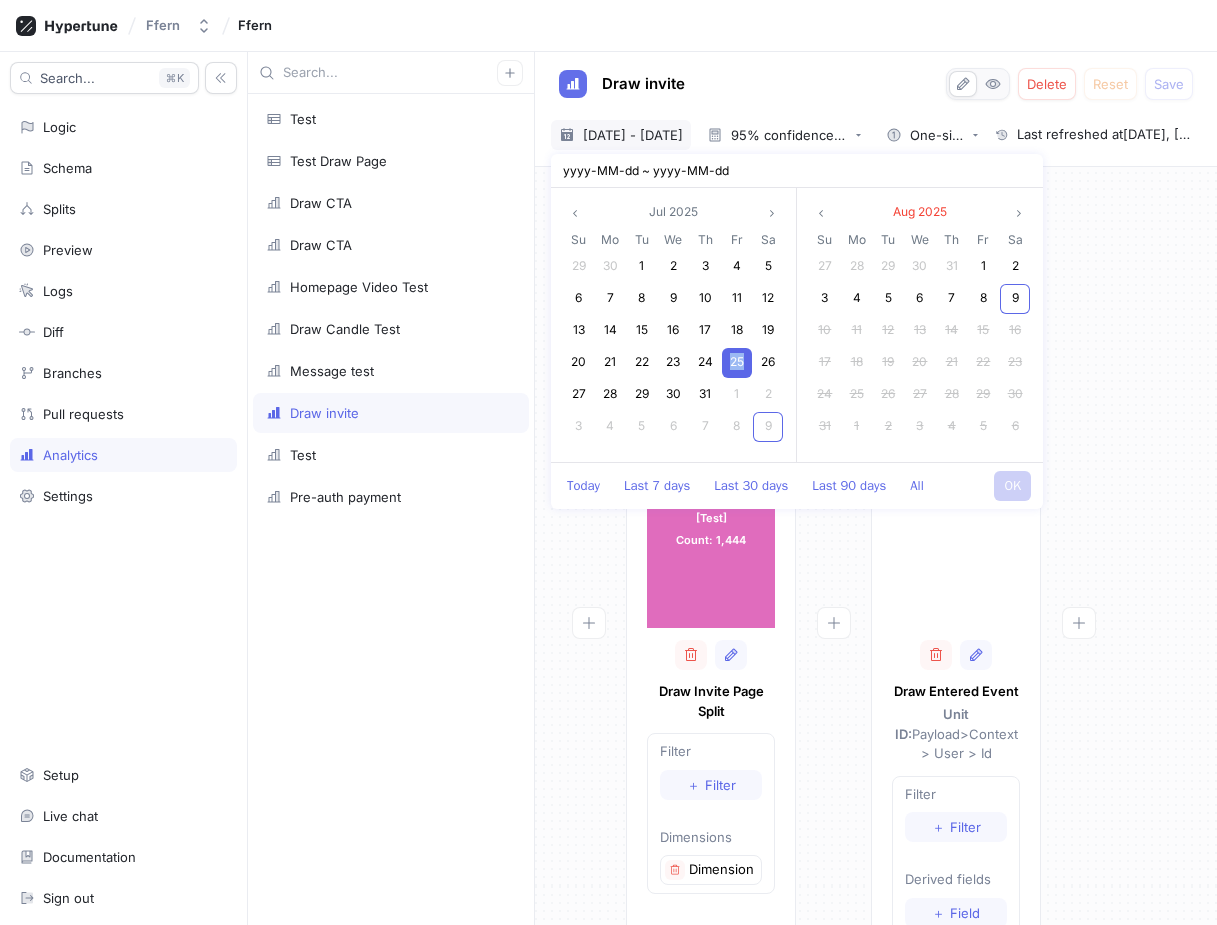click on "25" at bounding box center [737, 361] 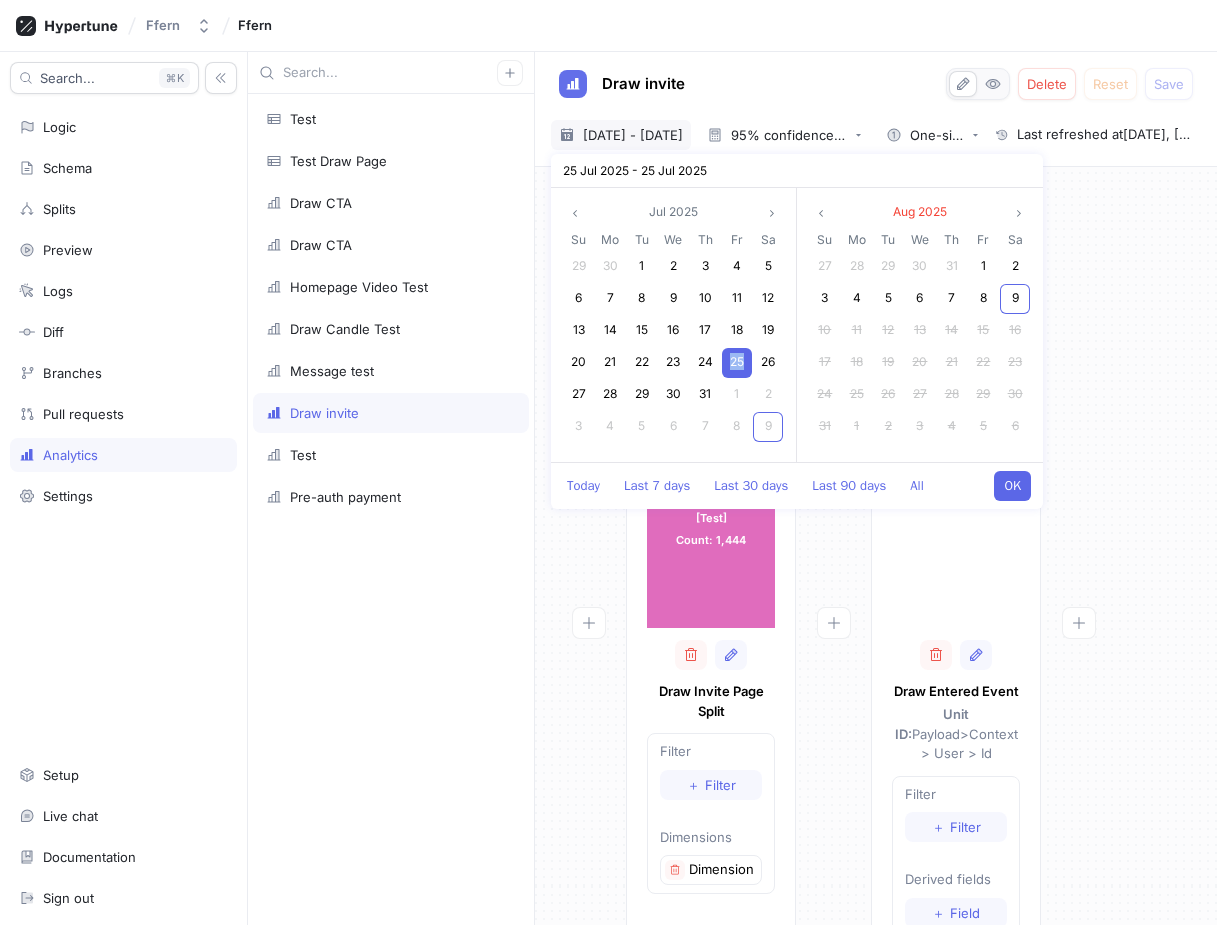 click on "OK" at bounding box center [1012, 486] 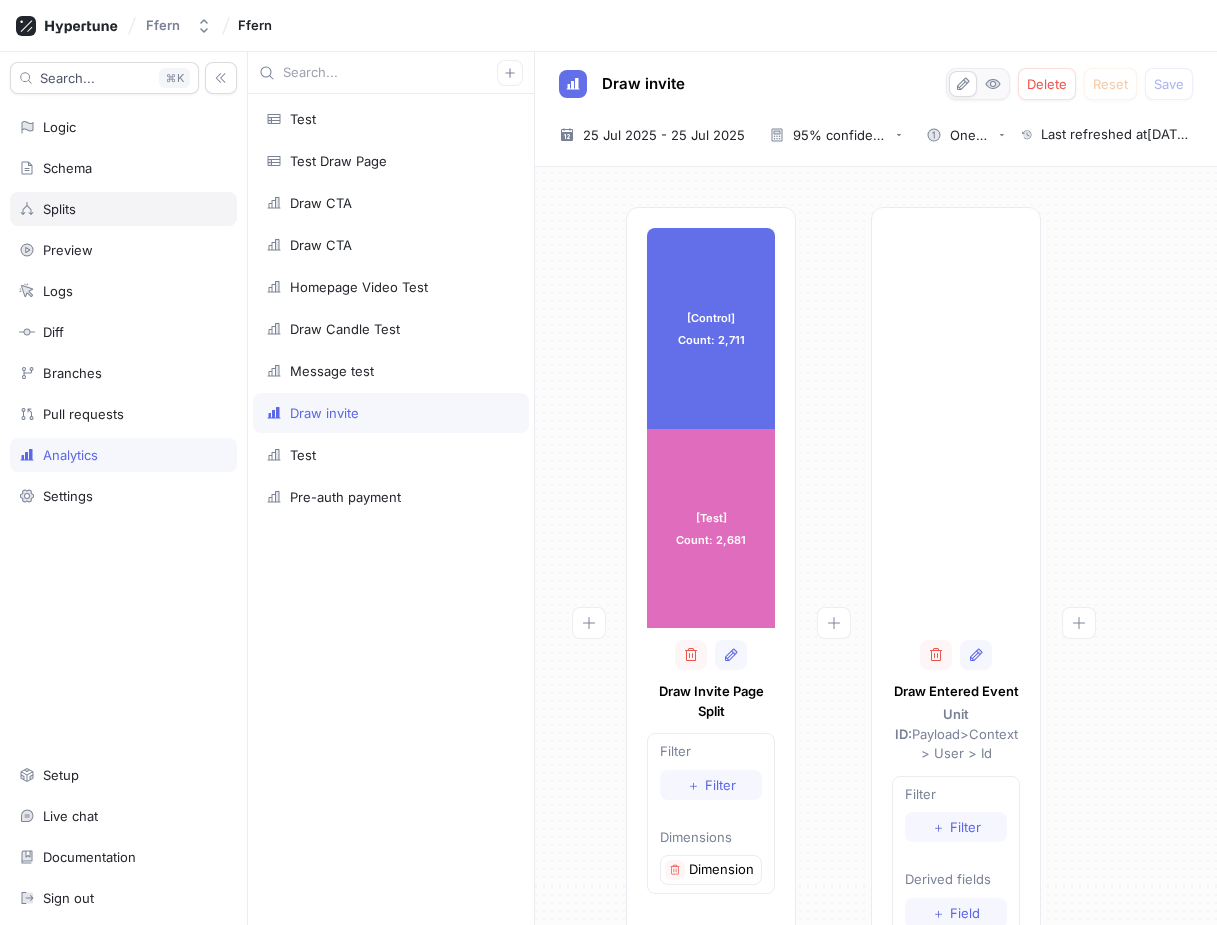 click on "Splits" at bounding box center (123, 209) 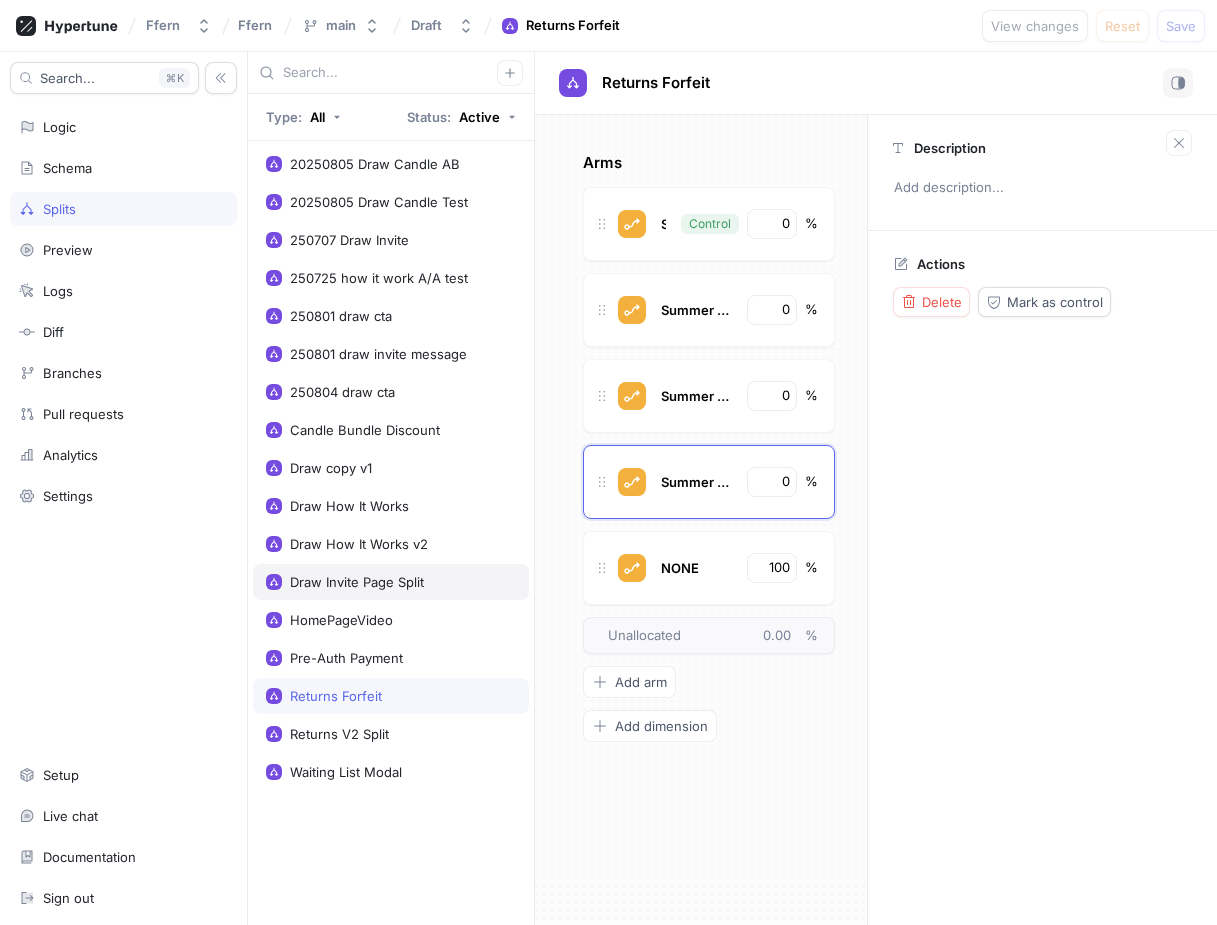 click on "Draw Invite Page Split" at bounding box center [357, 582] 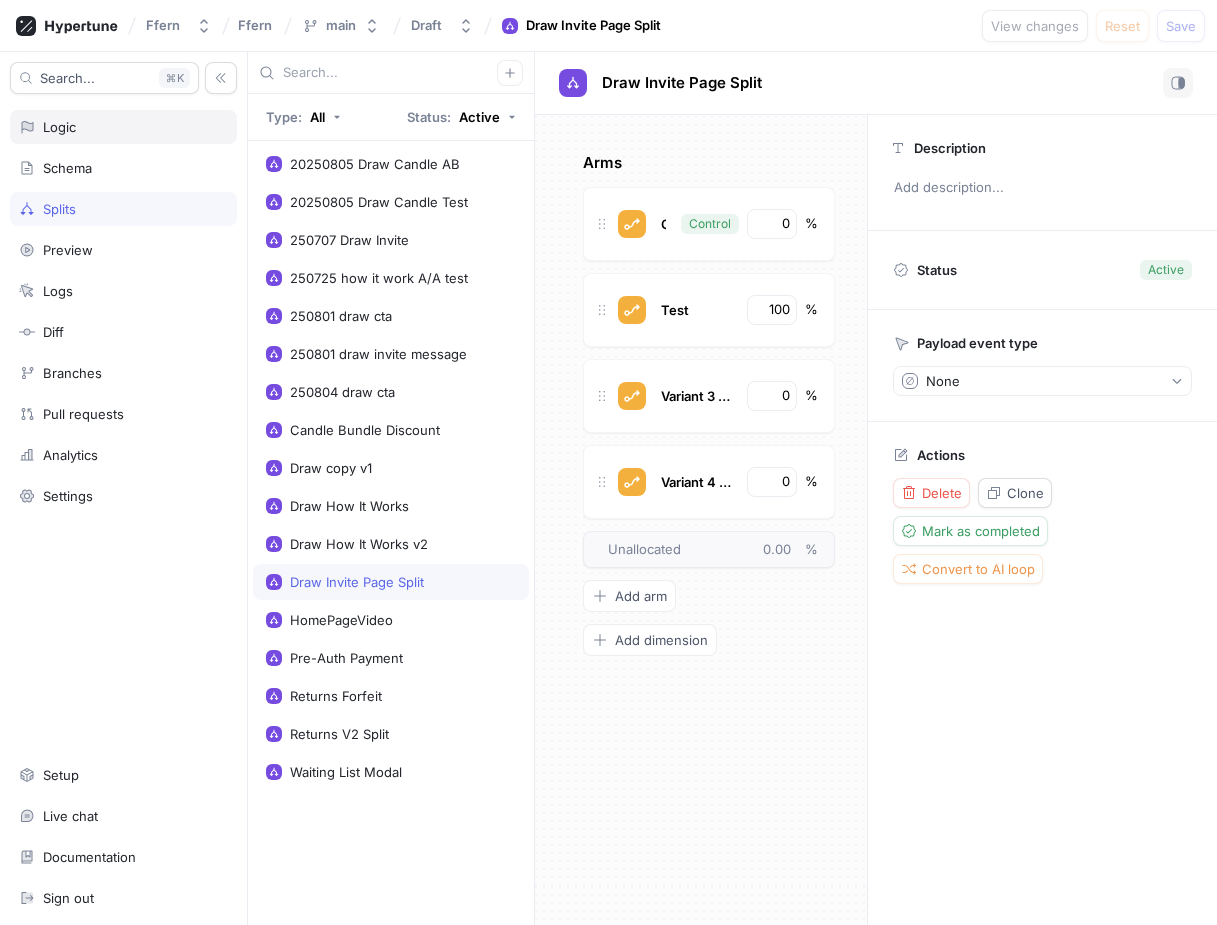 click on "Logic" at bounding box center (123, 127) 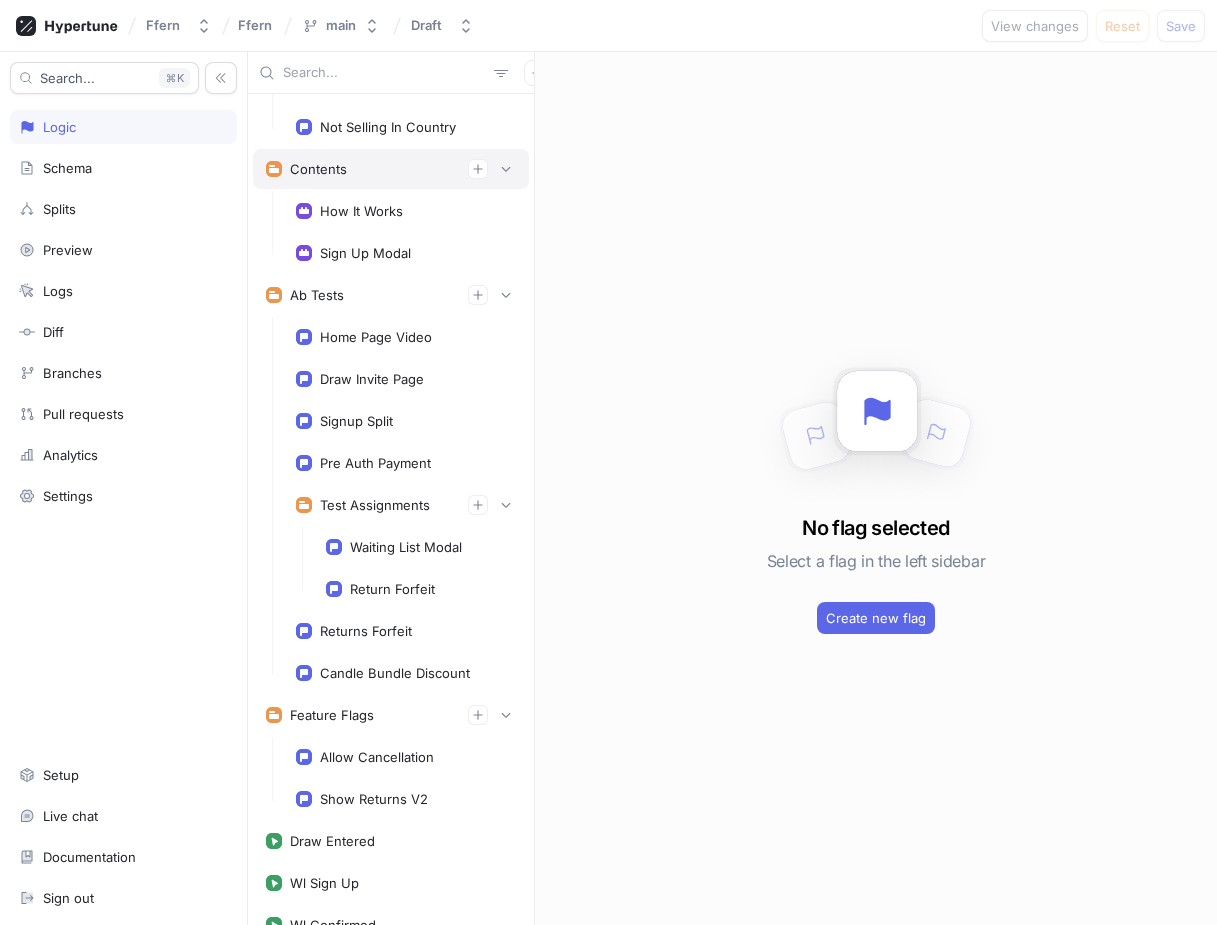 scroll, scrollTop: 333, scrollLeft: 0, axis: vertical 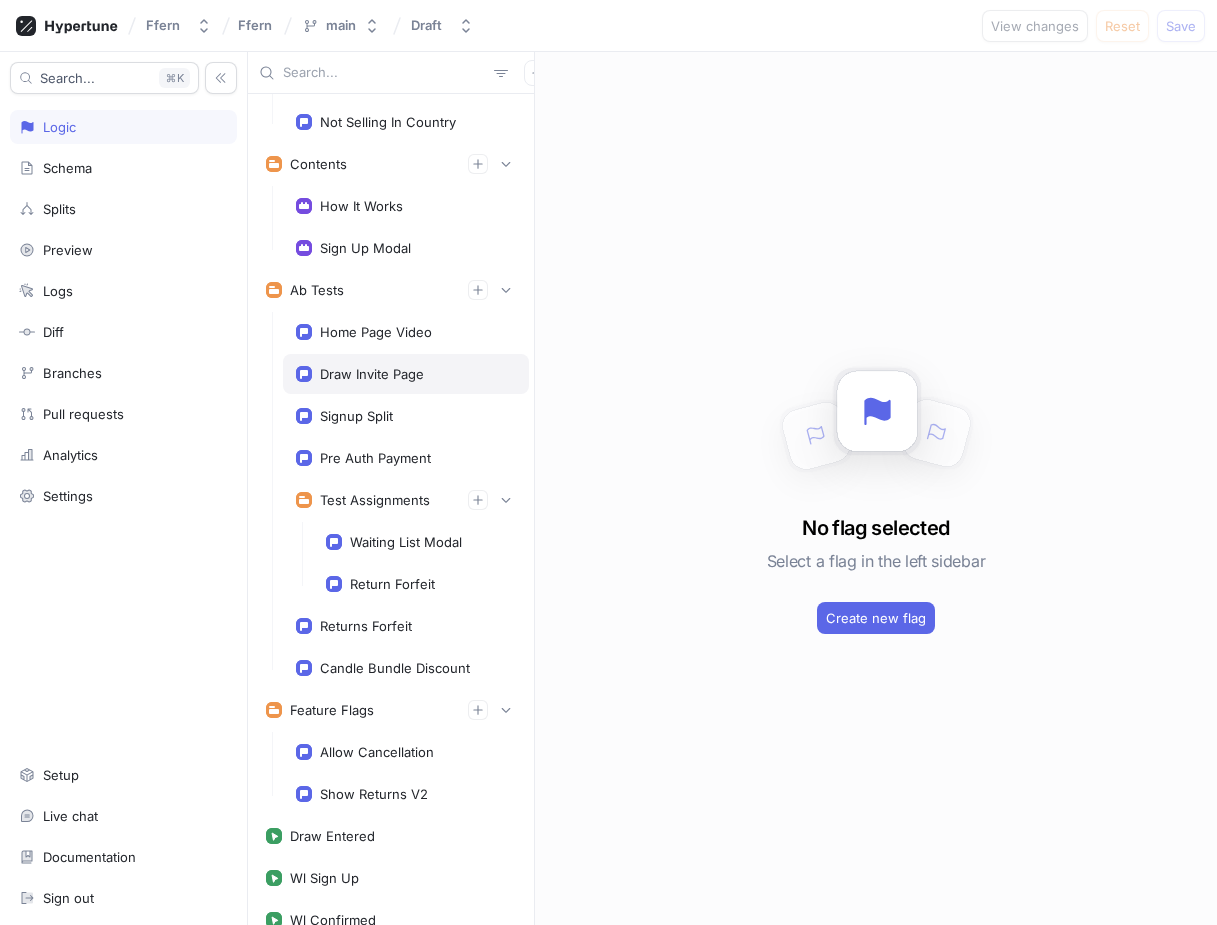 click on "Draw Invite Page" at bounding box center (372, 374) 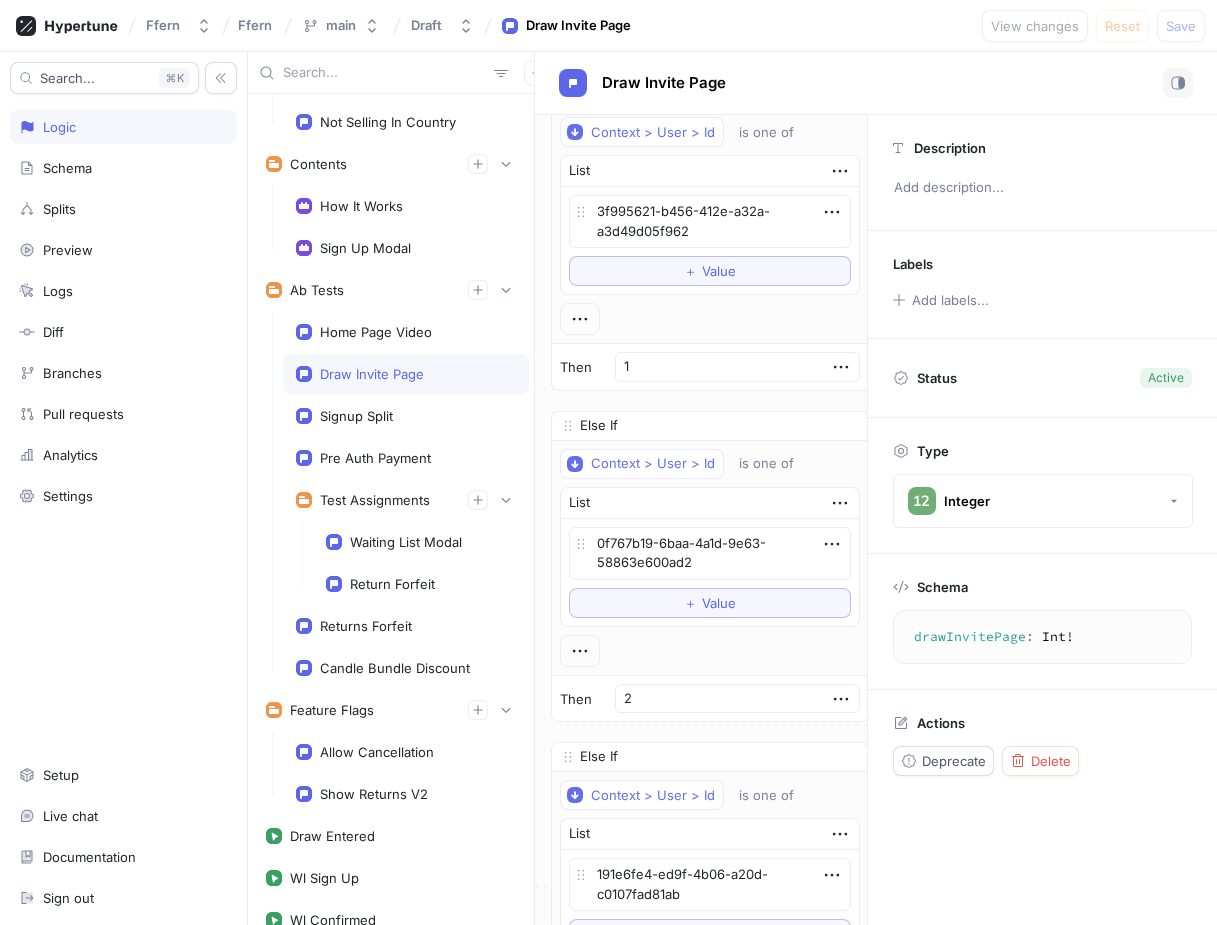 scroll, scrollTop: 0, scrollLeft: 0, axis: both 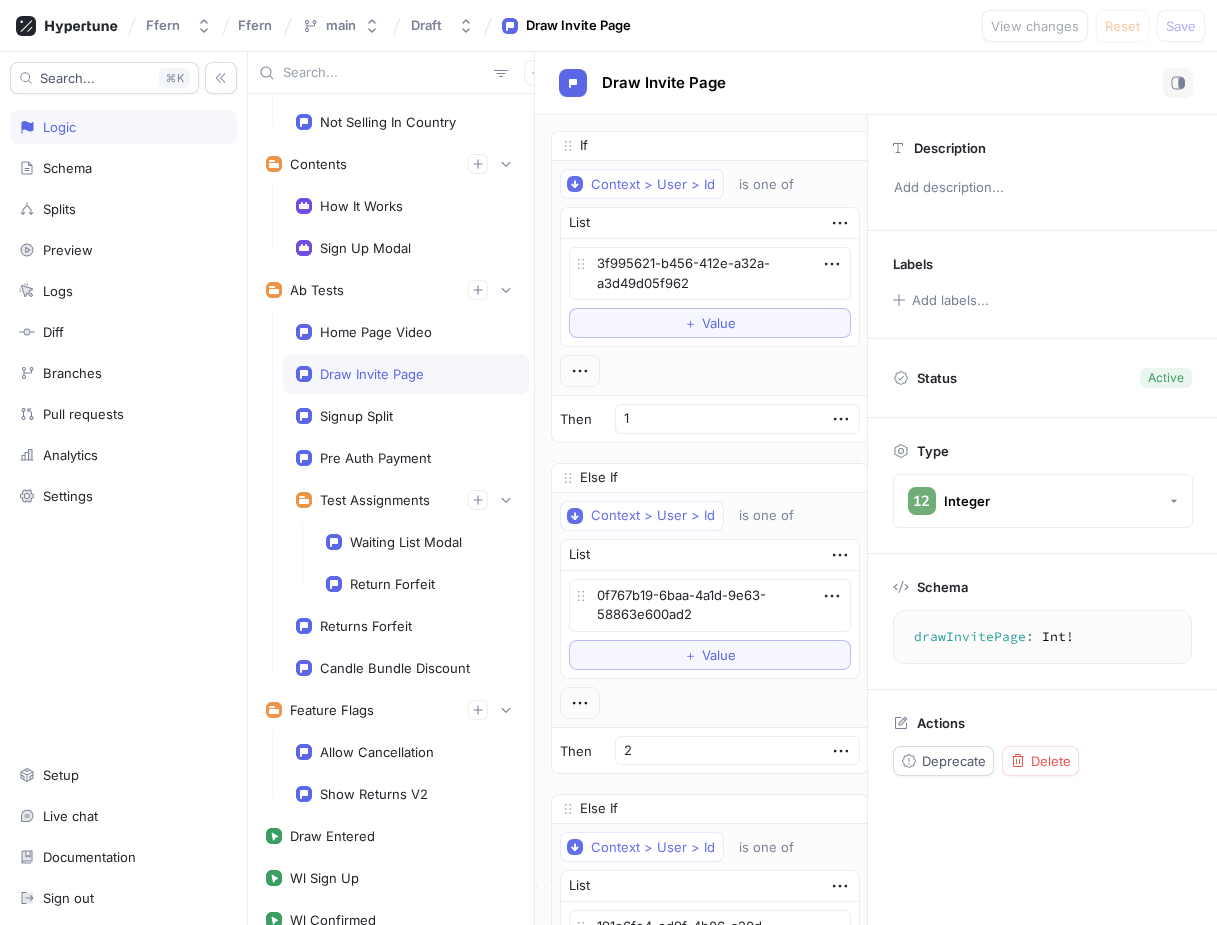 type on "x" 